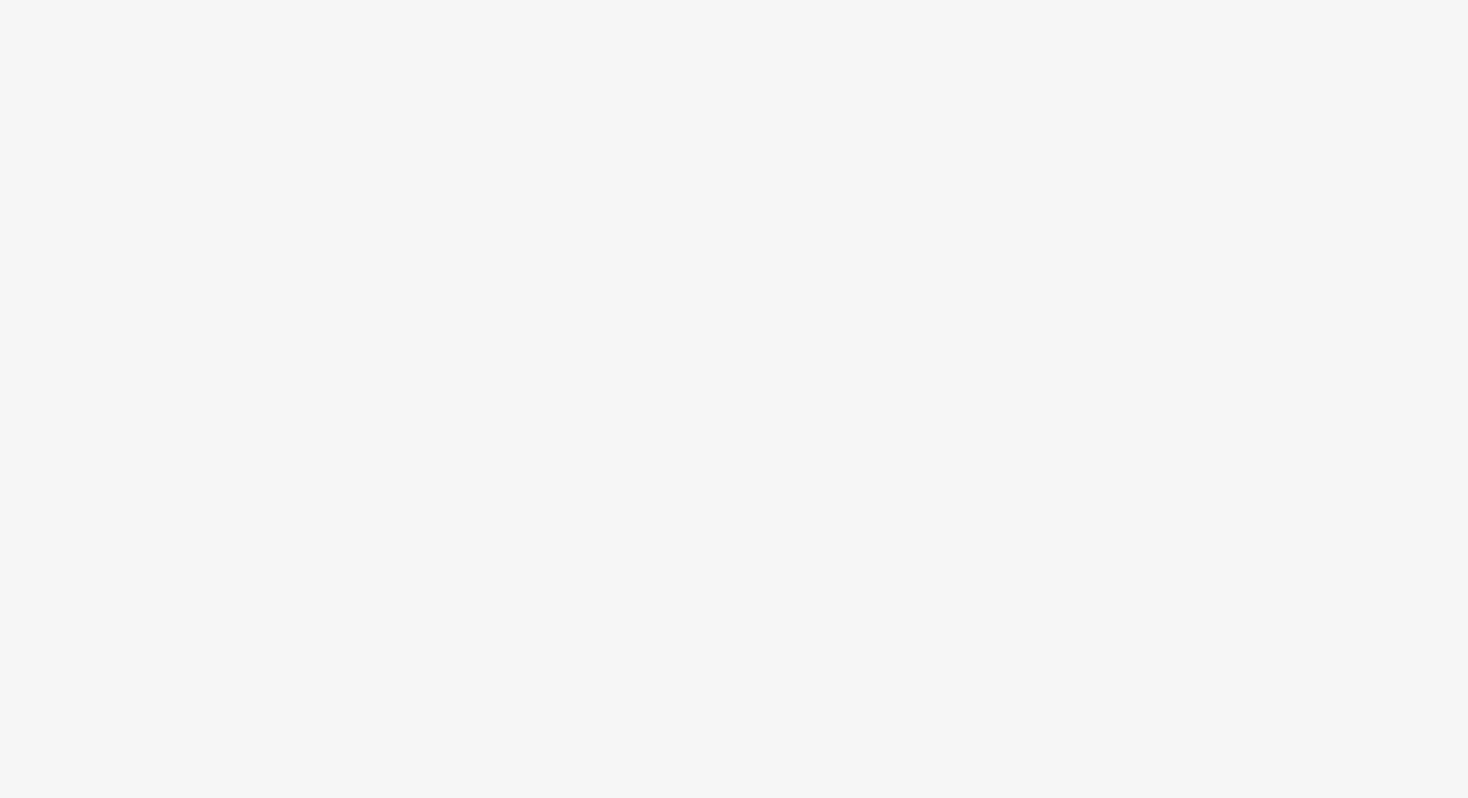 scroll, scrollTop: 0, scrollLeft: 0, axis: both 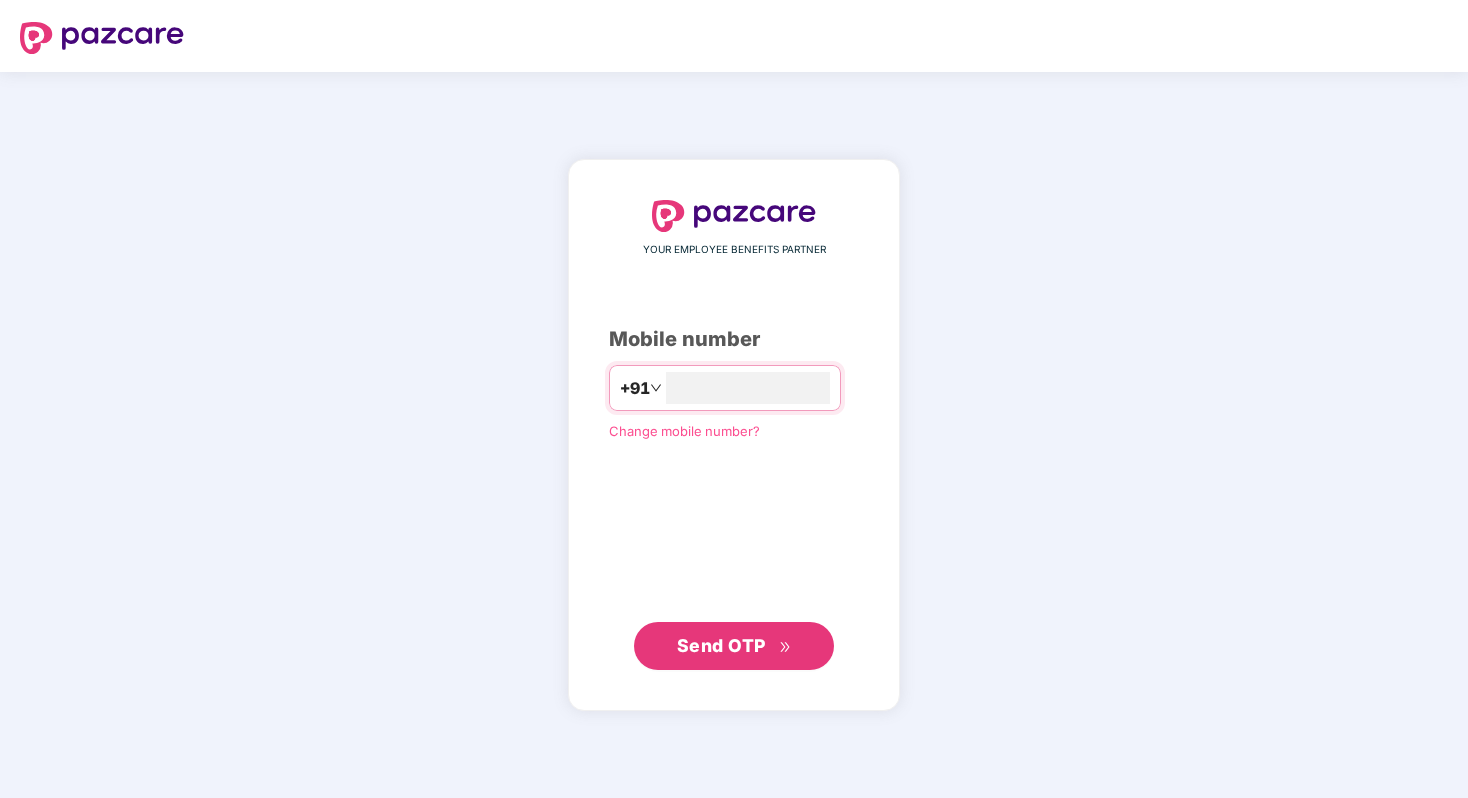 type on "**********" 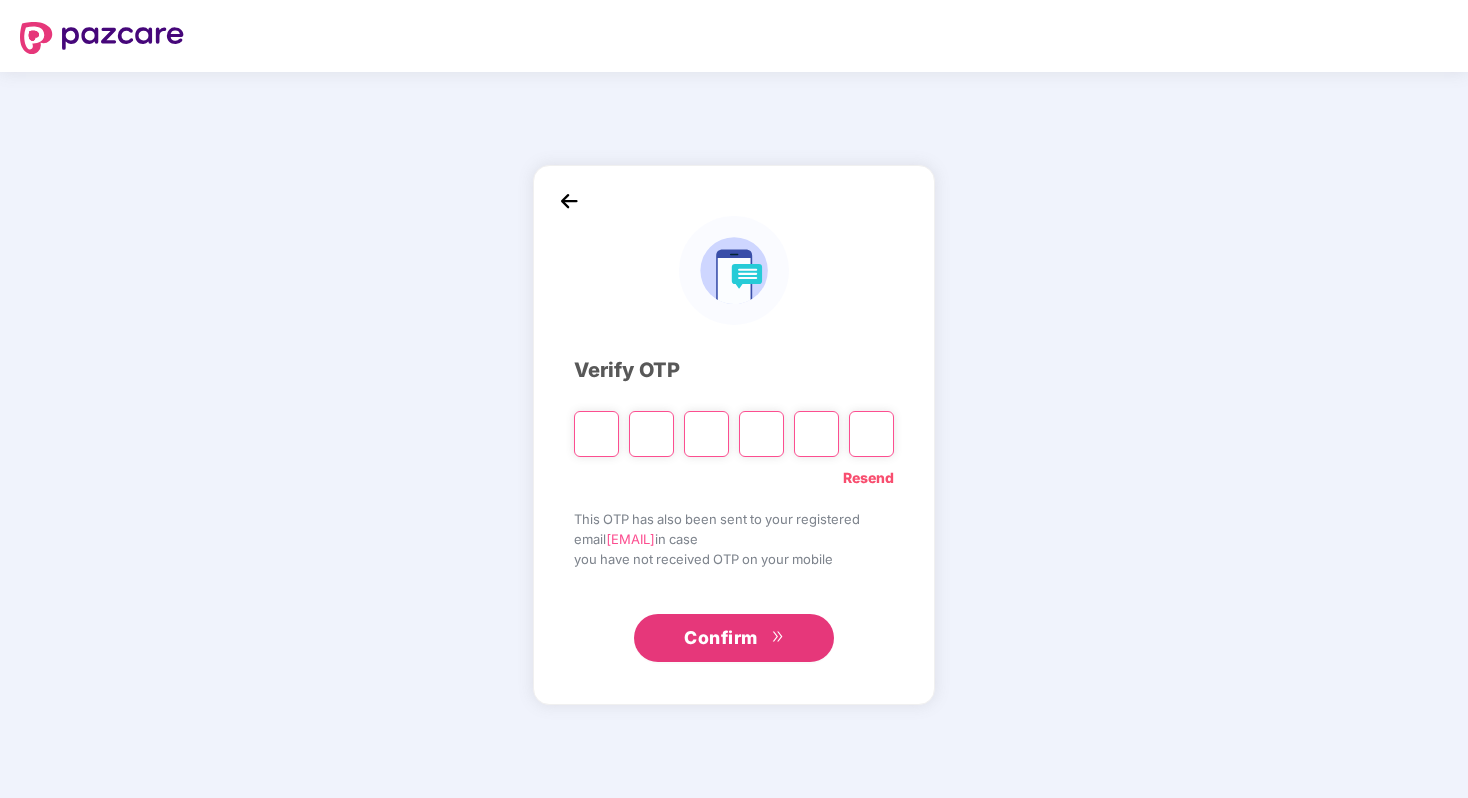 paste on "*" 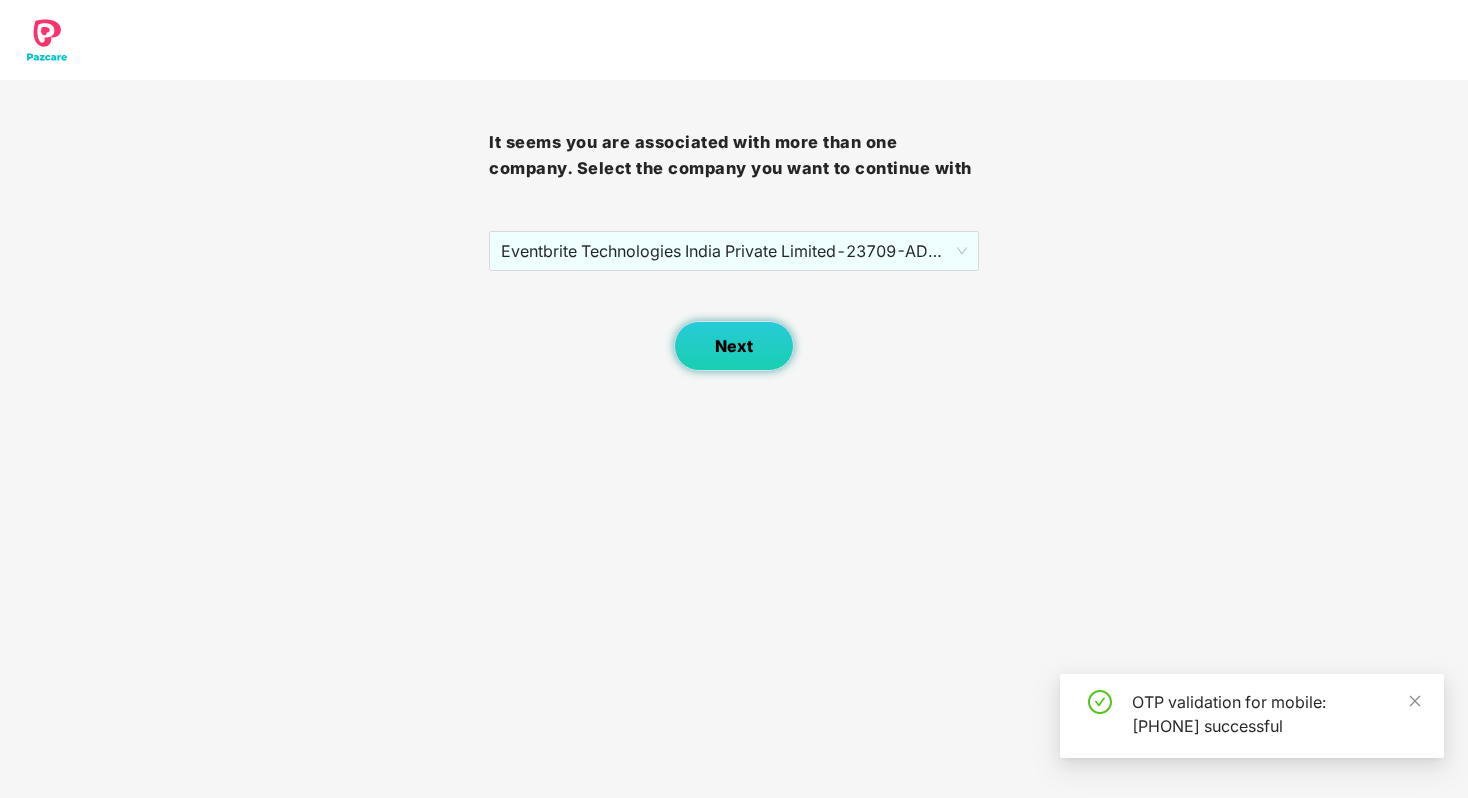 click on "Next" at bounding box center (734, 346) 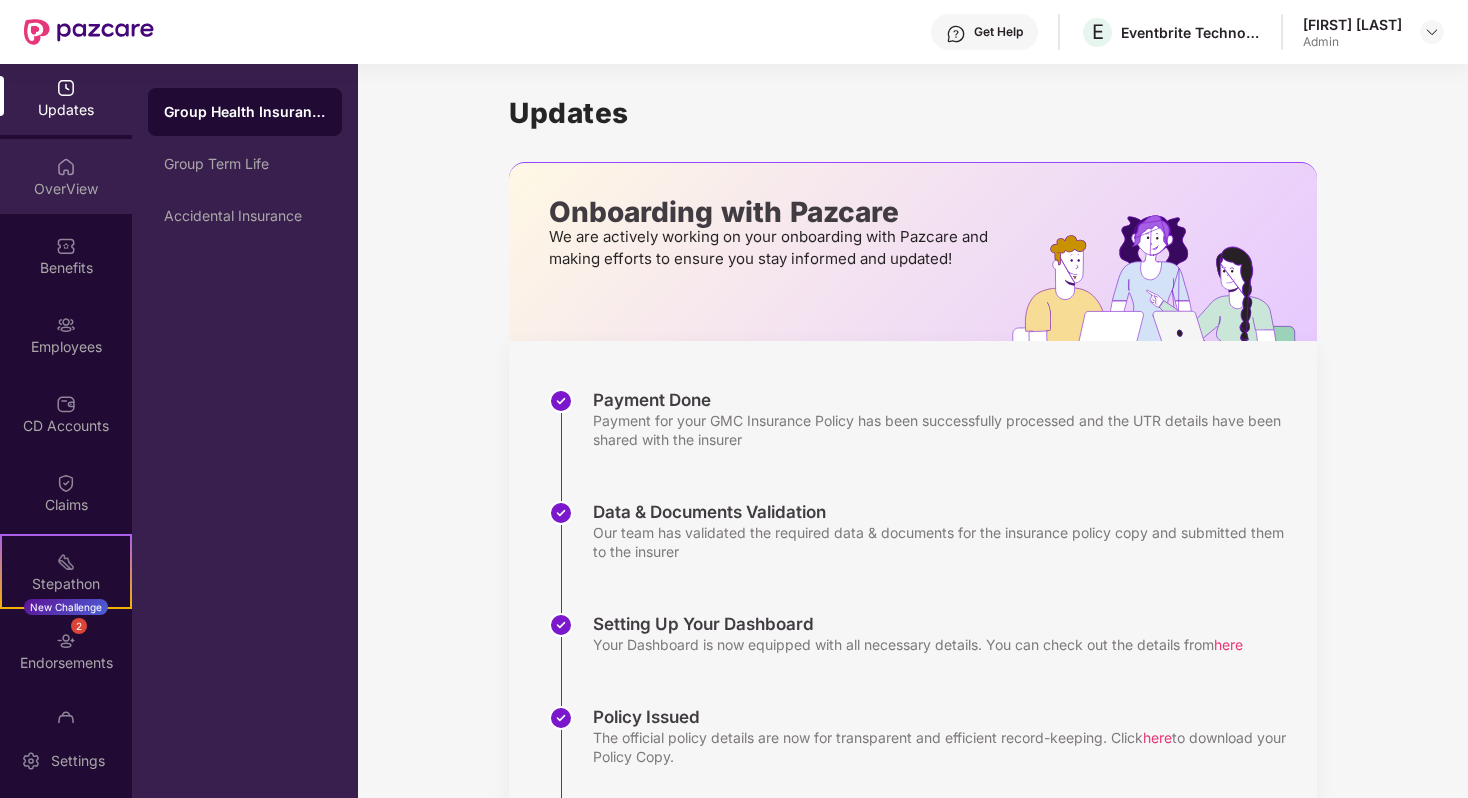 click on "OverView" at bounding box center (66, 176) 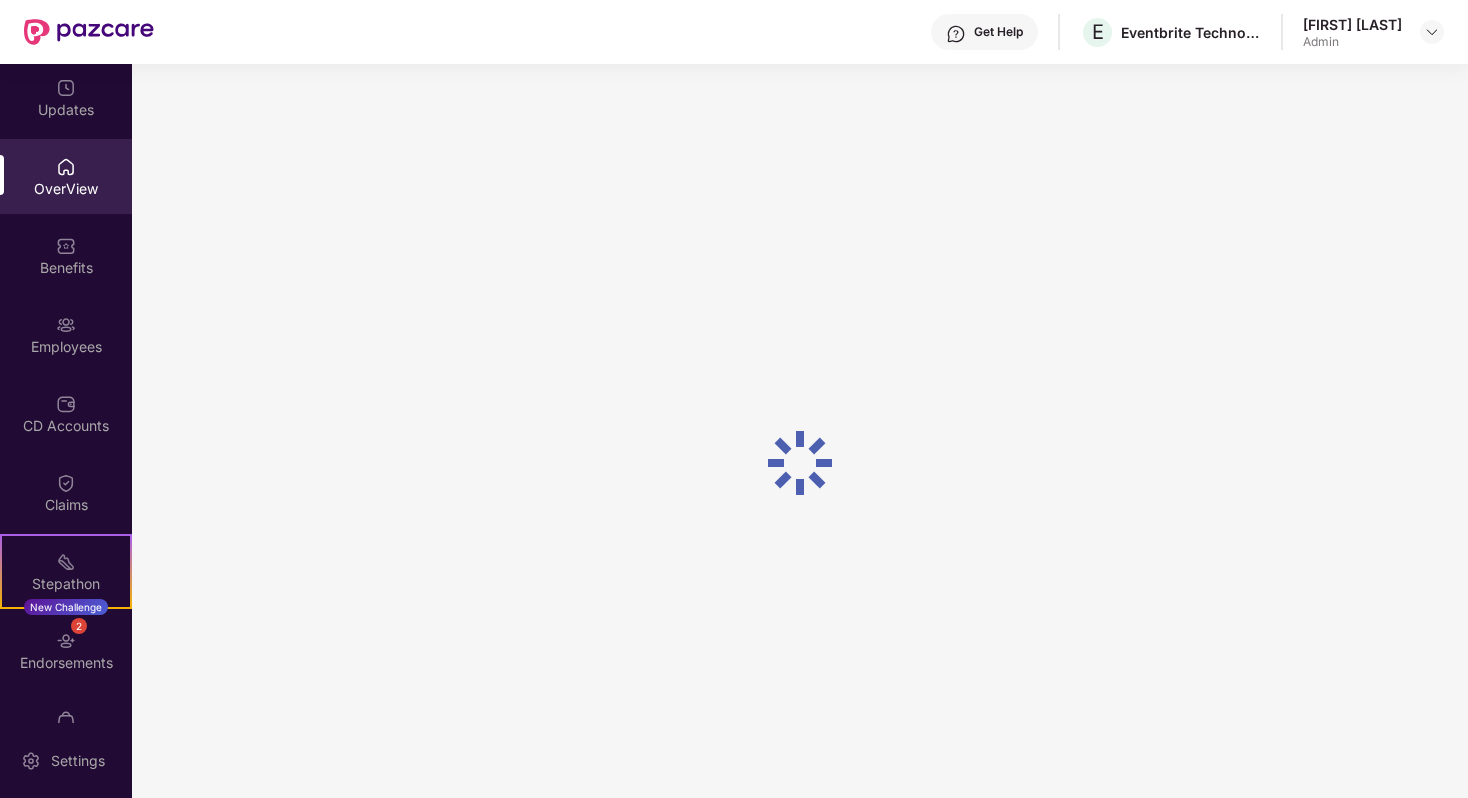 scroll, scrollTop: 3, scrollLeft: 0, axis: vertical 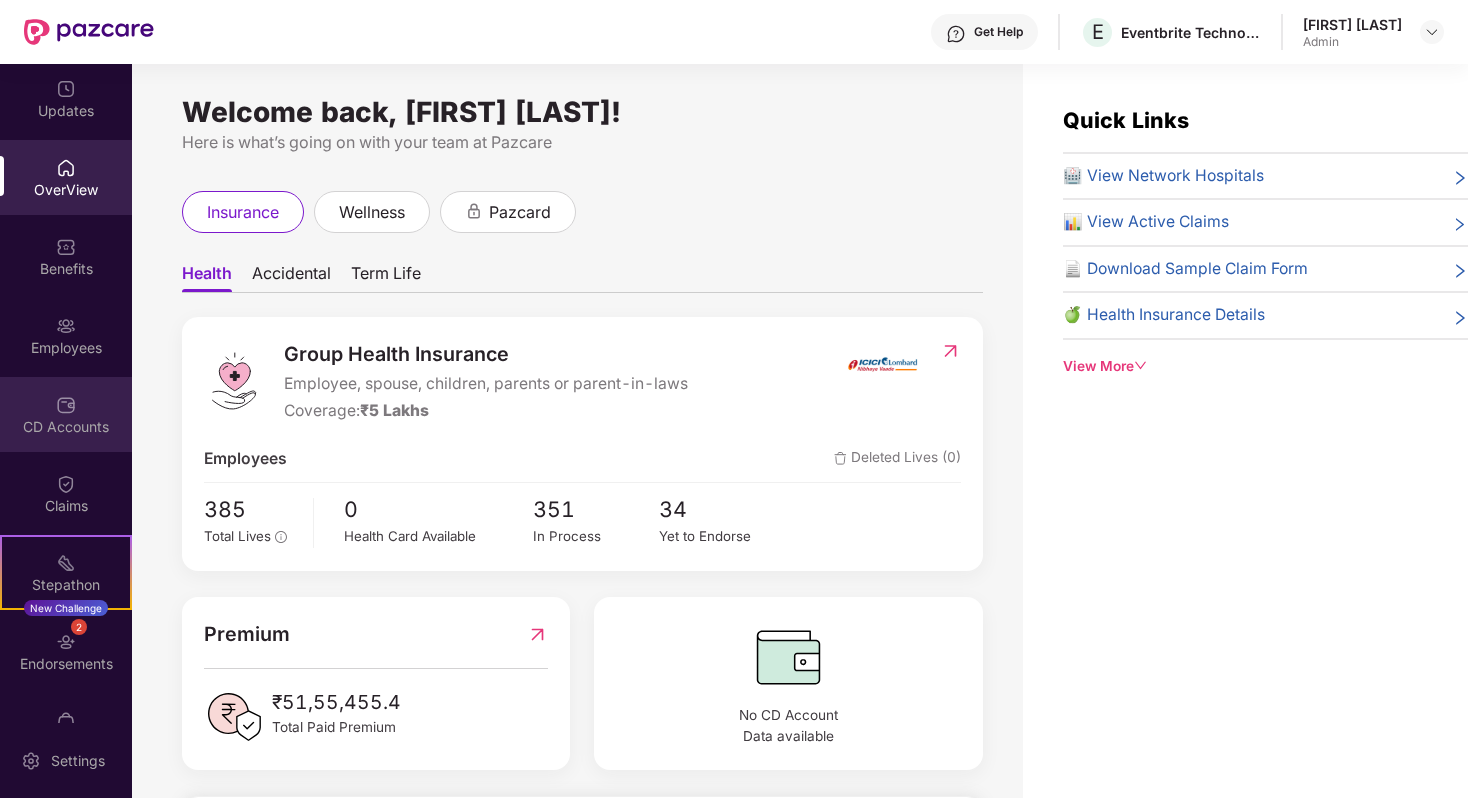 click on "CD Accounts" at bounding box center [66, 414] 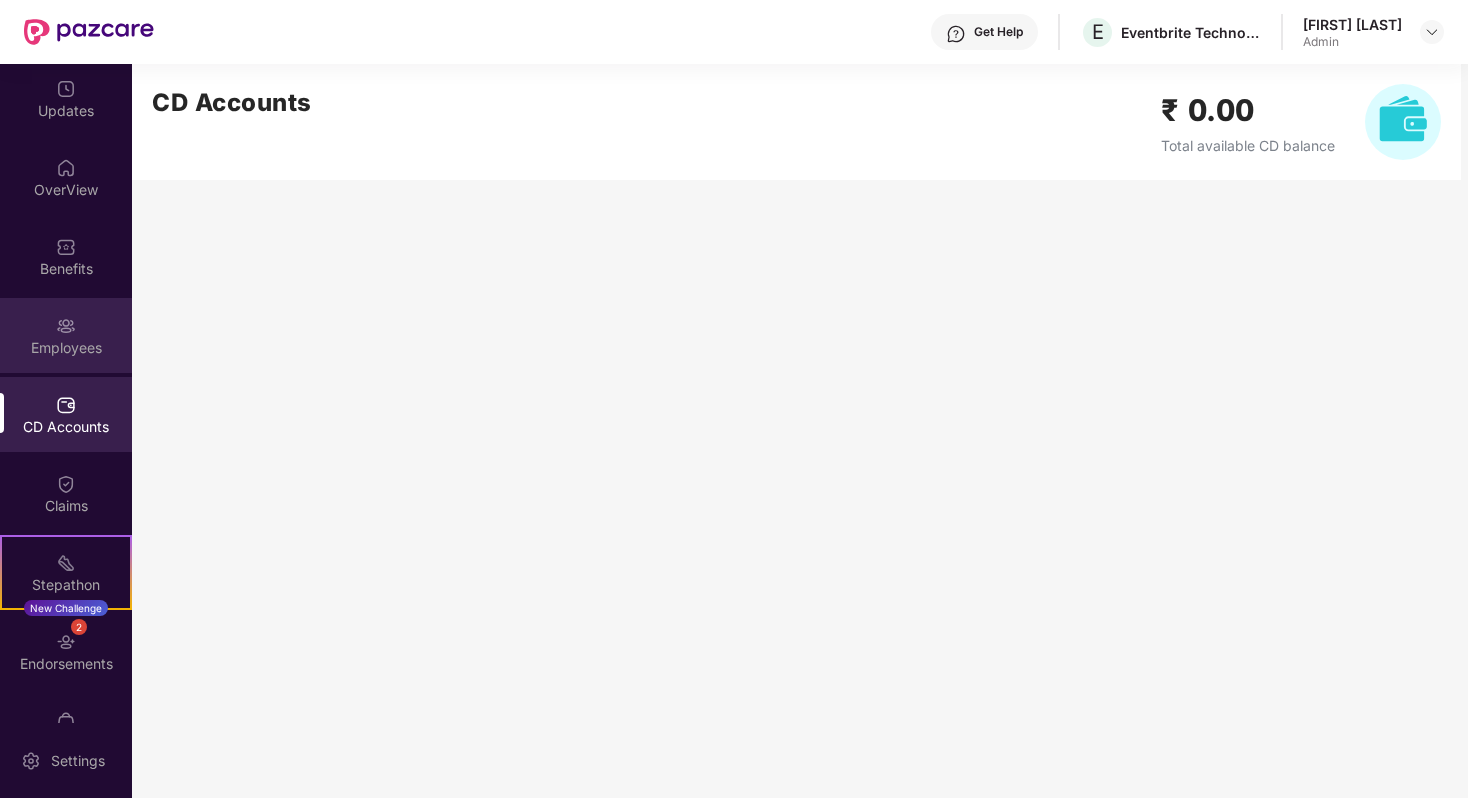 click on "Employees" at bounding box center [66, 335] 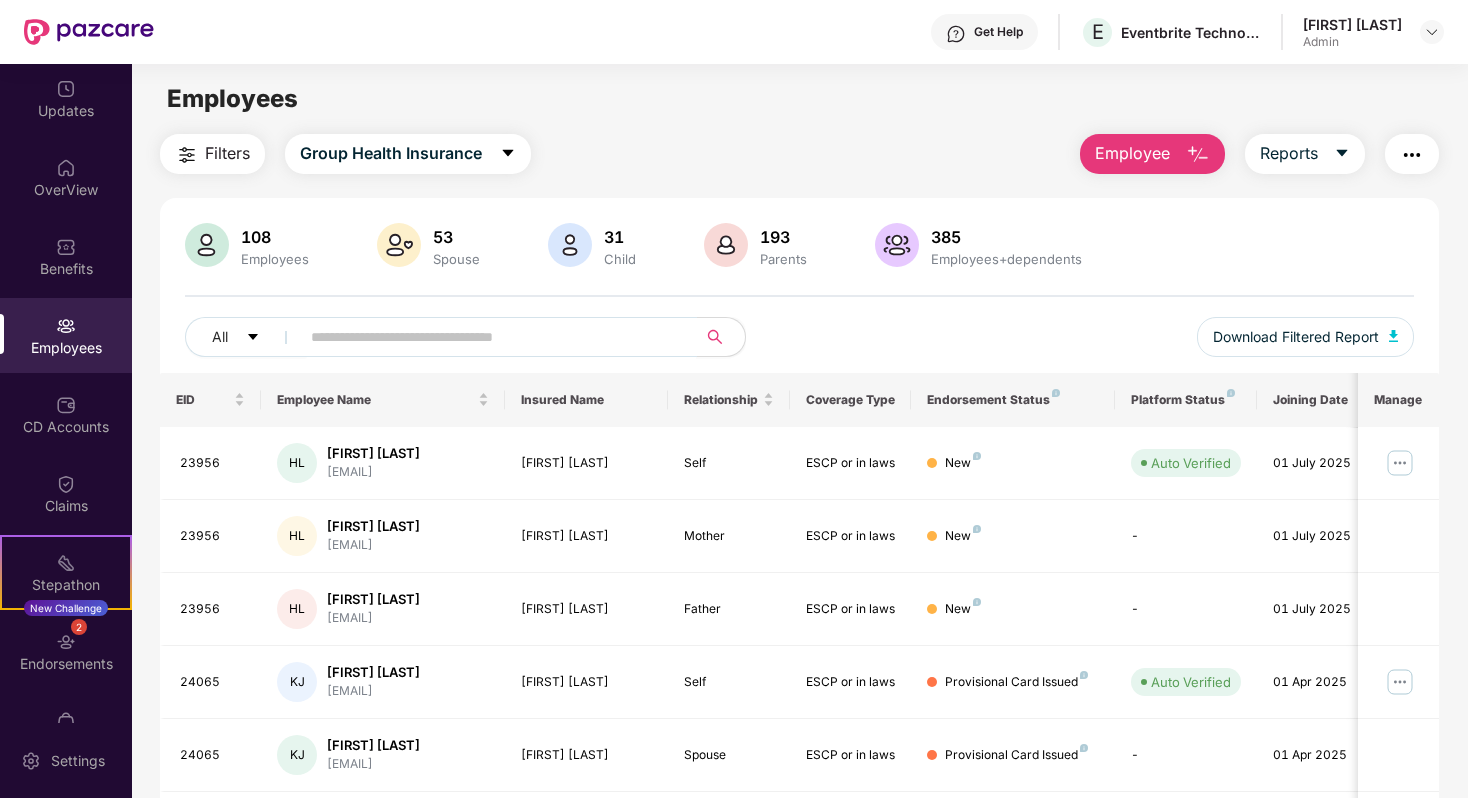 click at bounding box center [490, 337] 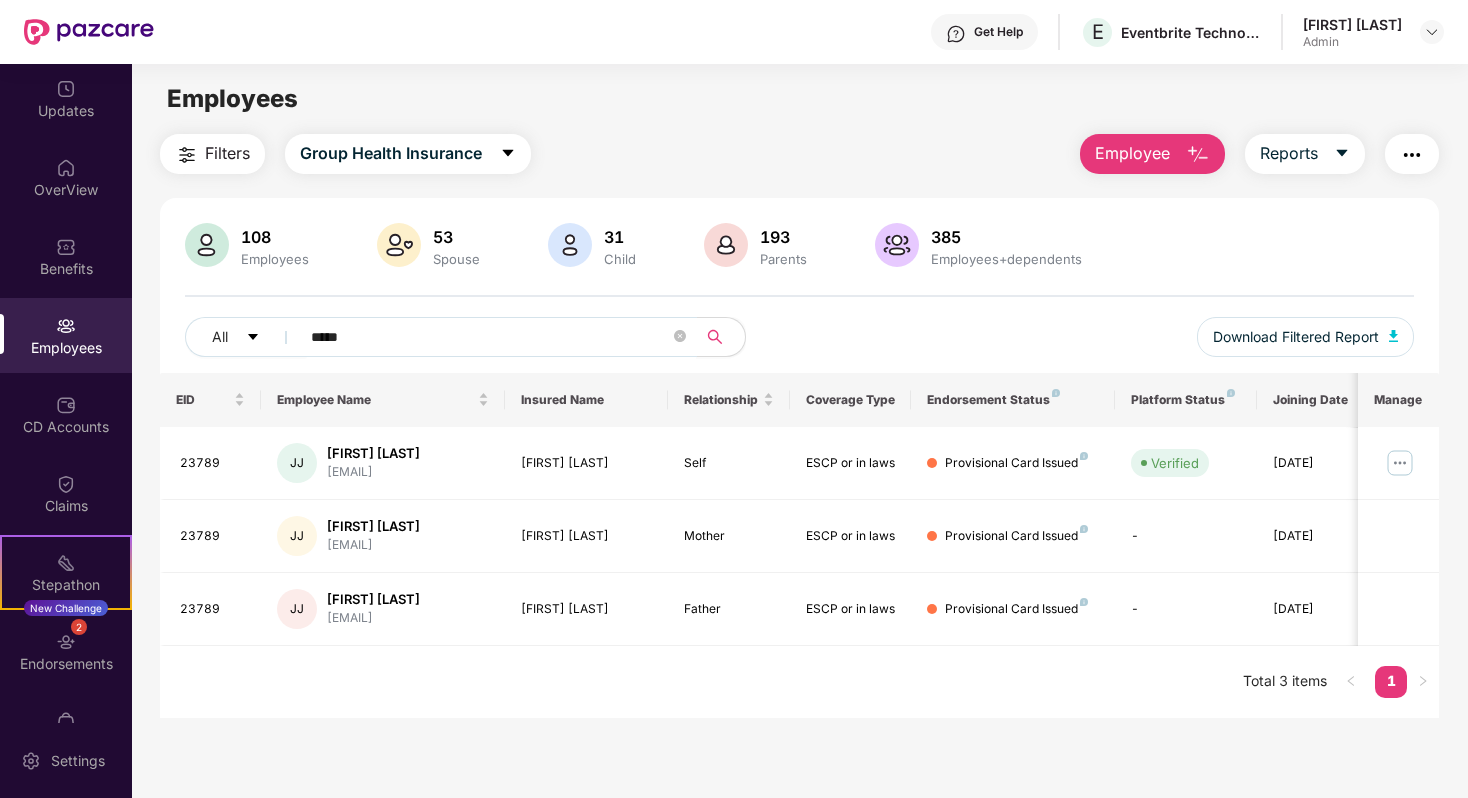 type on "*****" 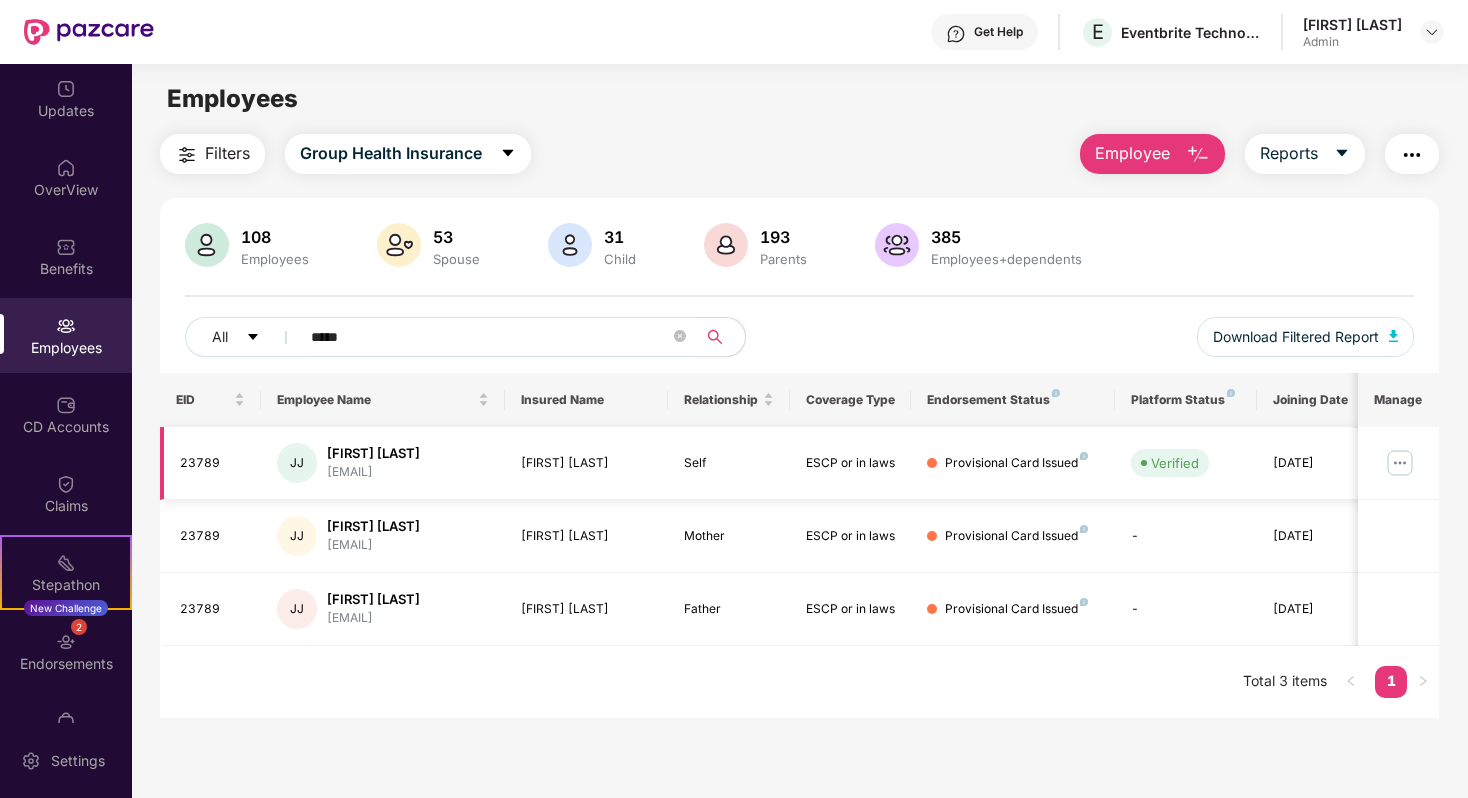 click at bounding box center (1400, 463) 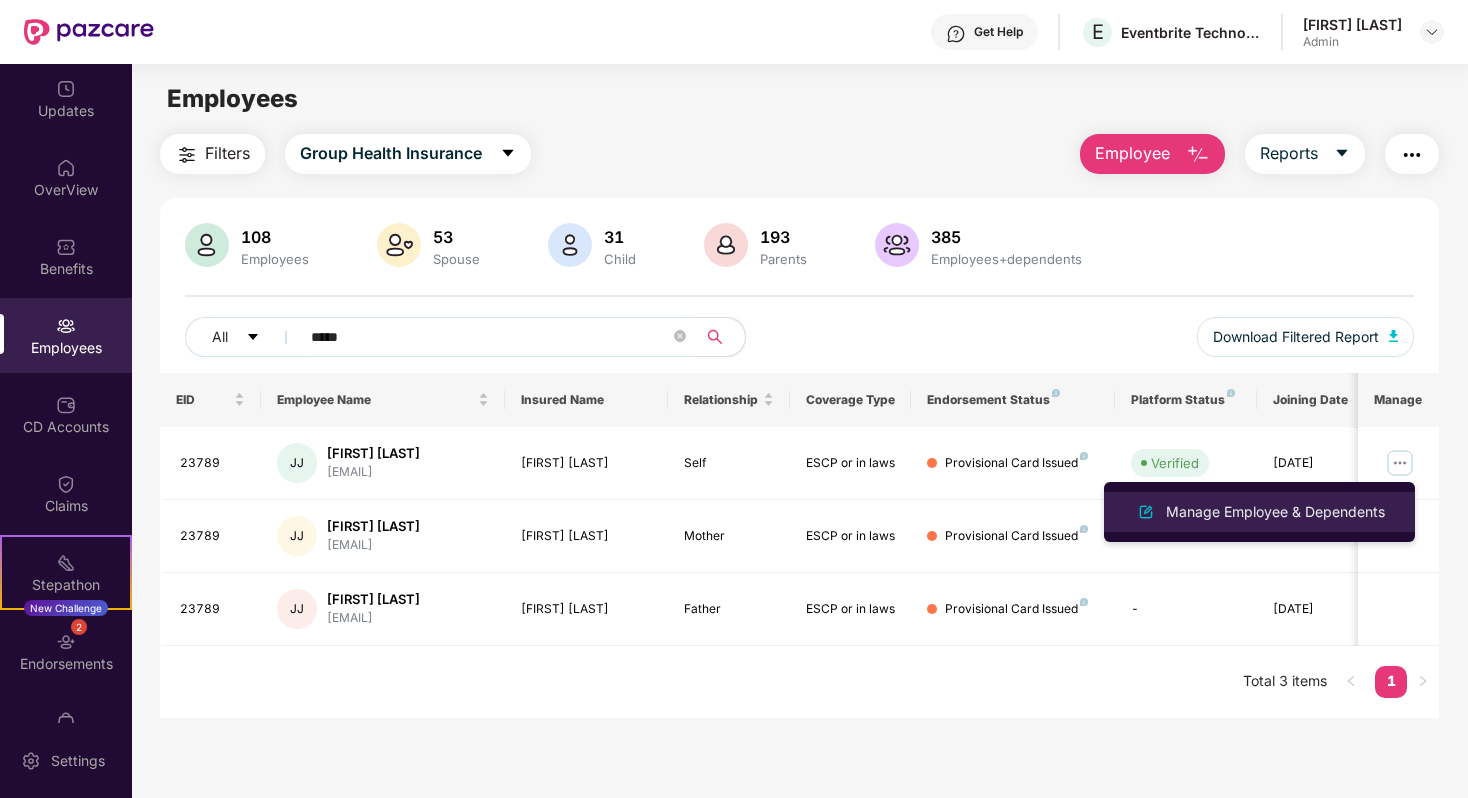 click on "Manage Employee & Dependents" at bounding box center [1275, 512] 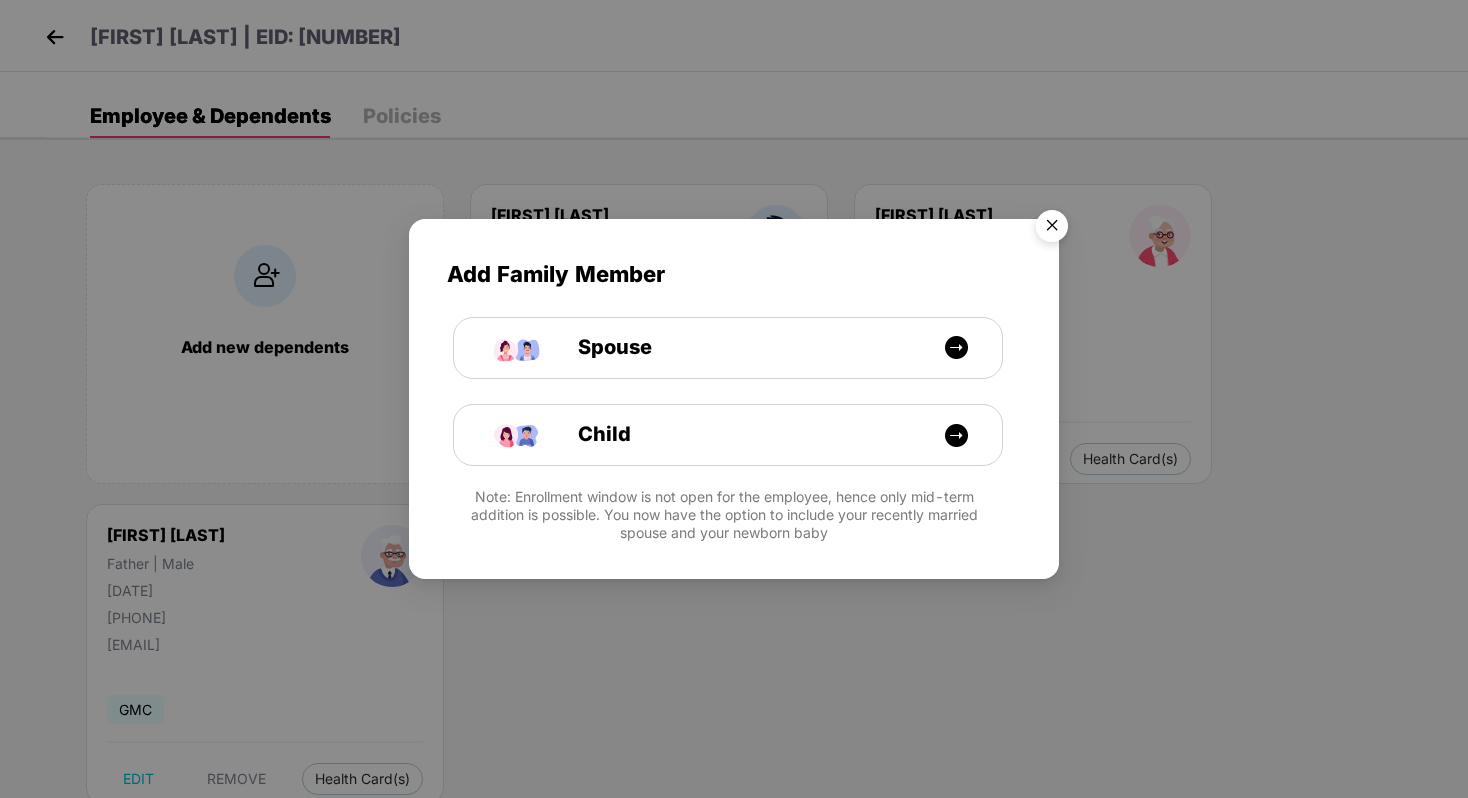 drag, startPoint x: 1054, startPoint y: 226, endPoint x: 932, endPoint y: 280, distance: 133.41664 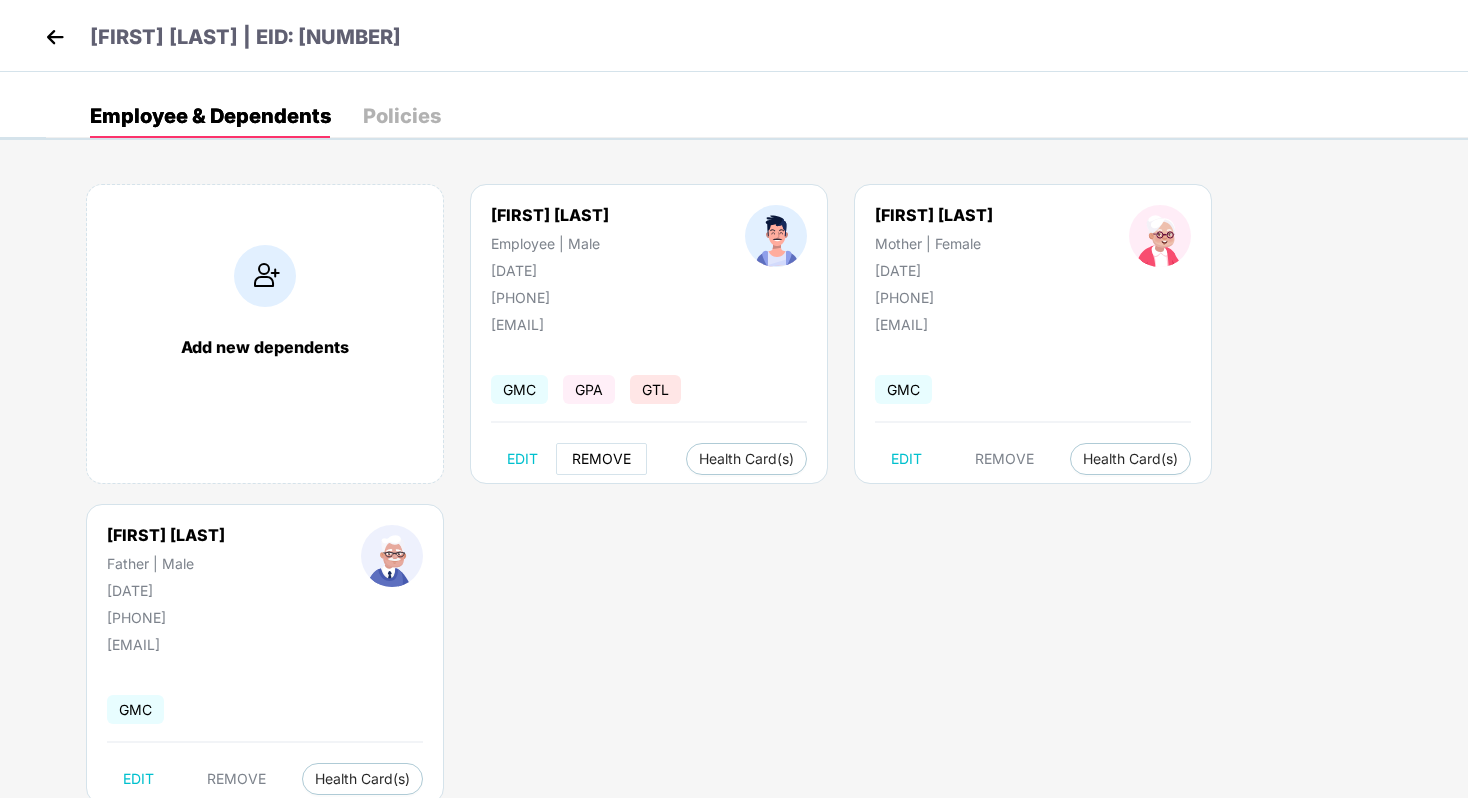 click on "REMOVE" at bounding box center [601, 459] 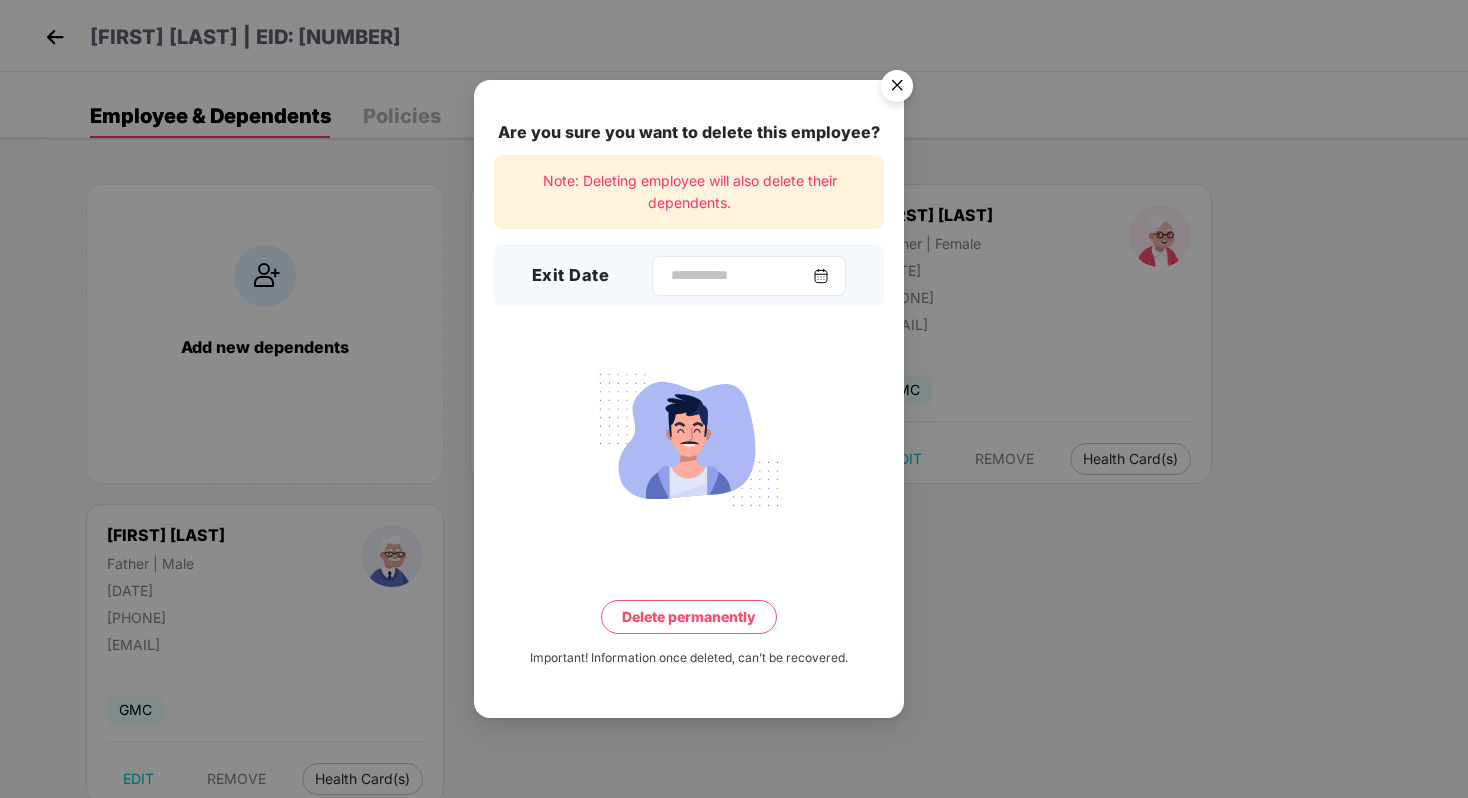 click at bounding box center [749, 276] 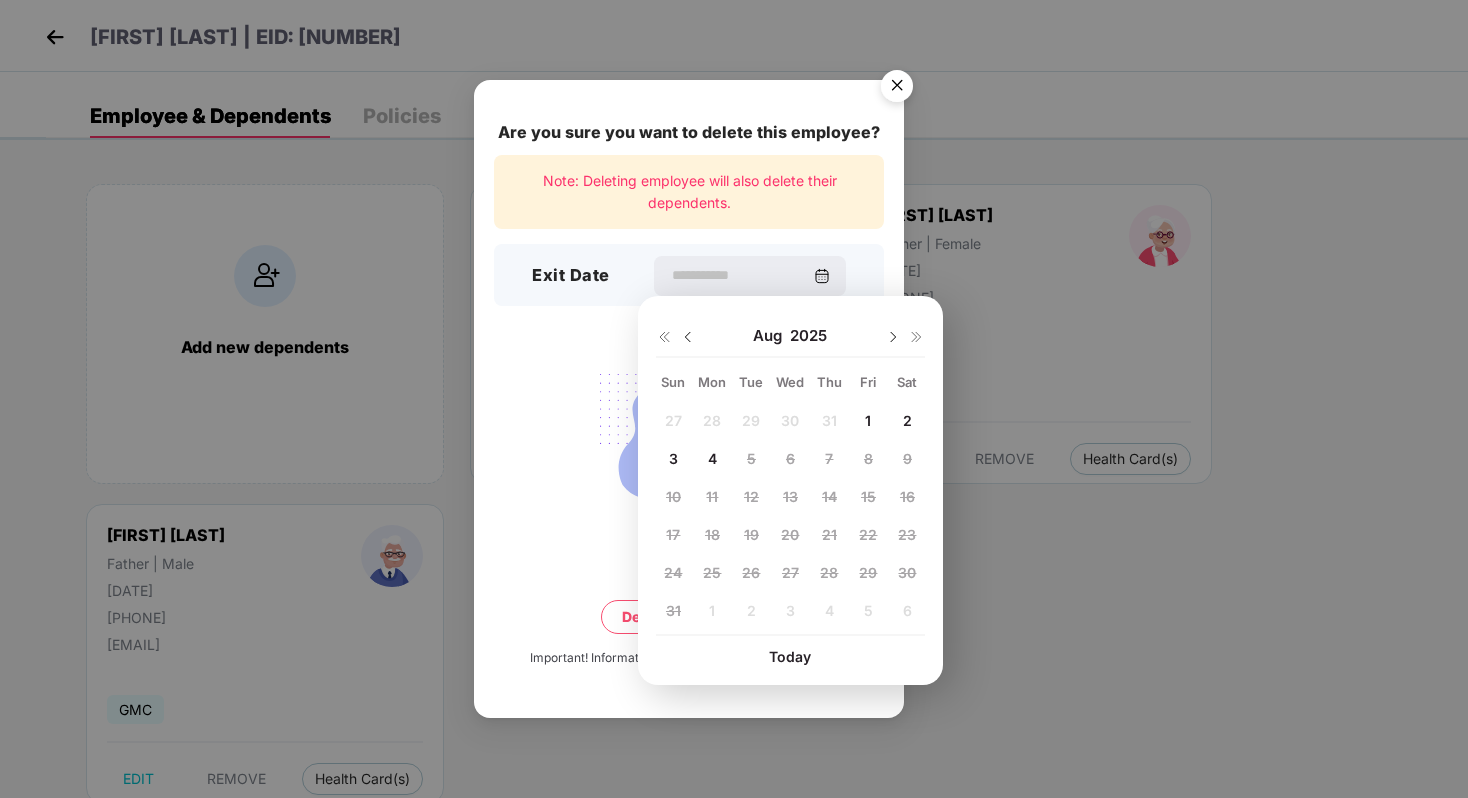 click at bounding box center (688, 337) 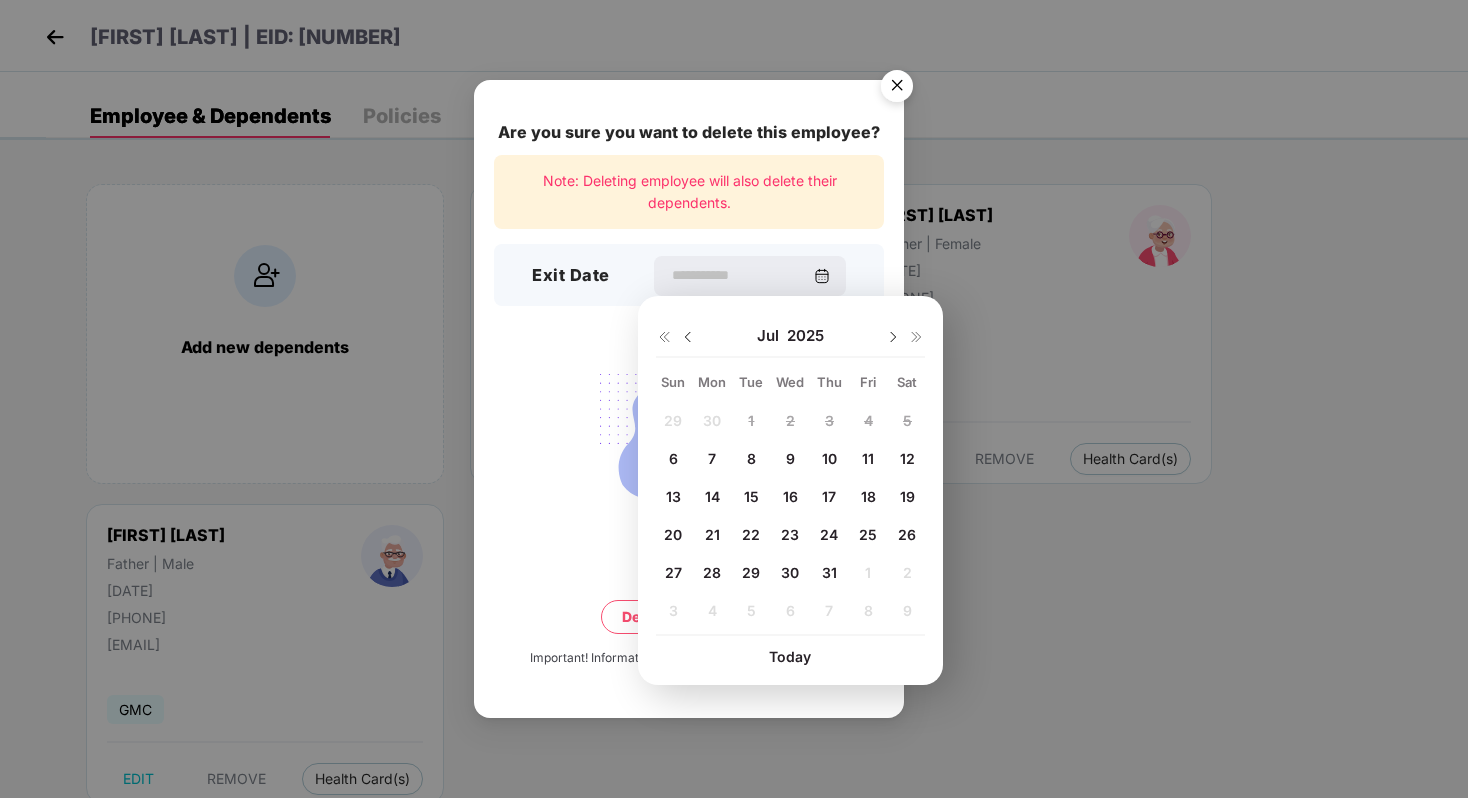 click on "31" at bounding box center [829, 572] 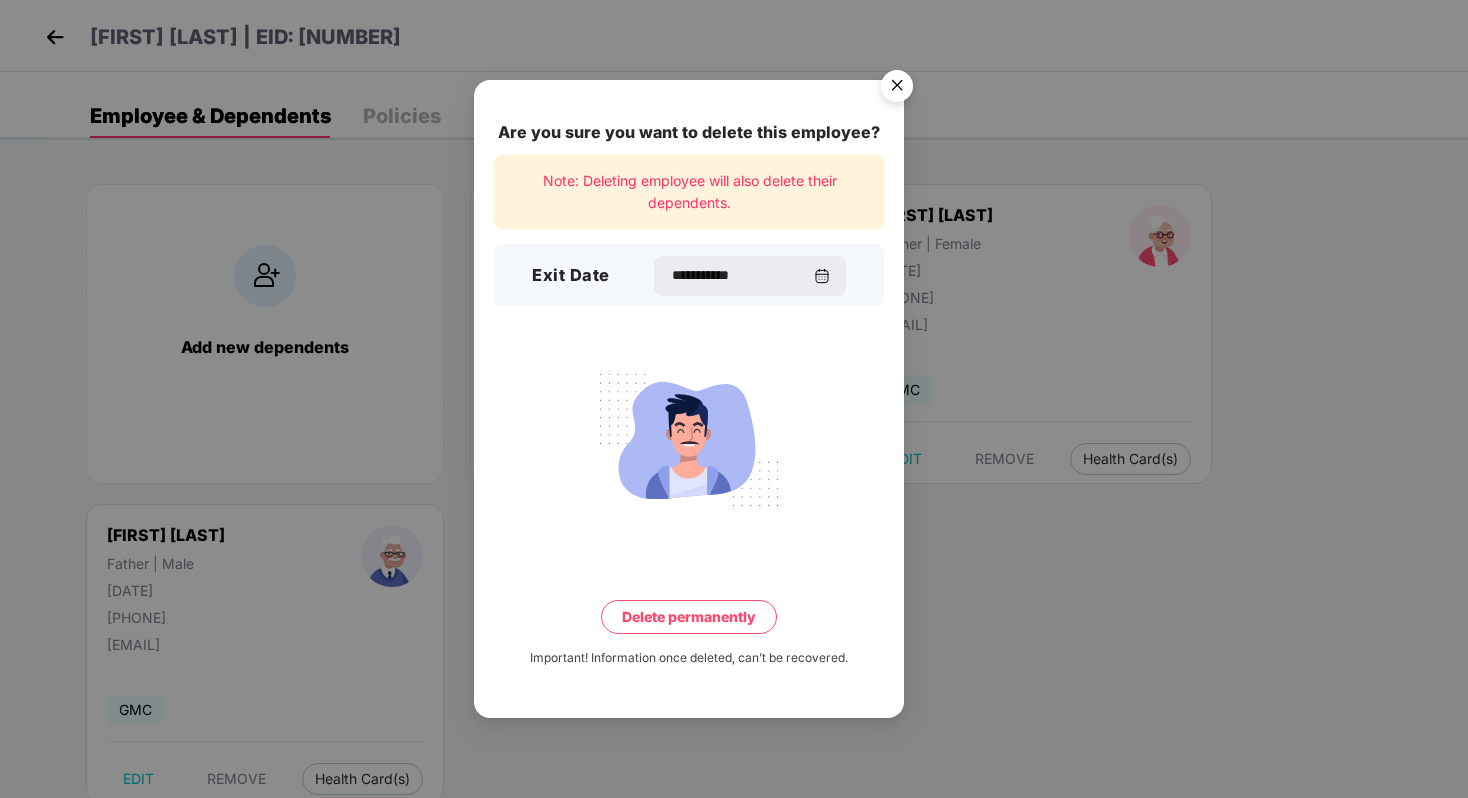 click on "Delete permanently" at bounding box center (689, 617) 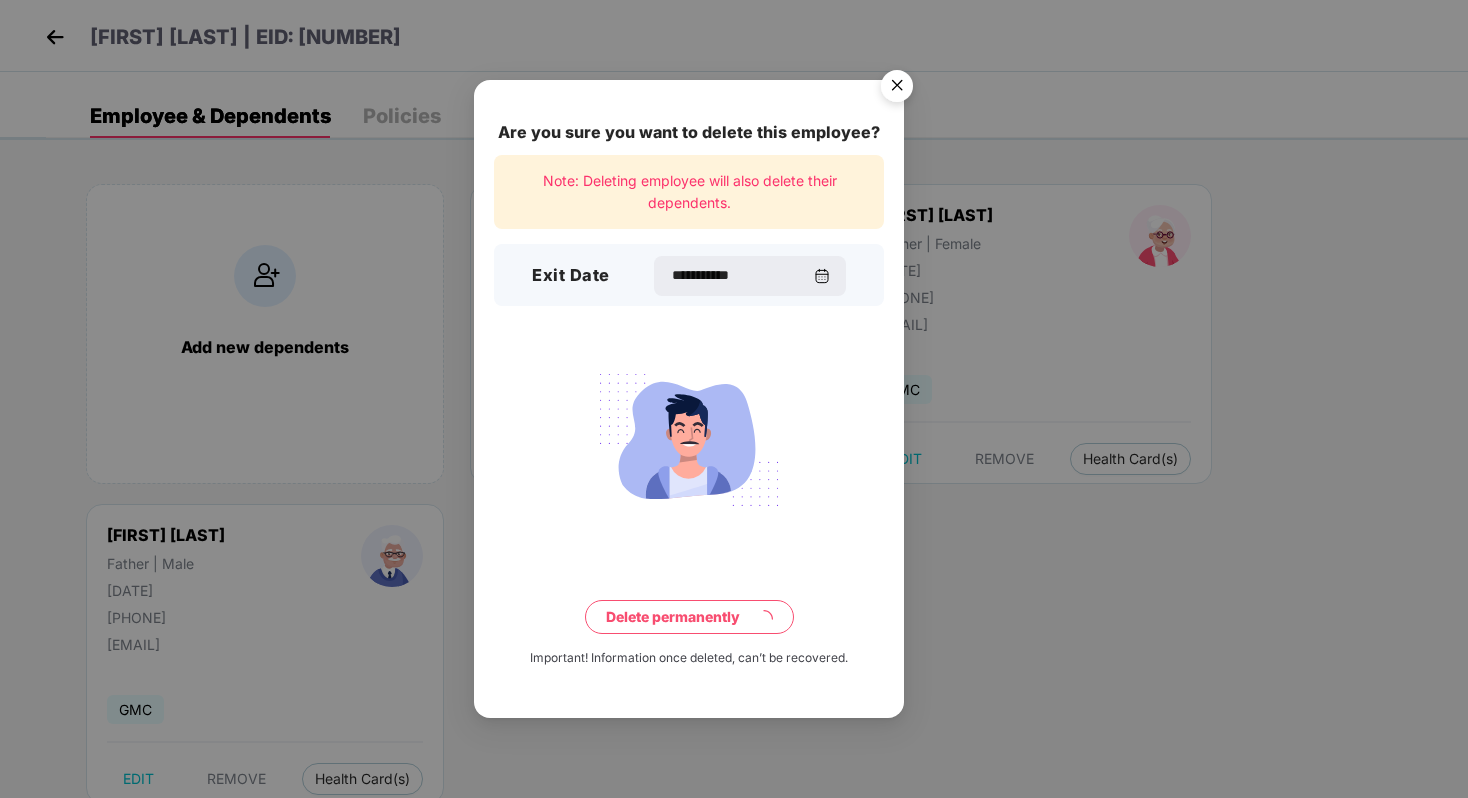 type 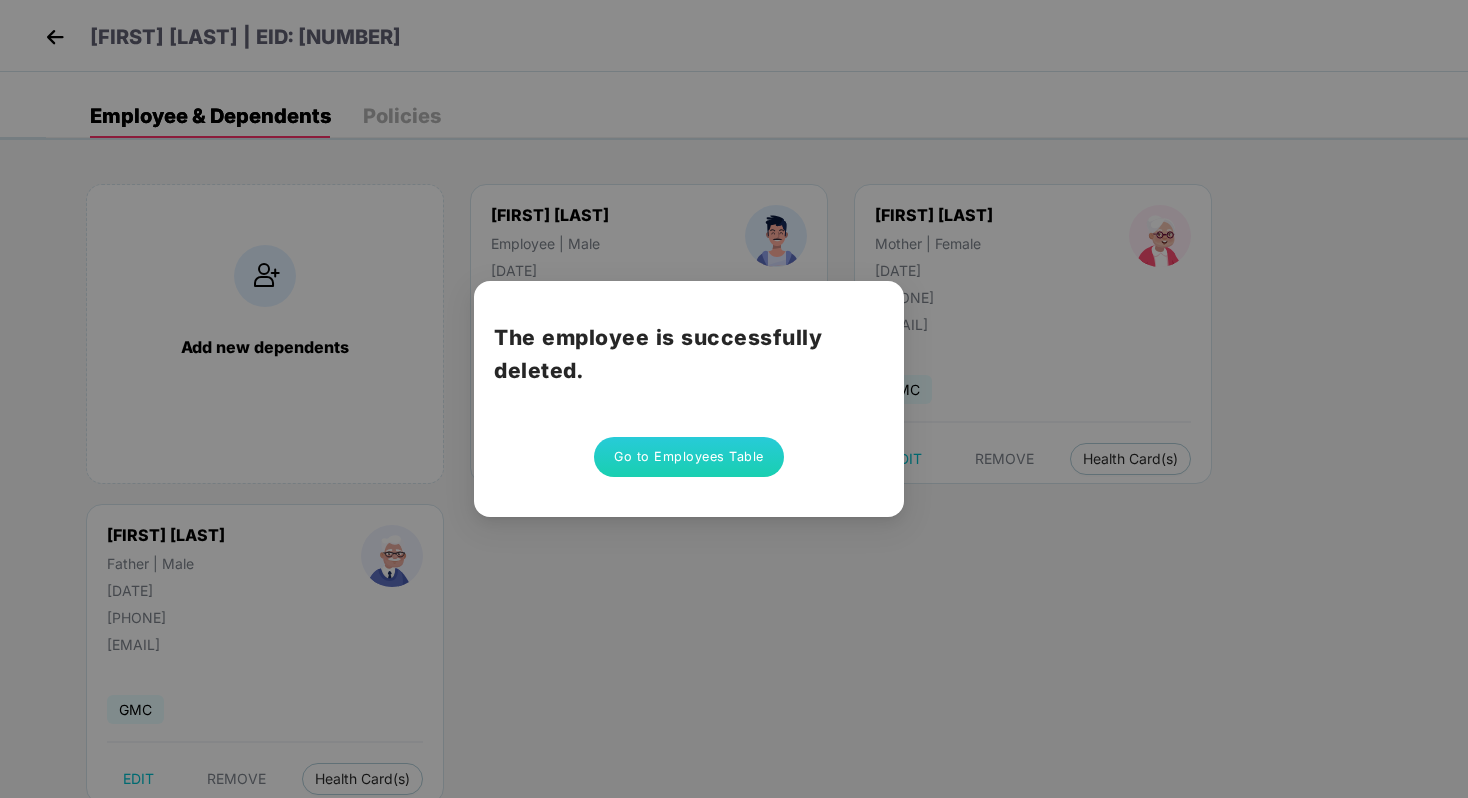 click on "Go to Employees Table" at bounding box center [689, 457] 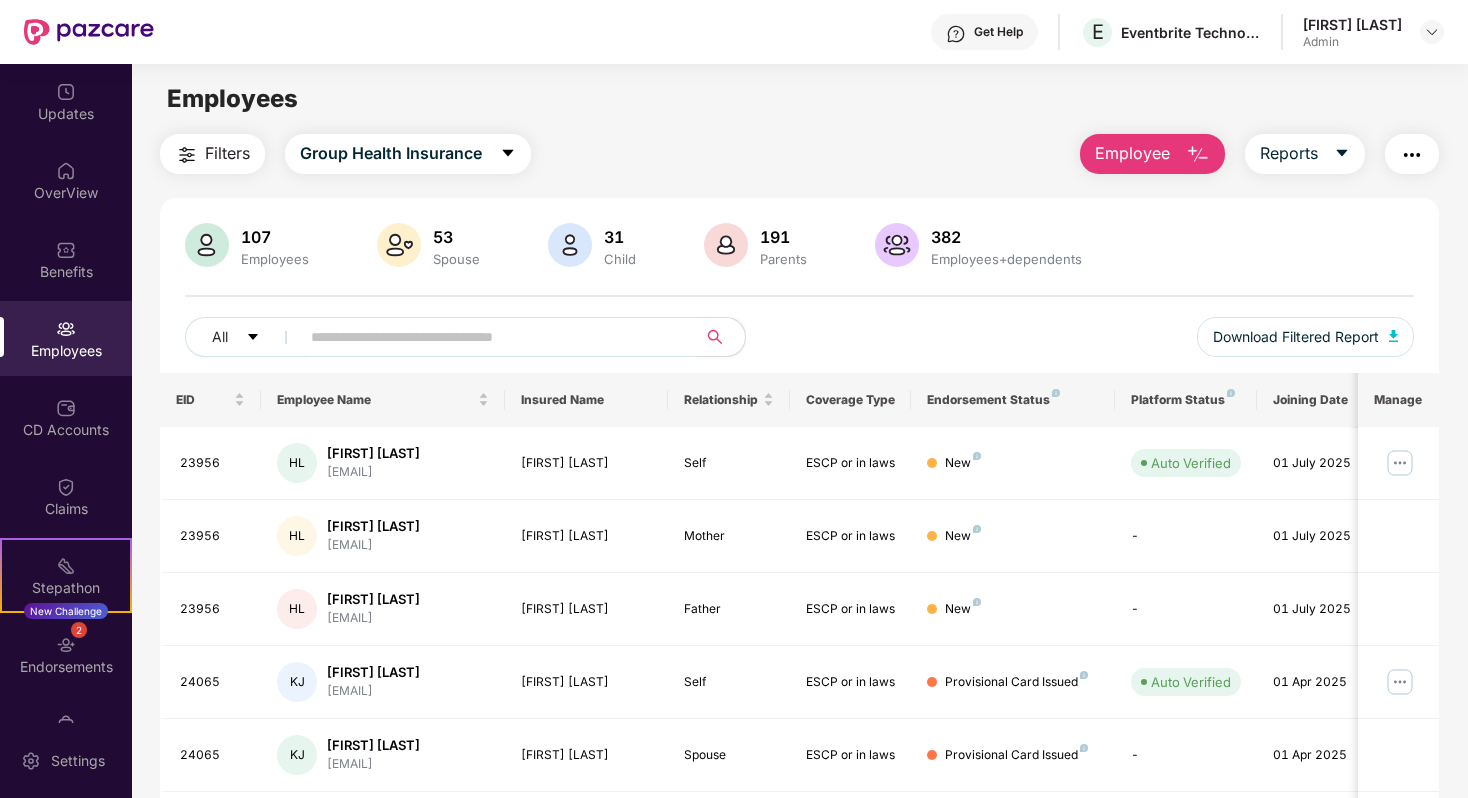 click at bounding box center [490, 337] 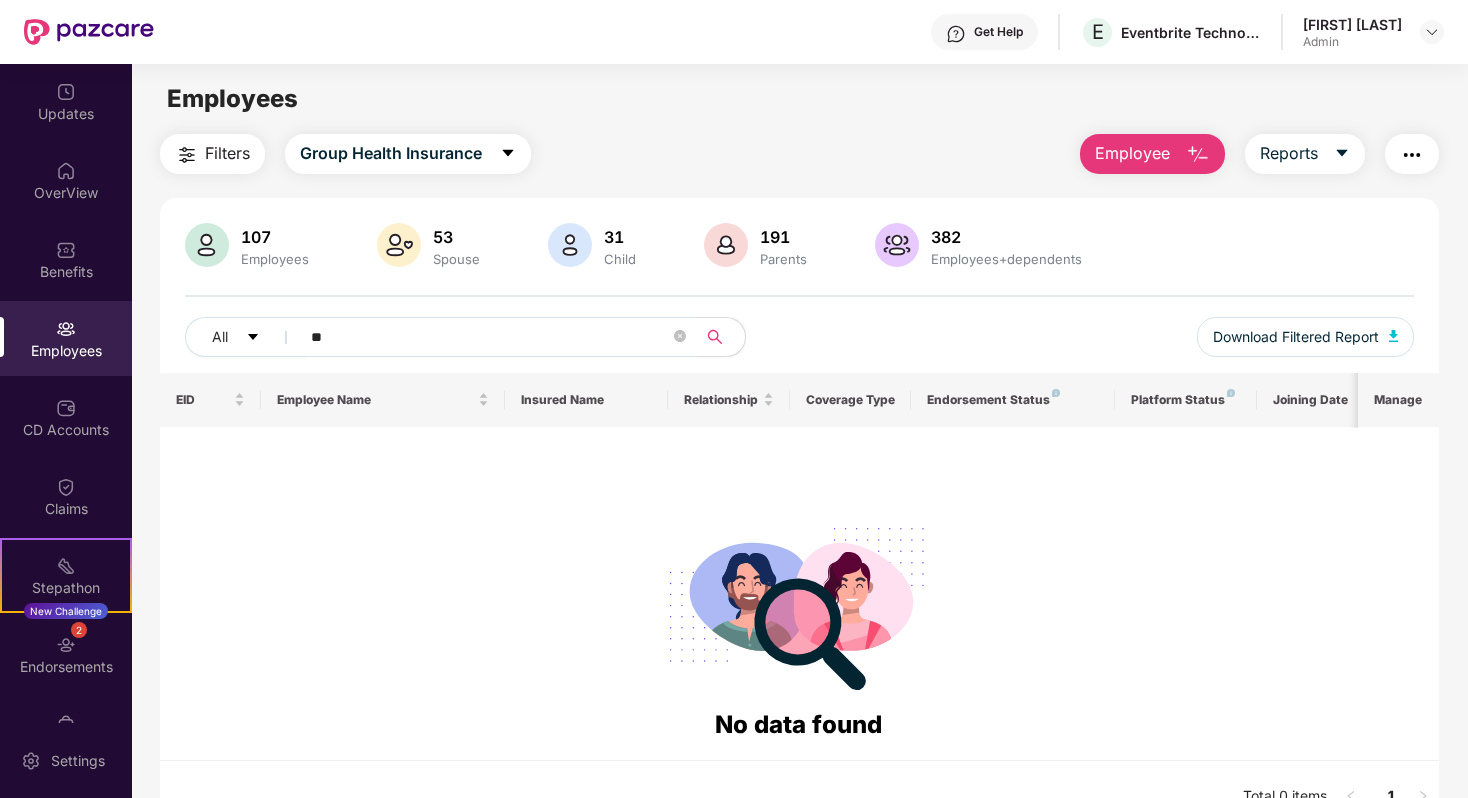 type on "*" 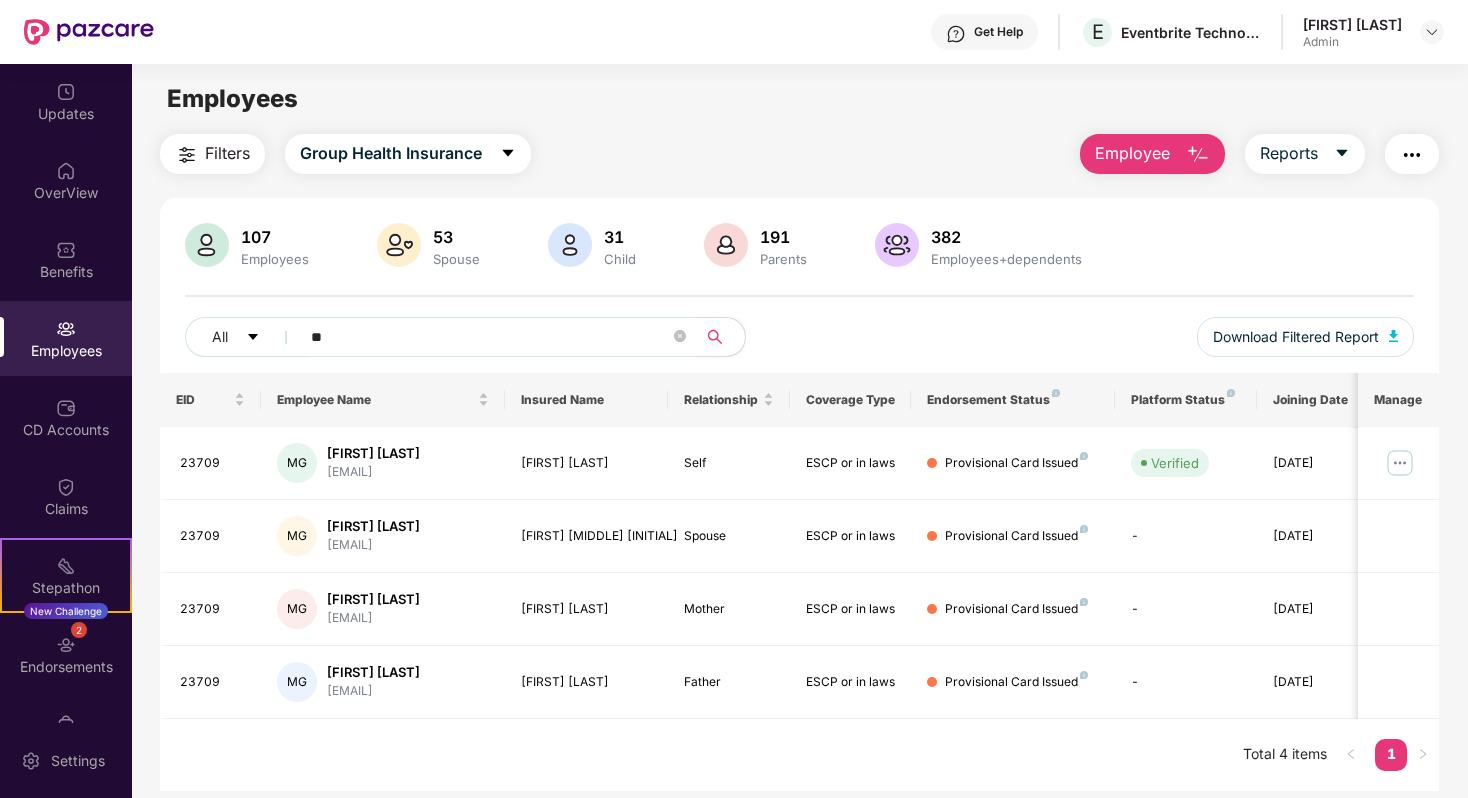 type on "*" 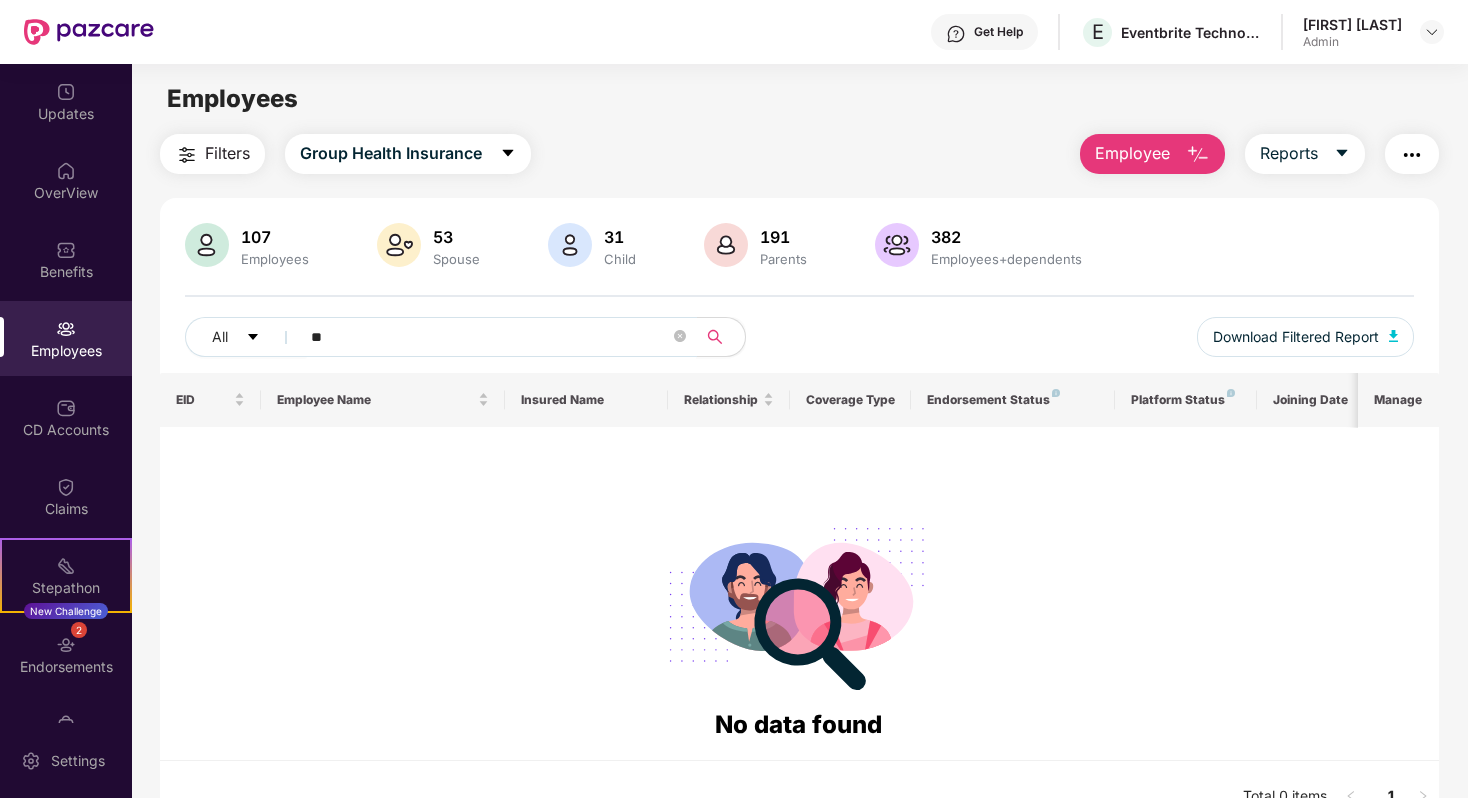 type on "*" 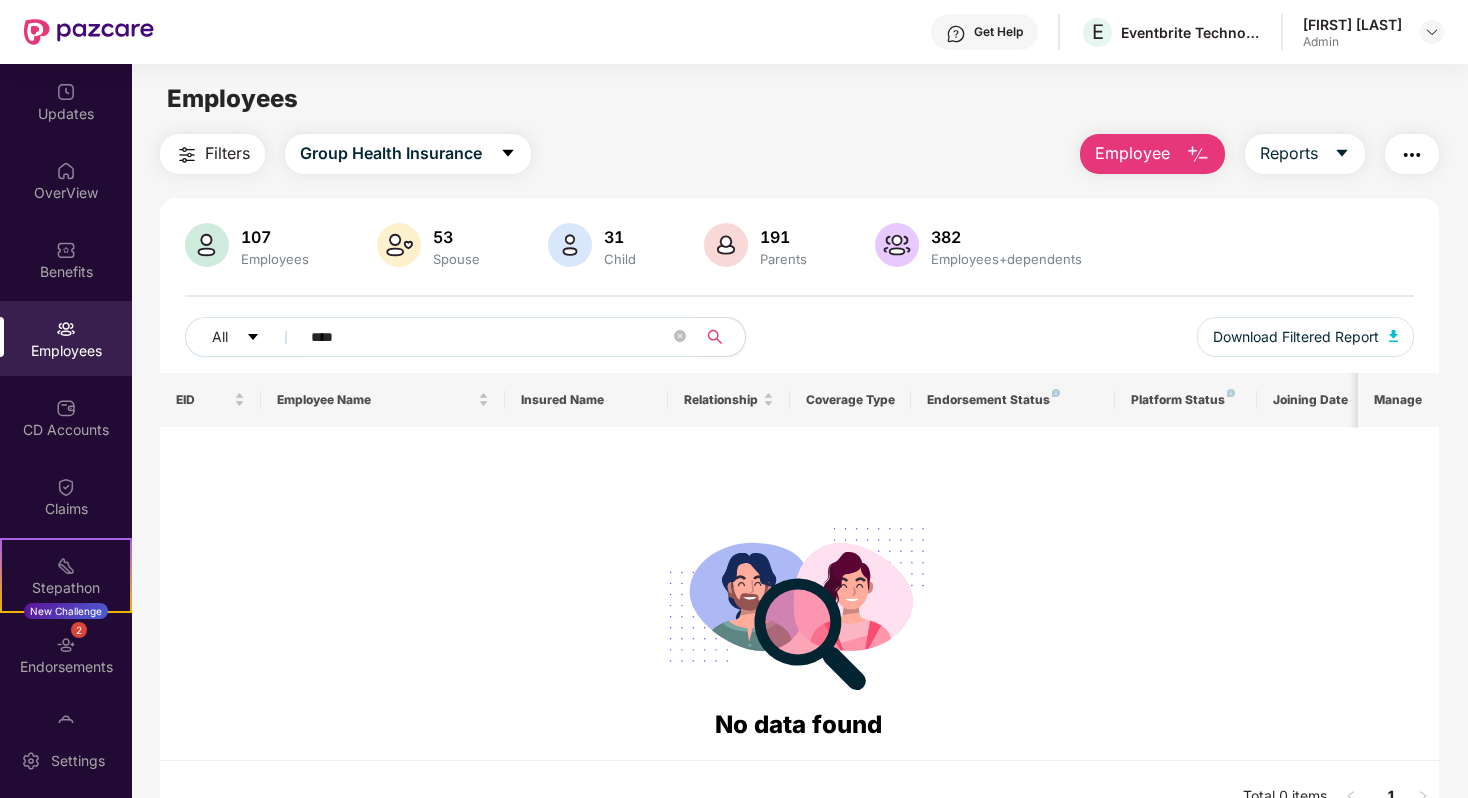 drag, startPoint x: 359, startPoint y: 336, endPoint x: 230, endPoint y: 313, distance: 131.03435 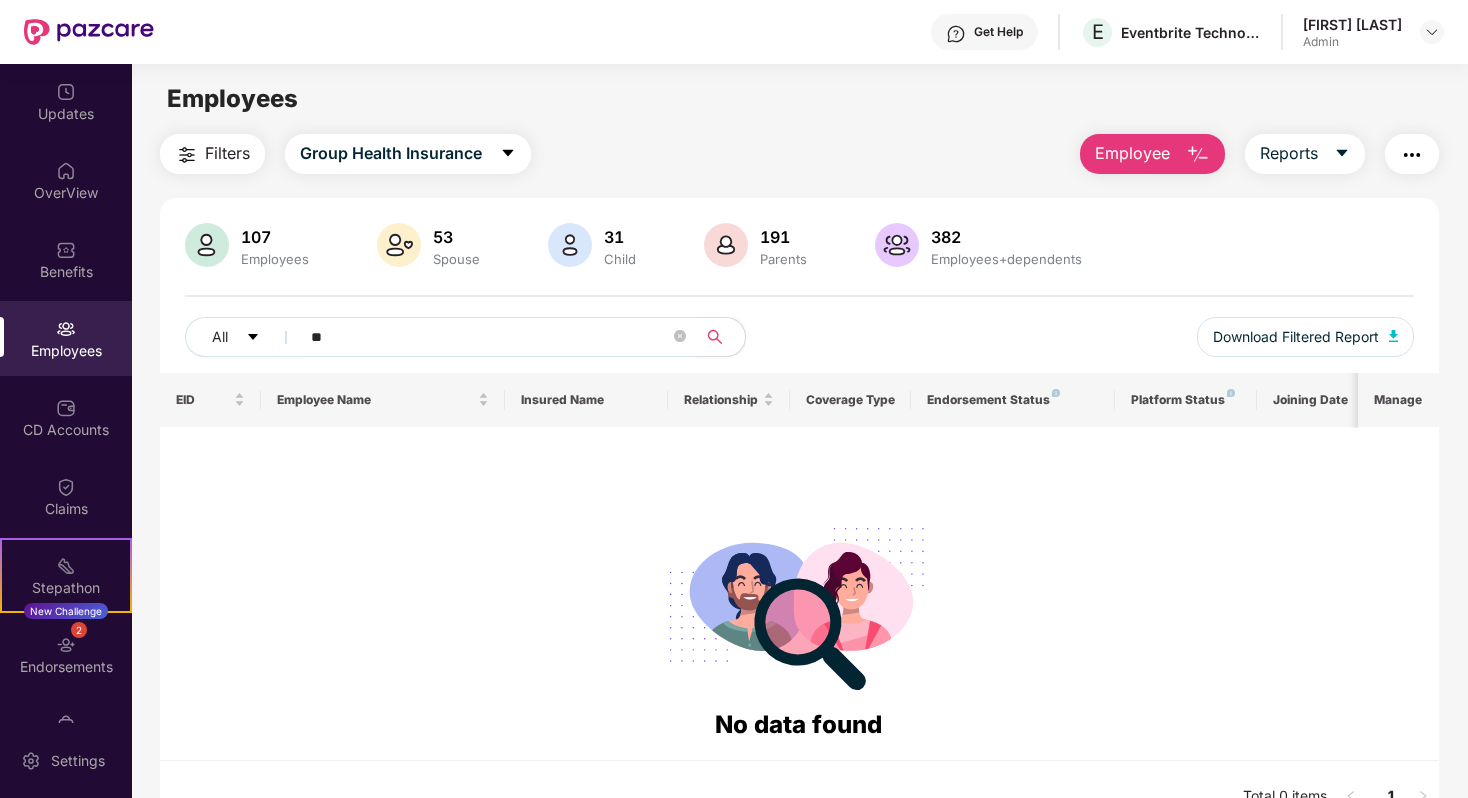 type on "*" 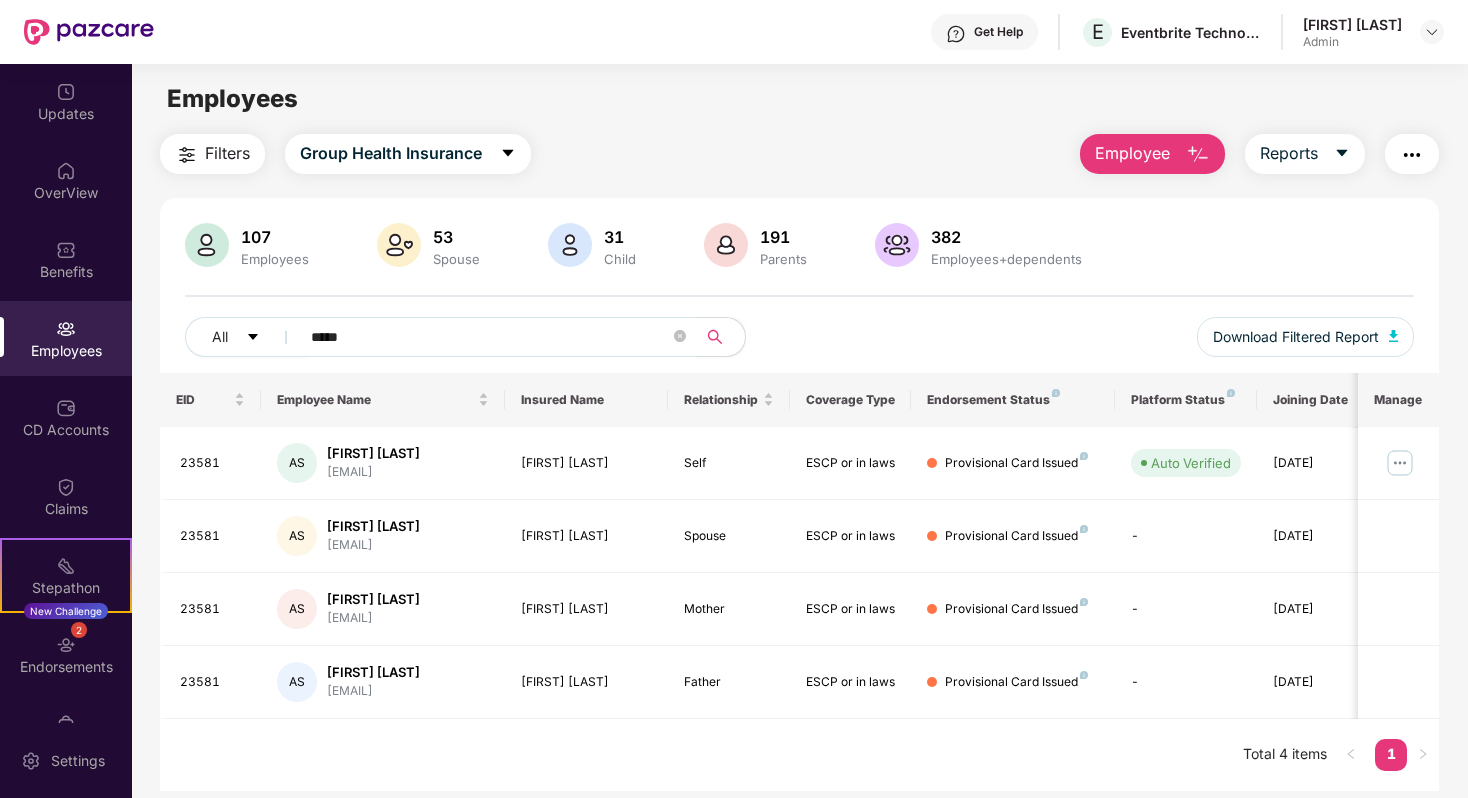 click on "Click to sort ascending" at bounding box center [0, 0] 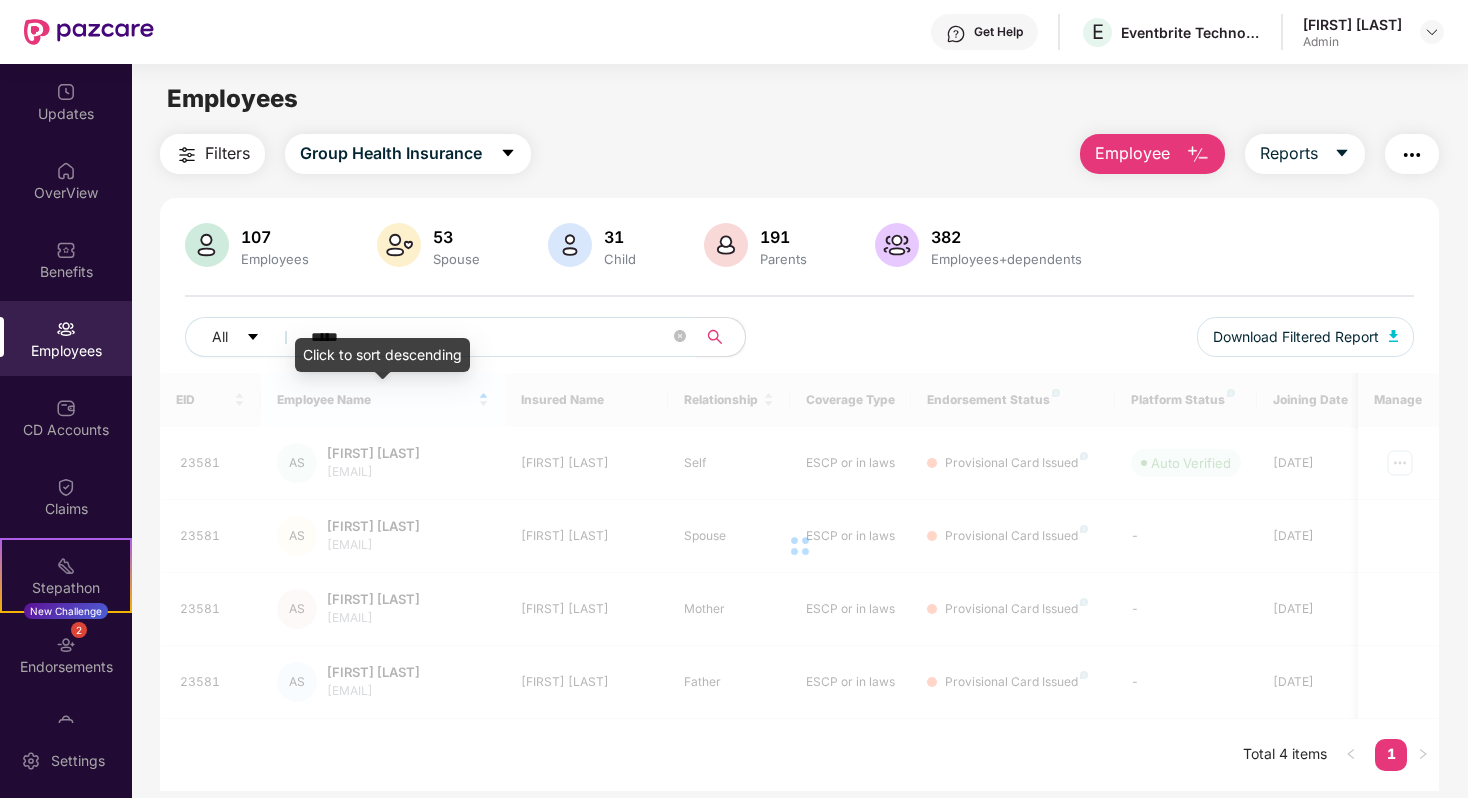 click on "Click to sort descending" at bounding box center [382, 355] 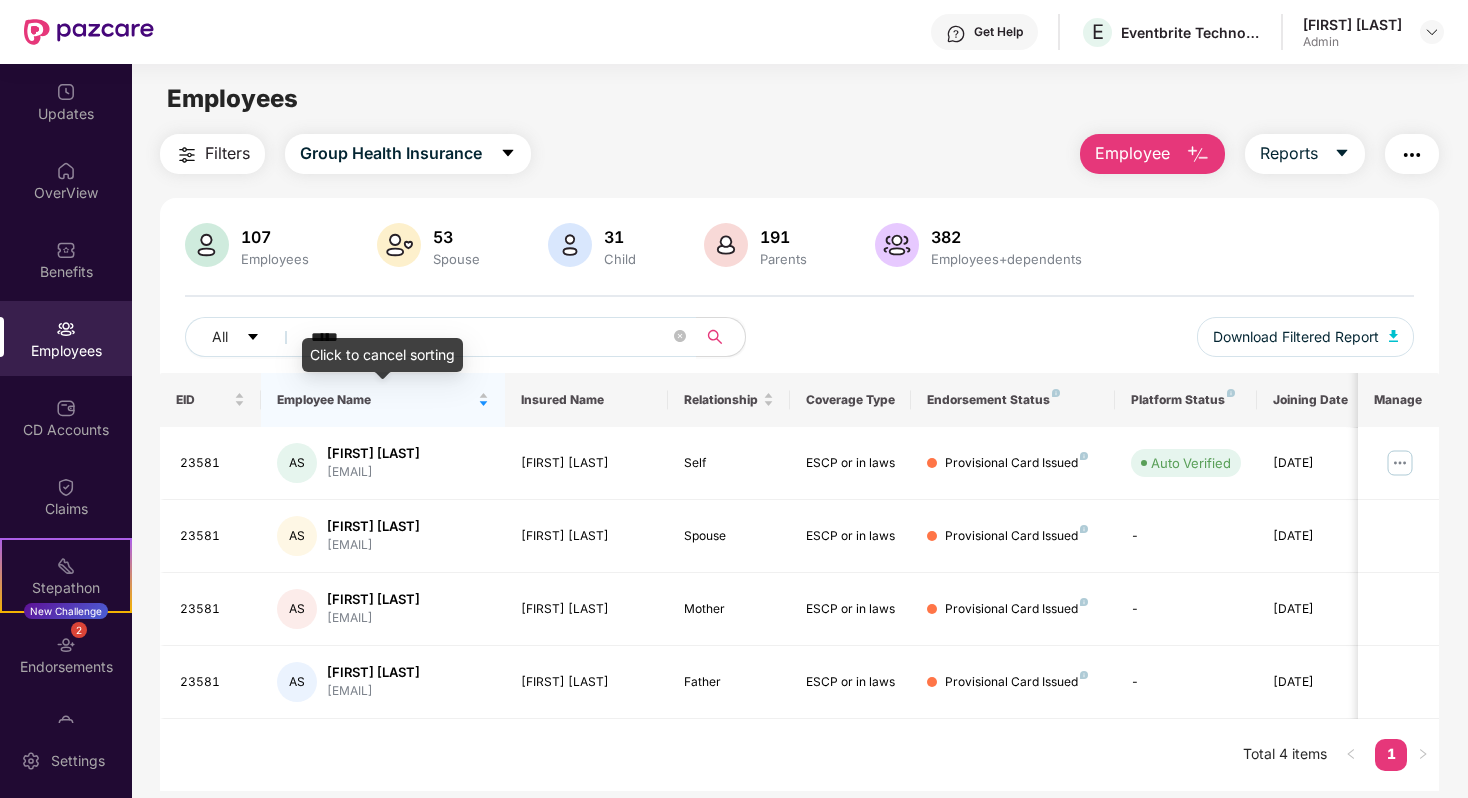 click on "Click to cancel sorting" at bounding box center [382, 355] 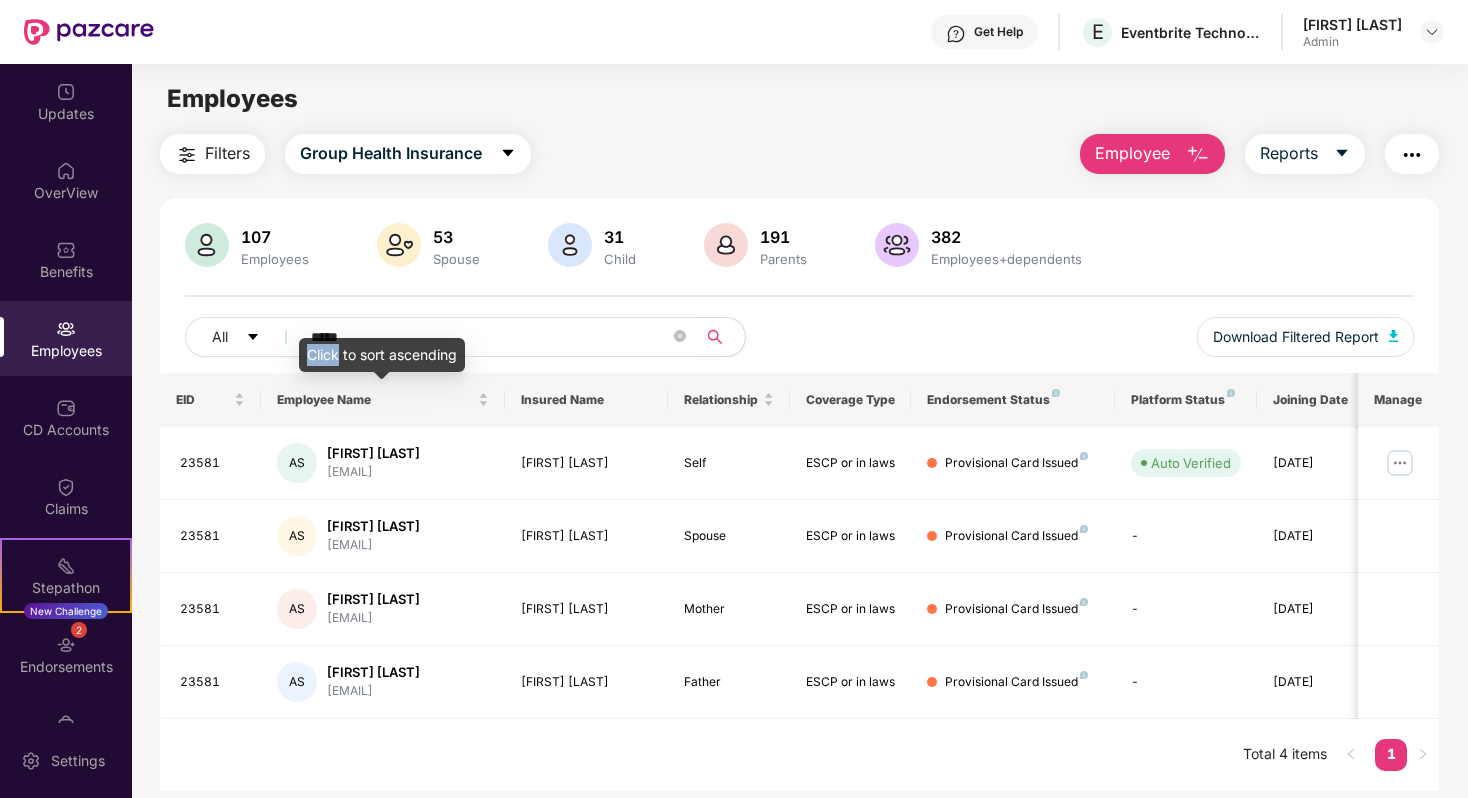 click on "Click to sort ascending" at bounding box center [382, 355] 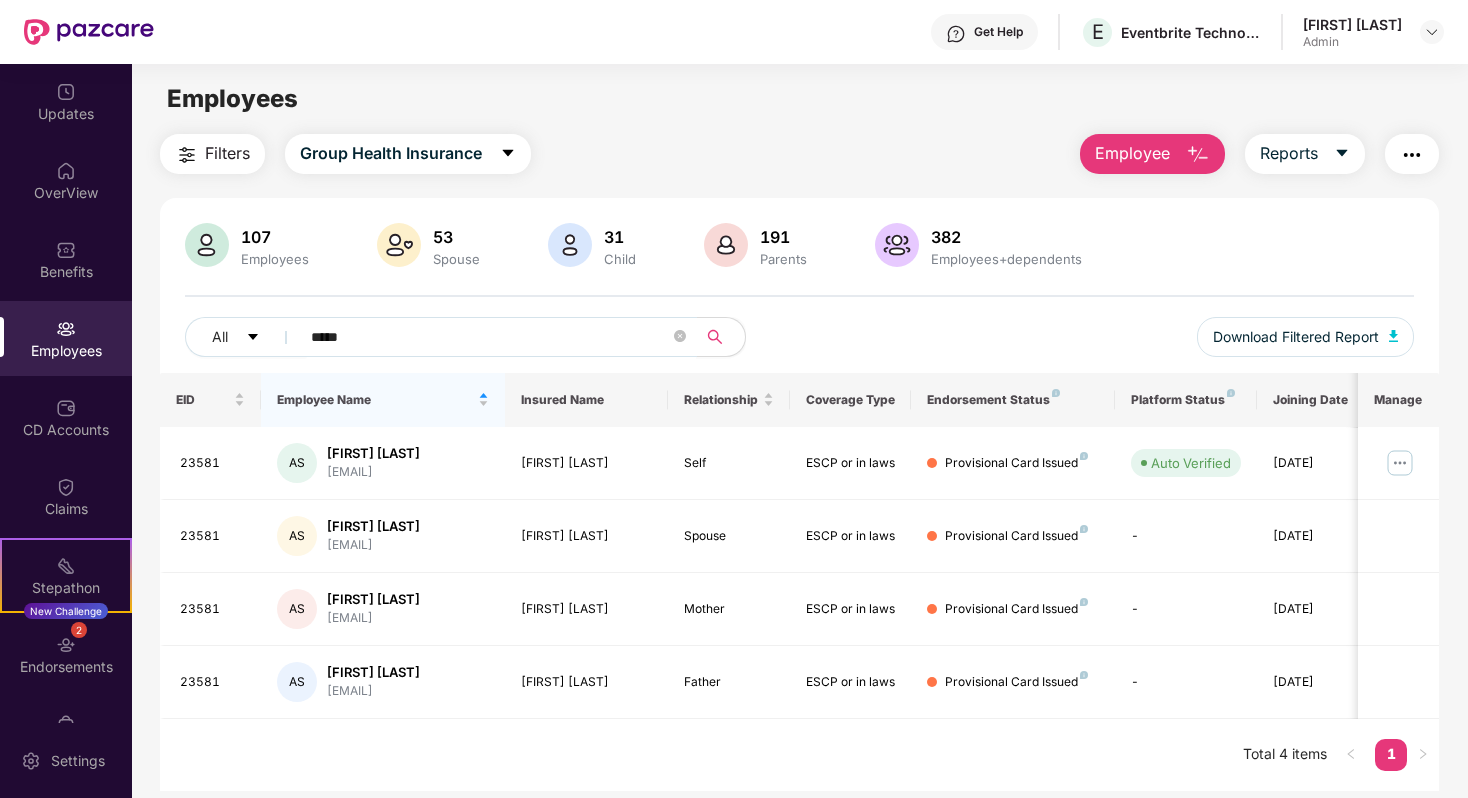 click on "*****" at bounding box center (490, 337) 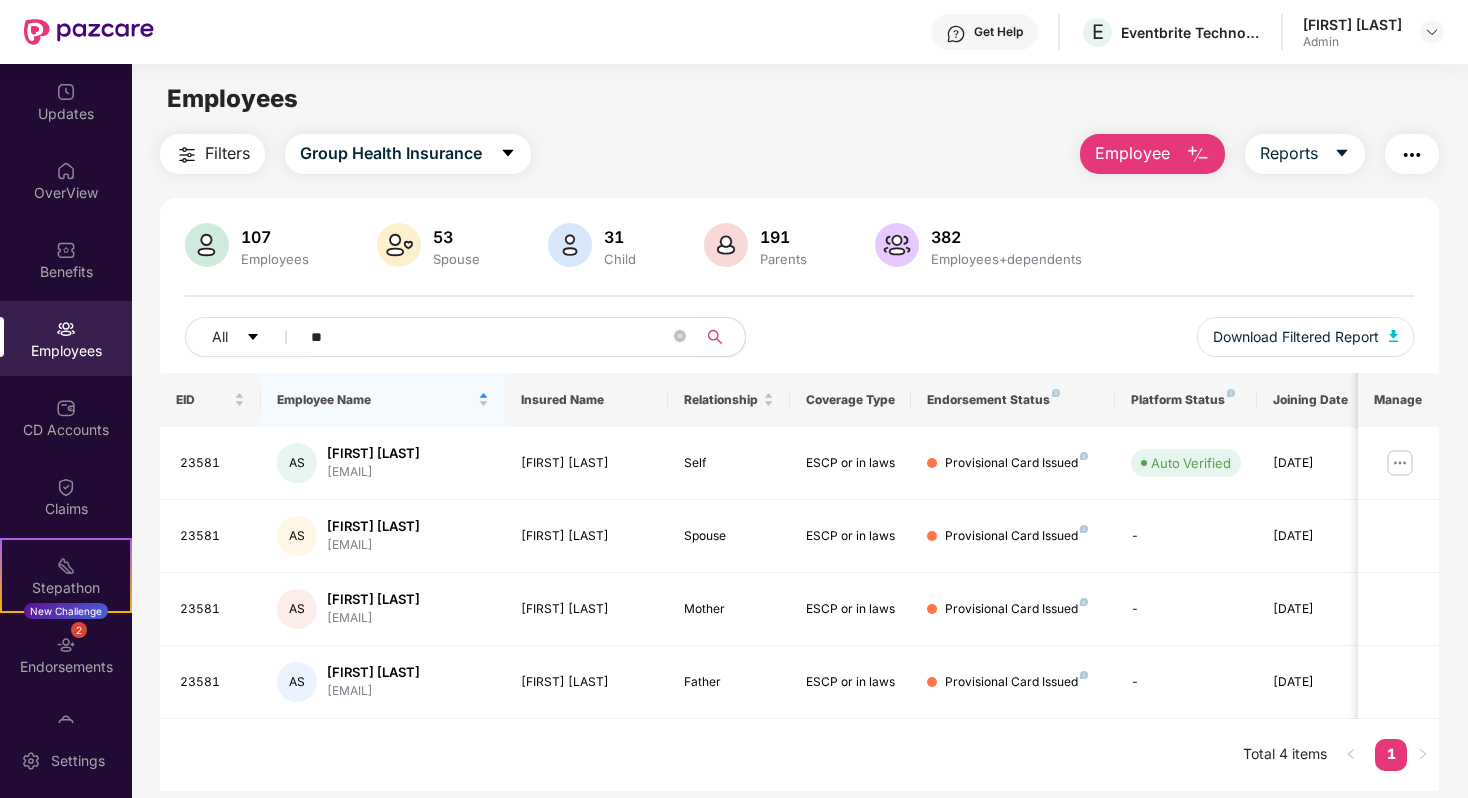type on "*" 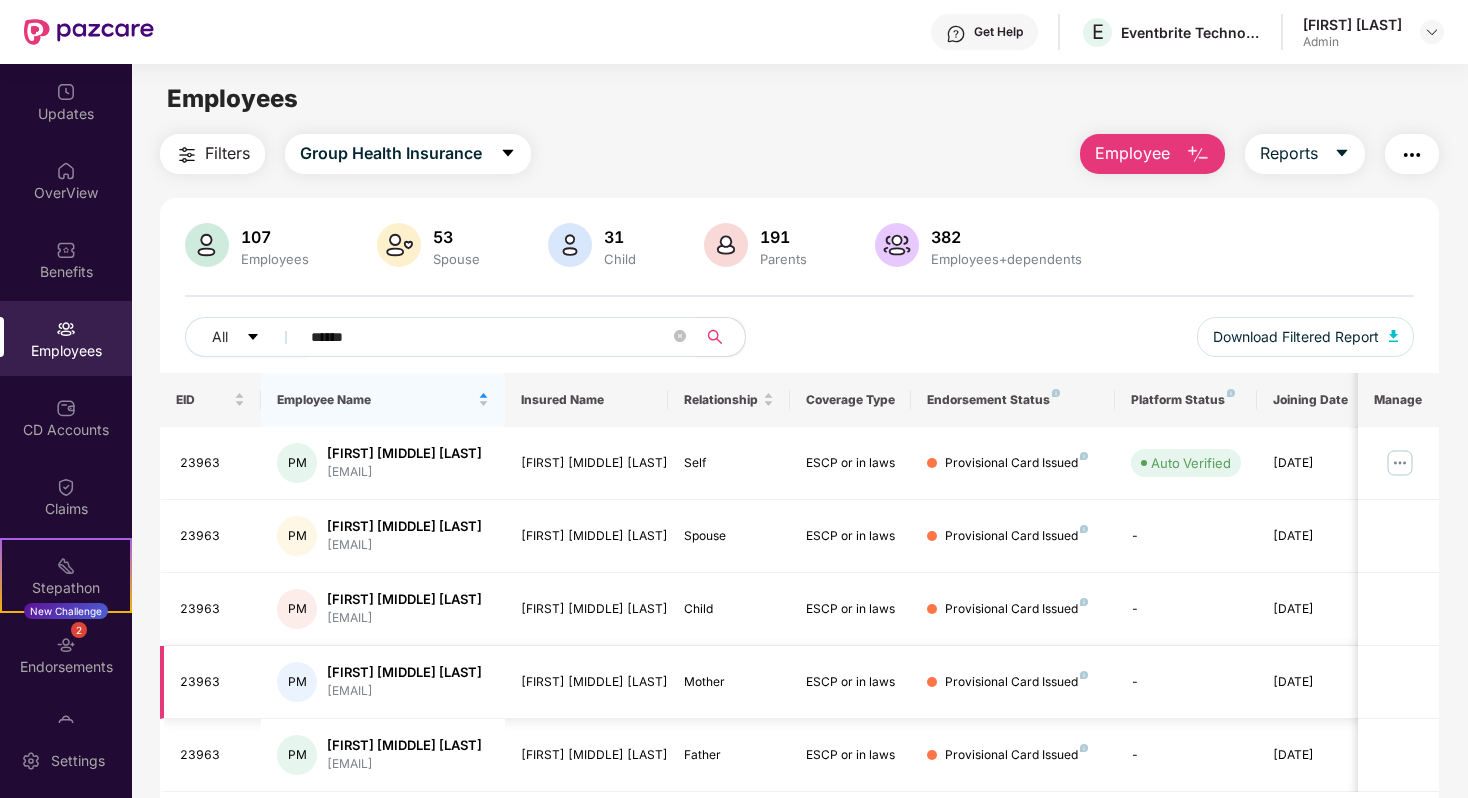 scroll, scrollTop: 66, scrollLeft: 0, axis: vertical 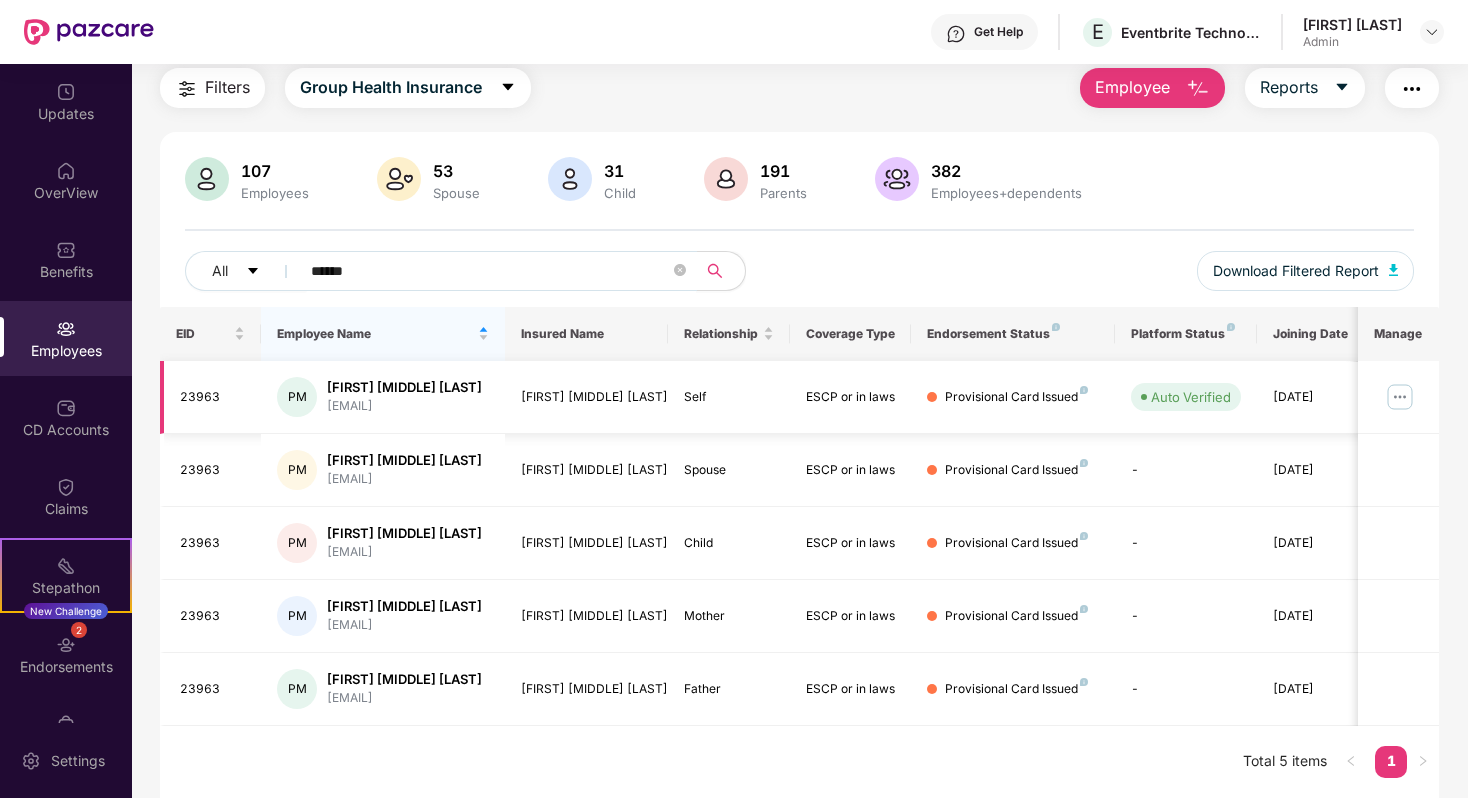 type on "******" 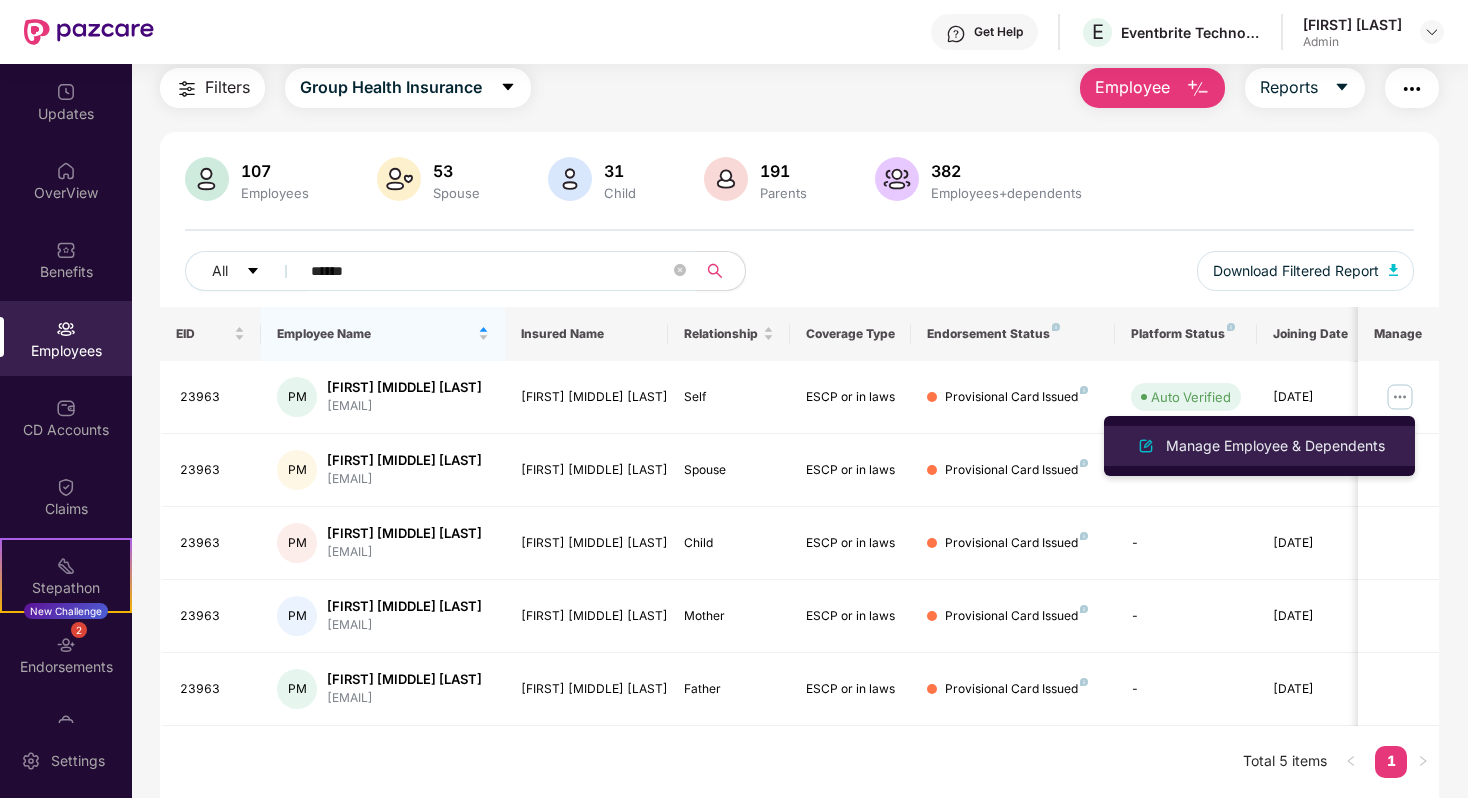 click on "Manage Employee & Dependents" at bounding box center (1275, 446) 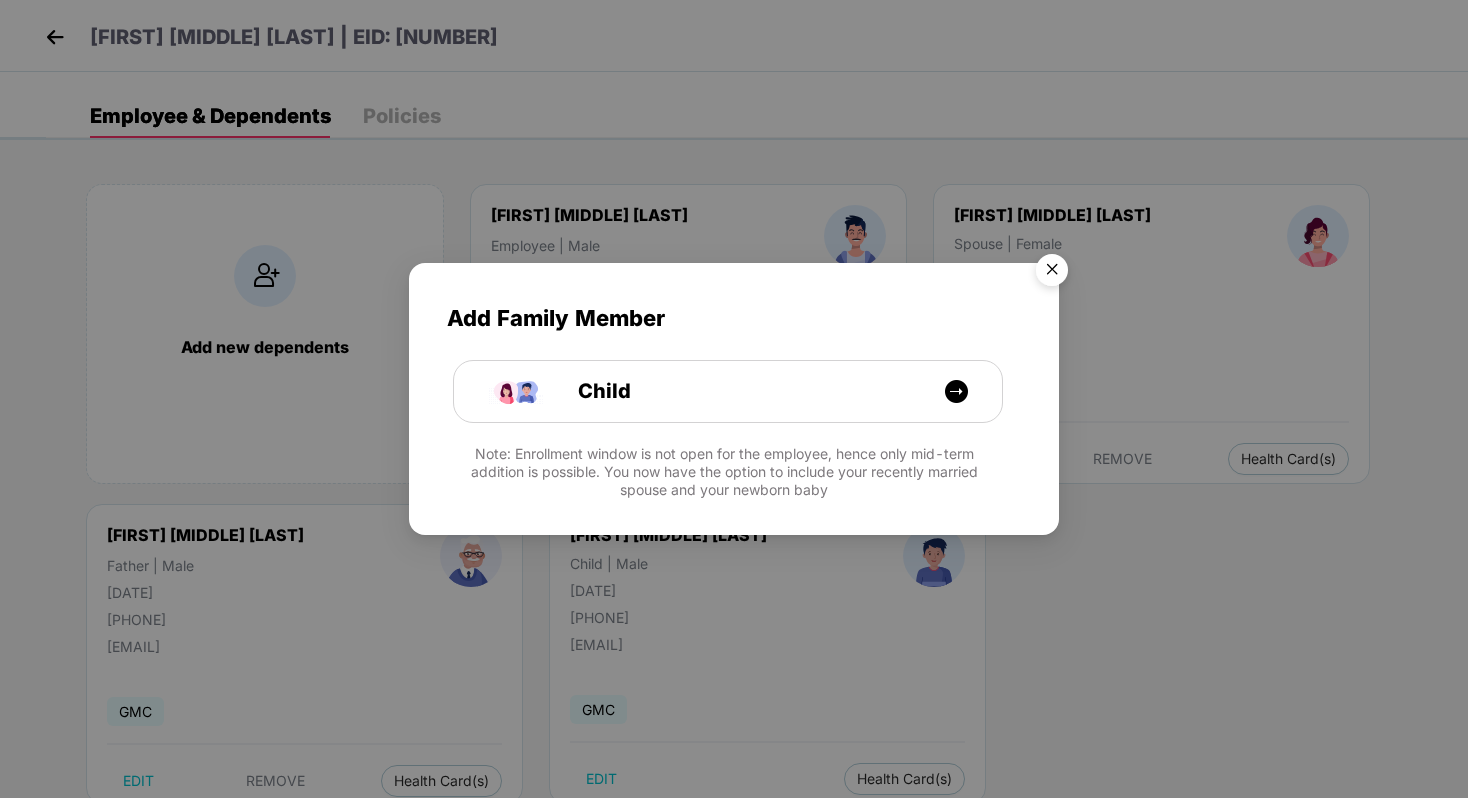click at bounding box center [1052, 273] 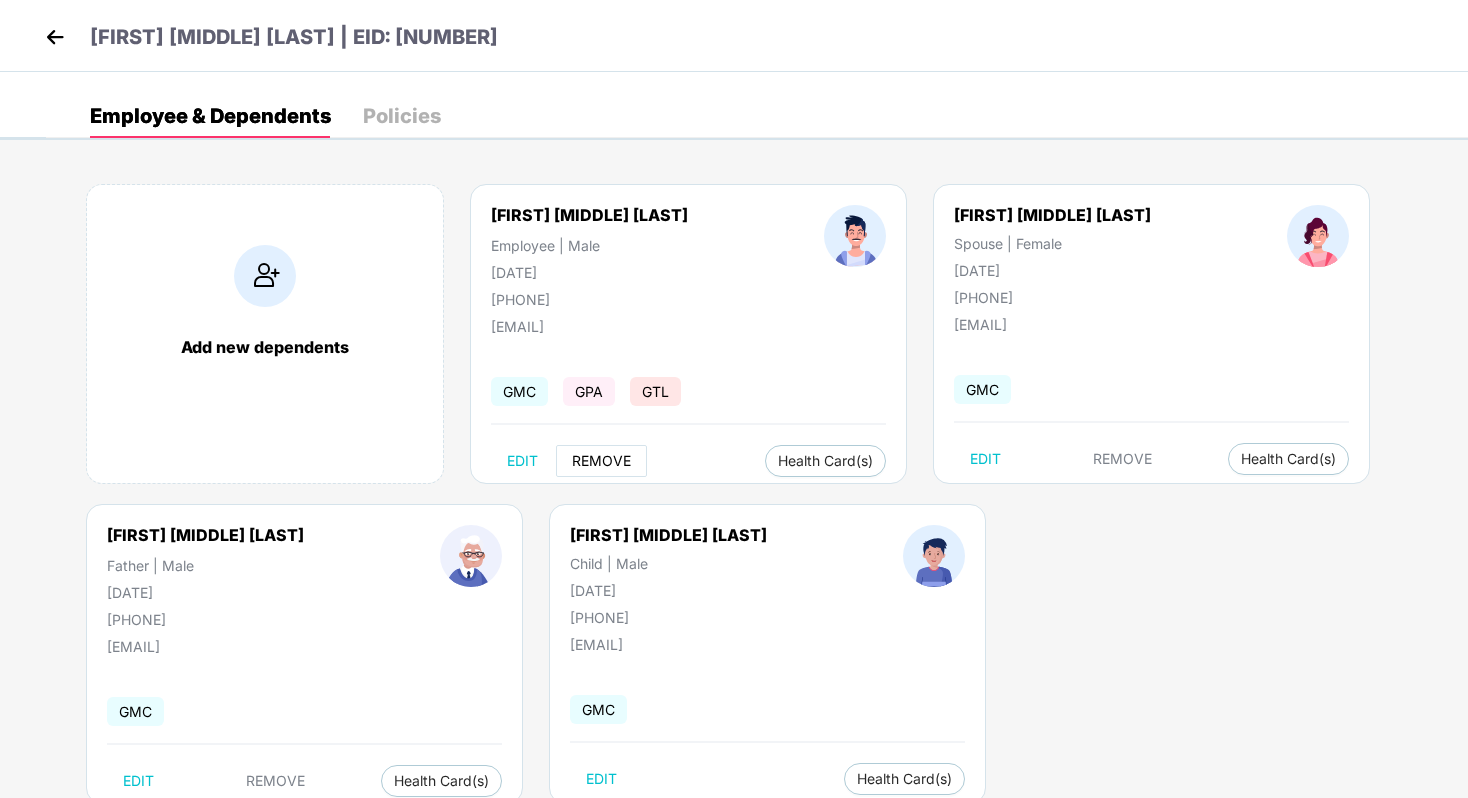 click on "REMOVE" at bounding box center (601, 461) 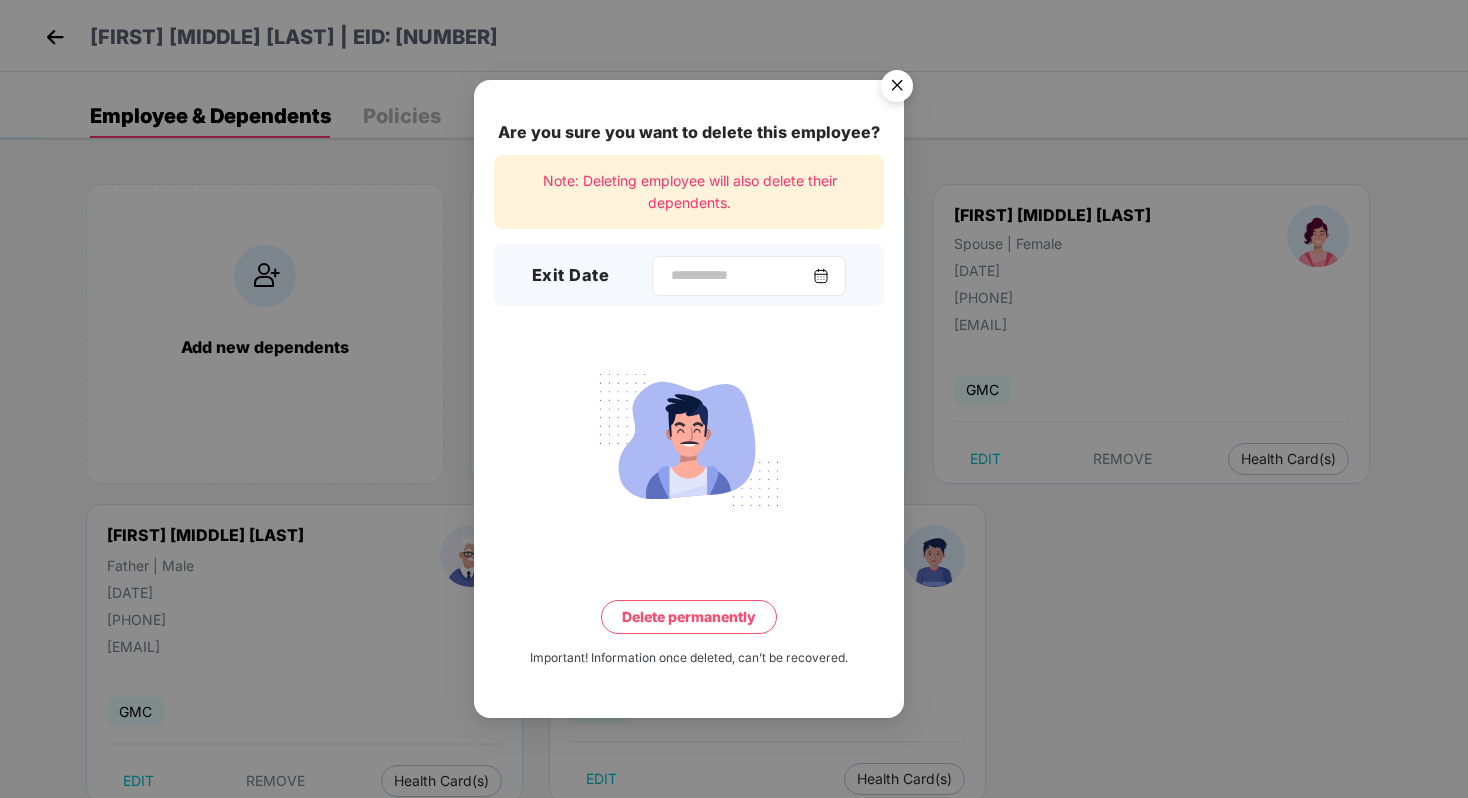 click at bounding box center (821, 276) 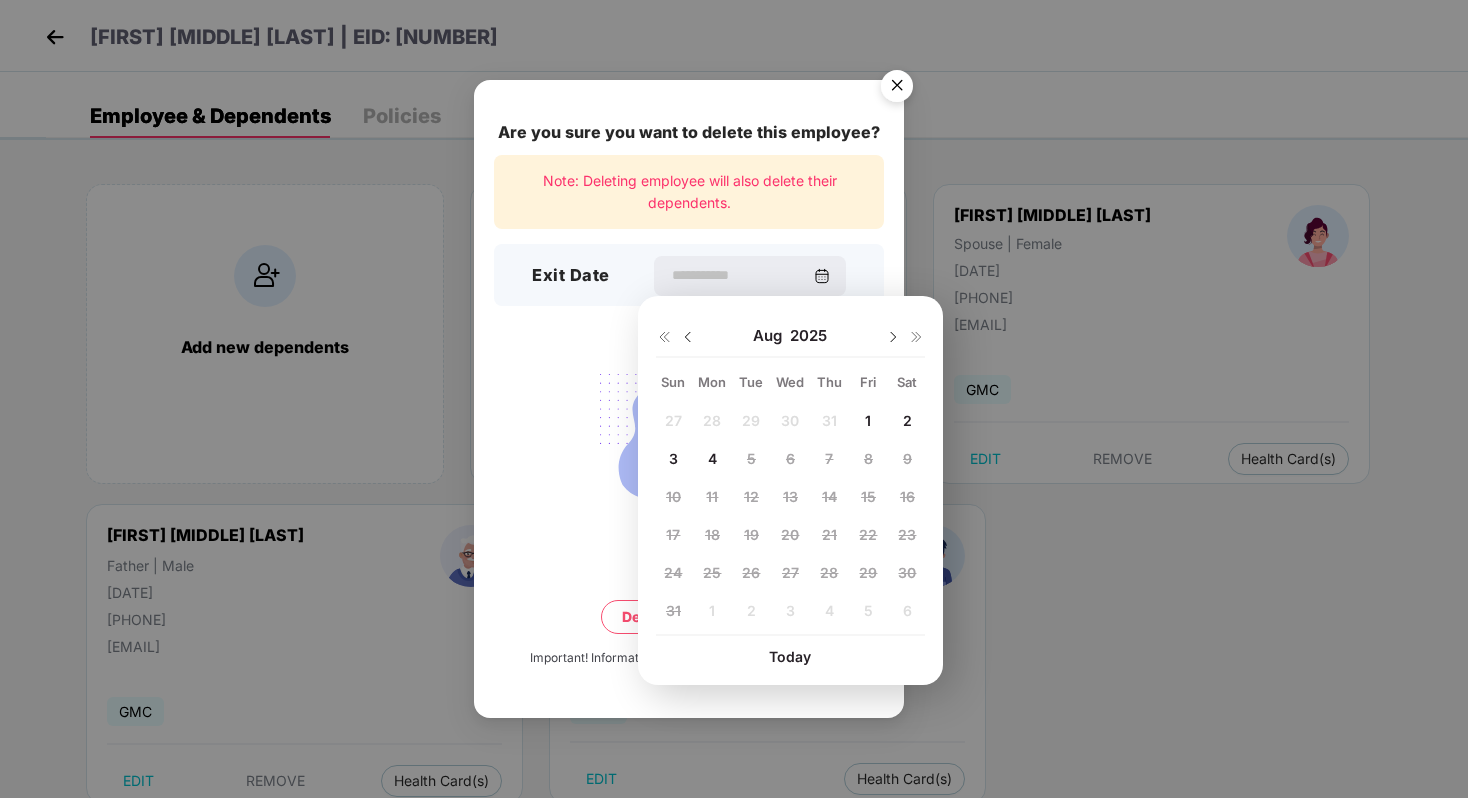 click at bounding box center [688, 337] 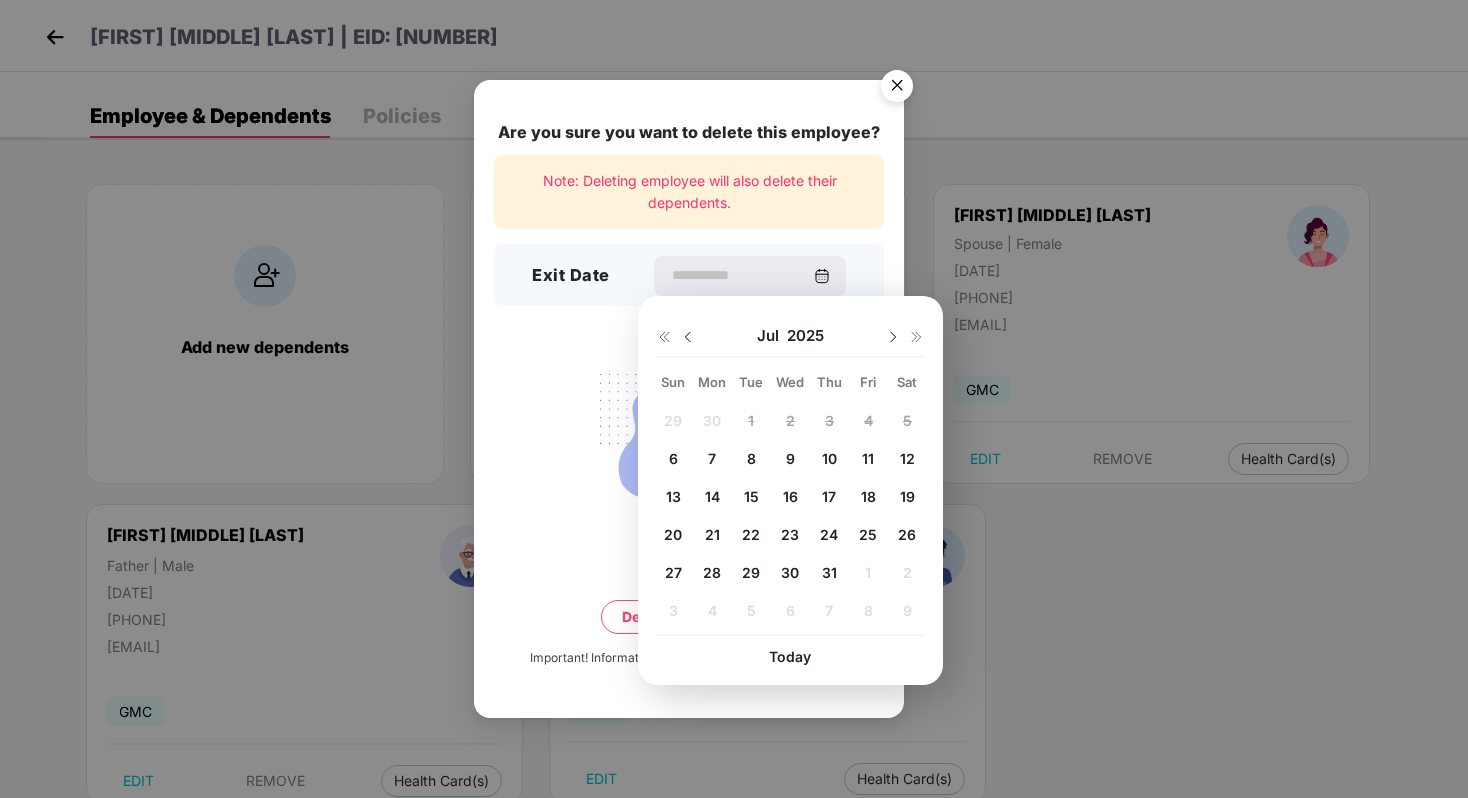 click on "31" at bounding box center [829, 572] 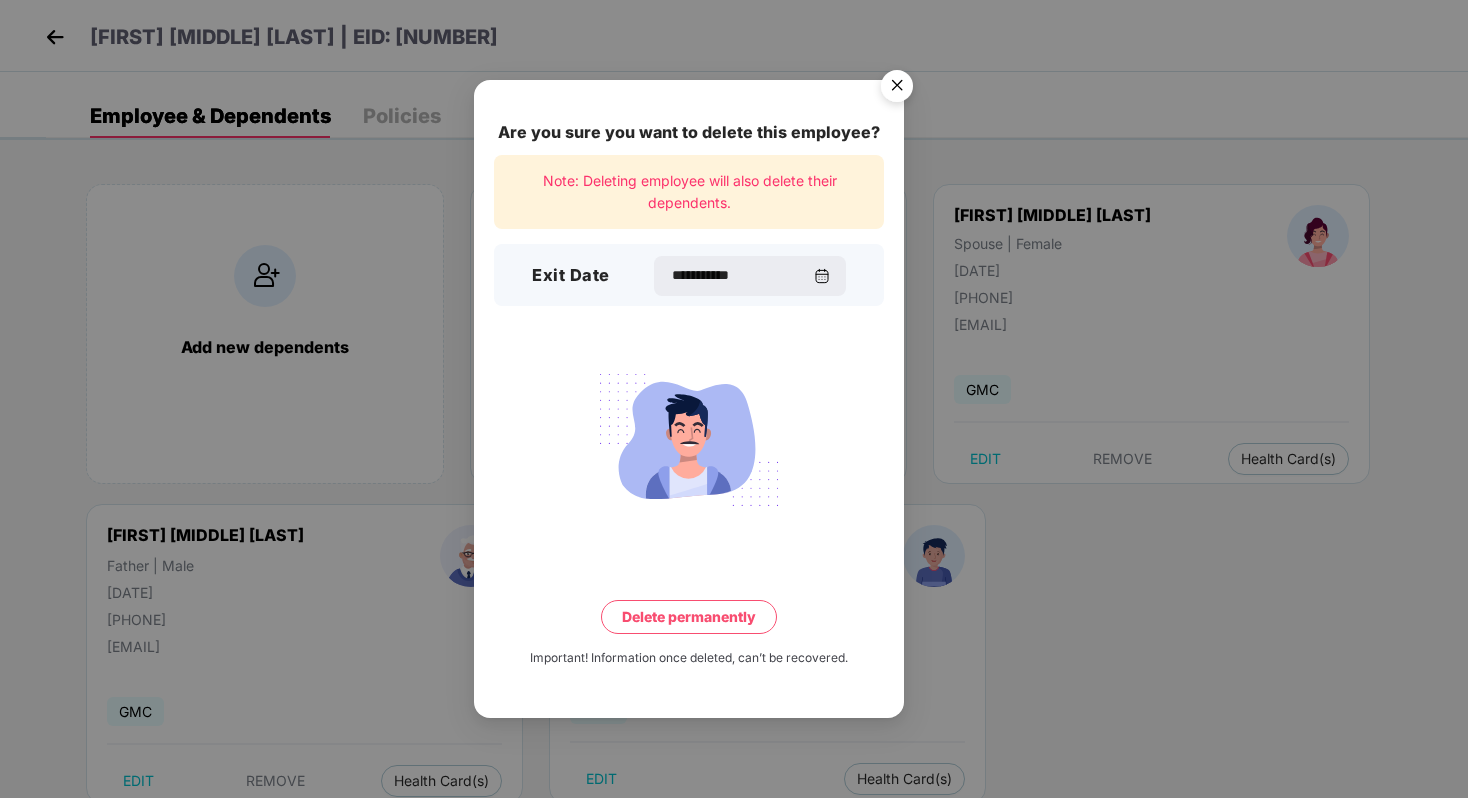 click on "Delete permanently" at bounding box center (689, 617) 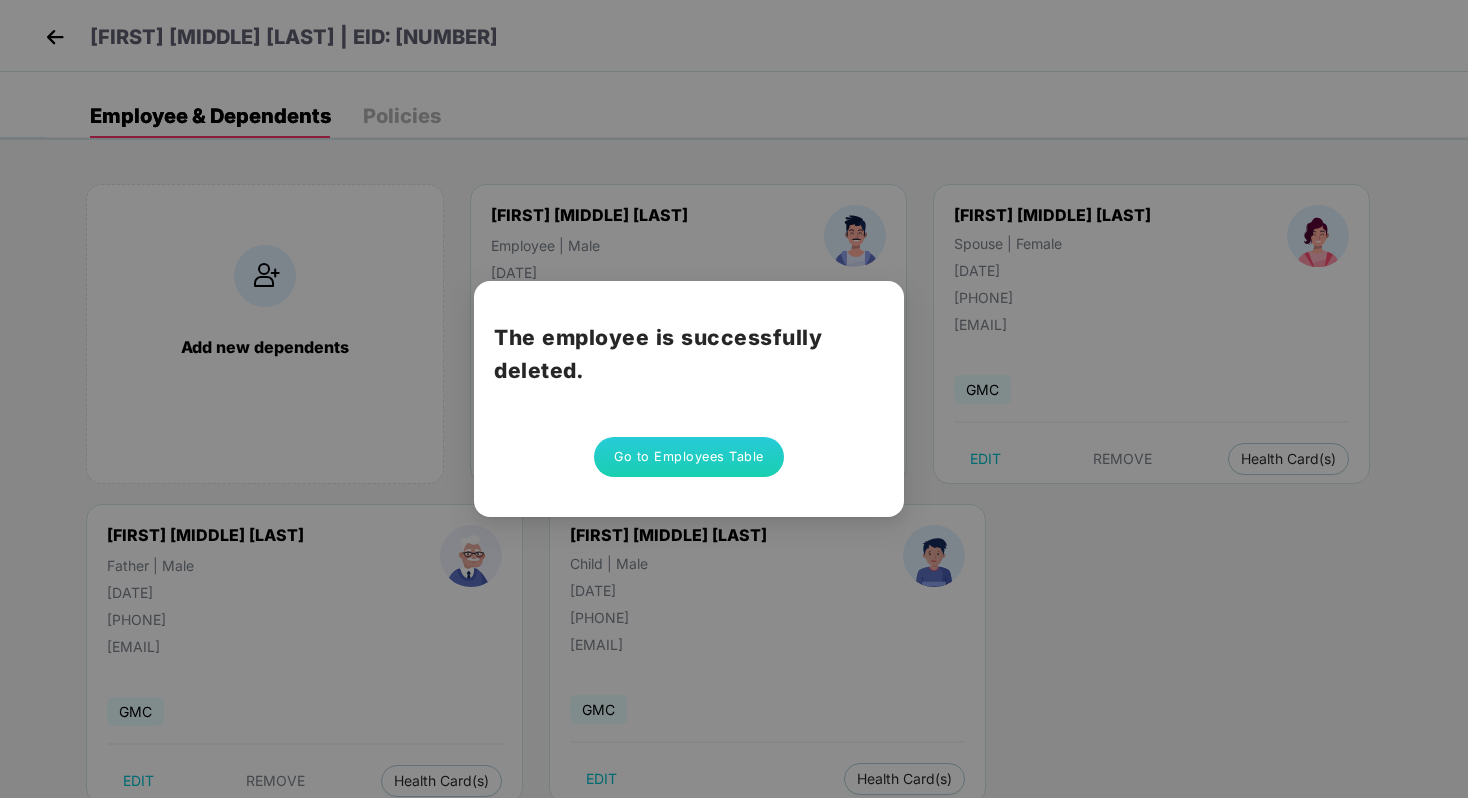 click on "Go to Employees Table" at bounding box center (689, 457) 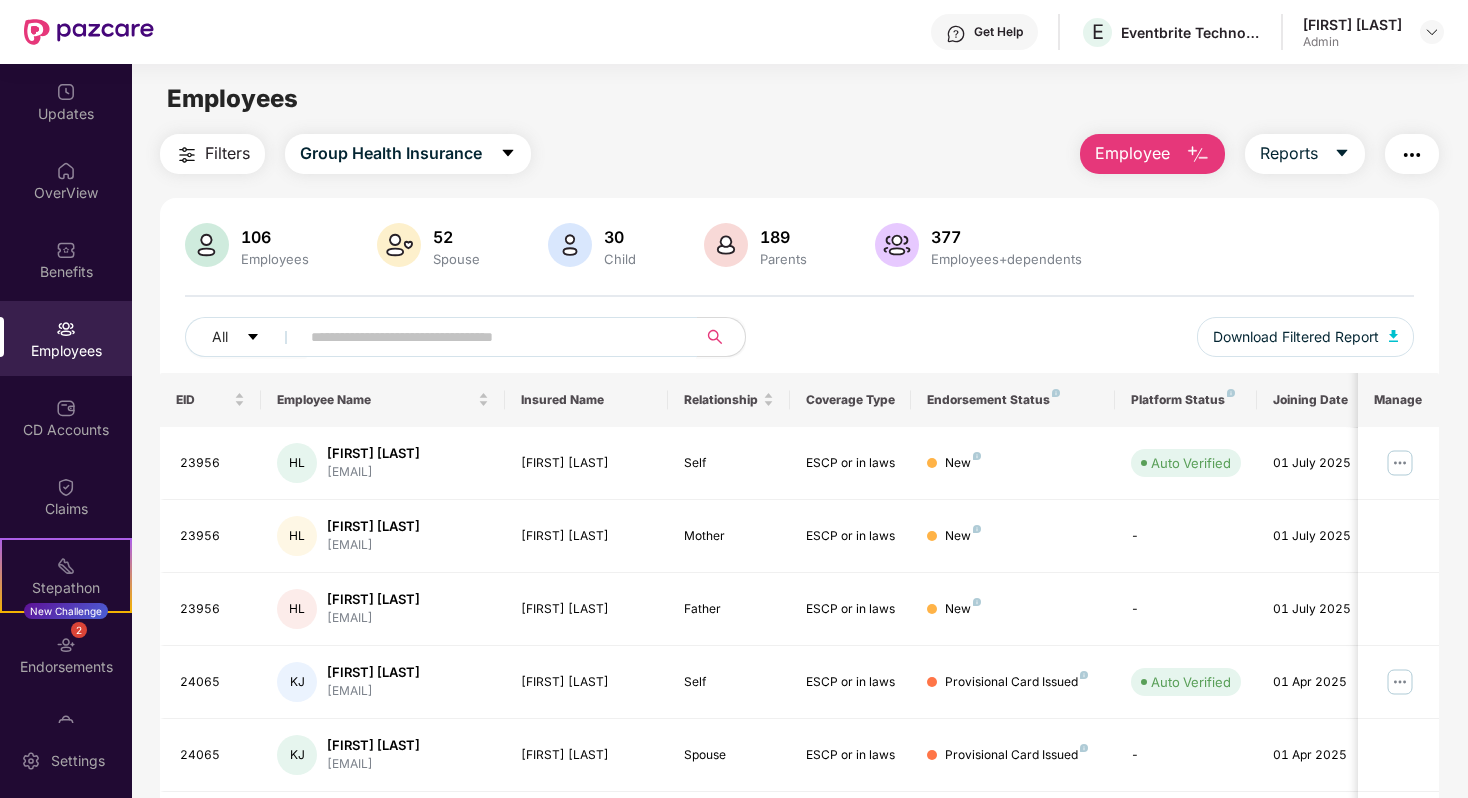 click at bounding box center [490, 337] 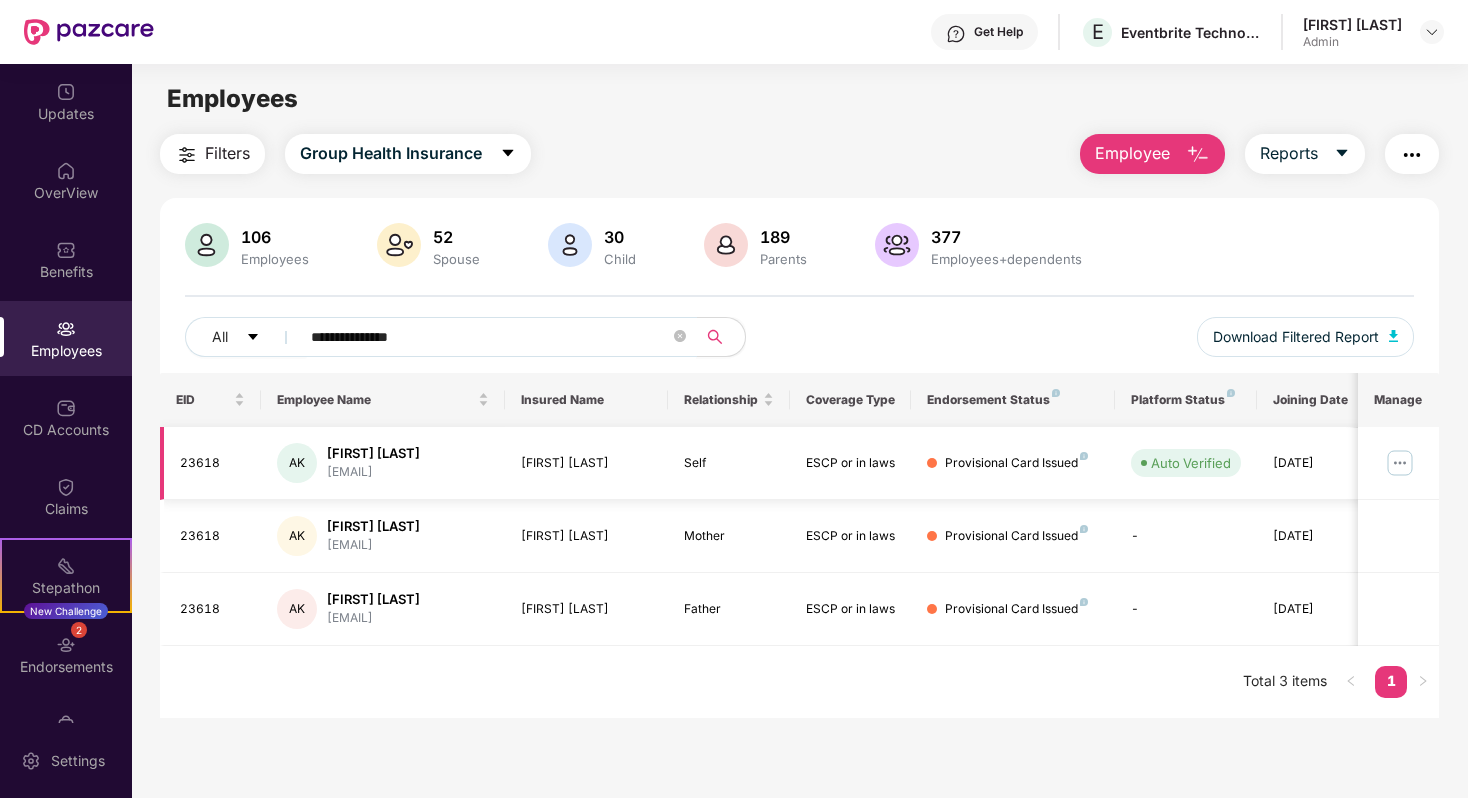 type on "**********" 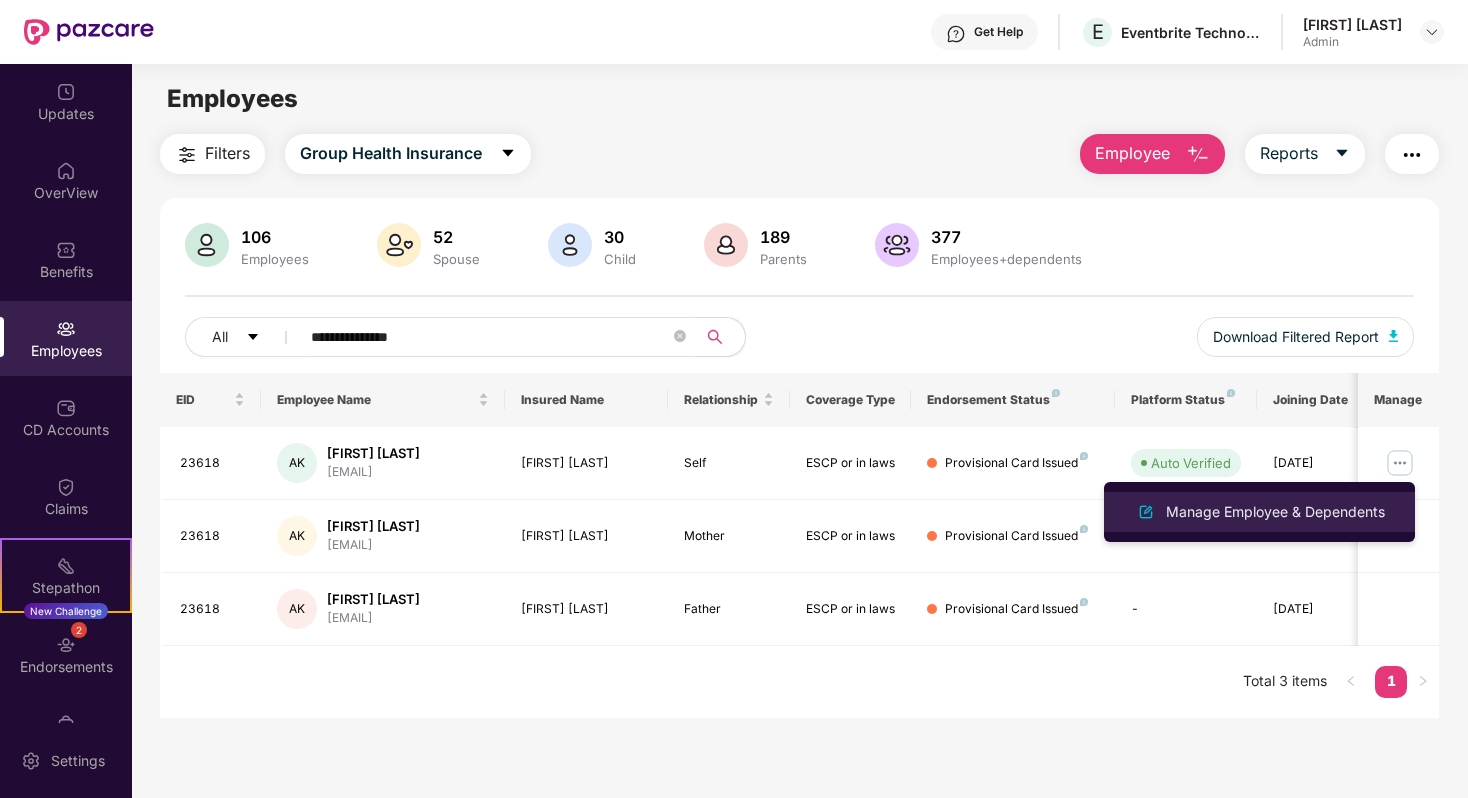 click on "Manage Employee & Dependents" at bounding box center [1275, 512] 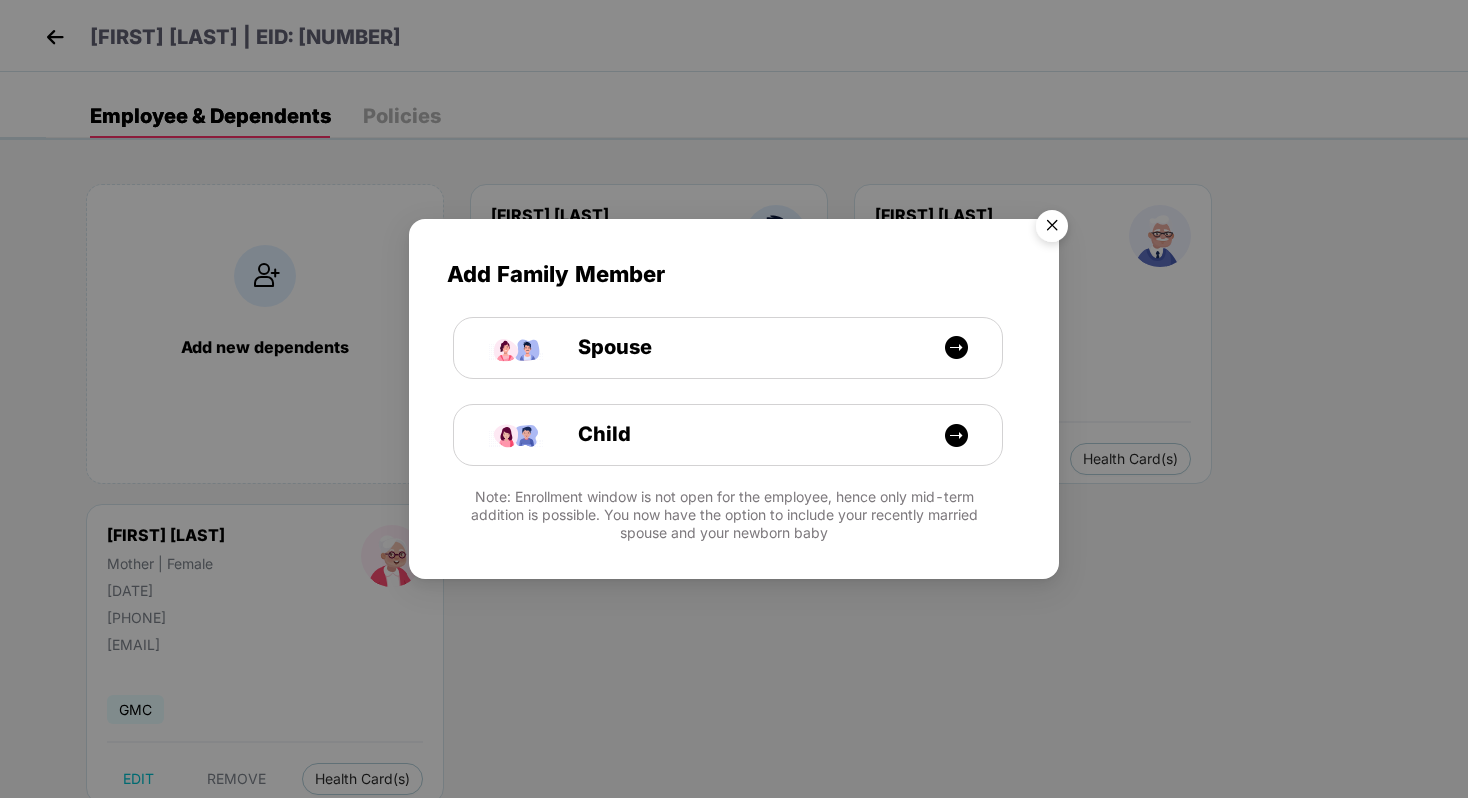 click at bounding box center [1052, 229] 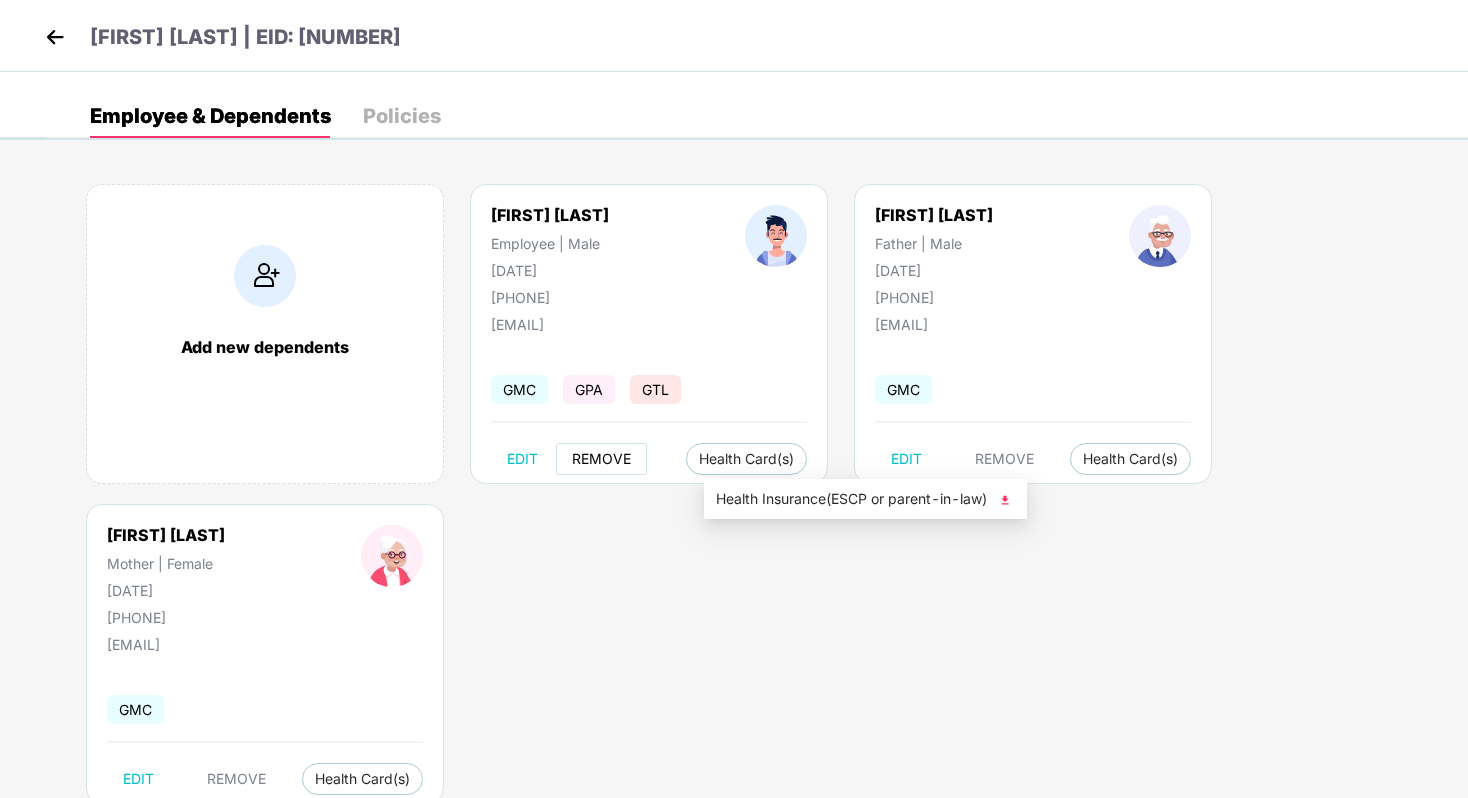 click on "REMOVE" at bounding box center (601, 459) 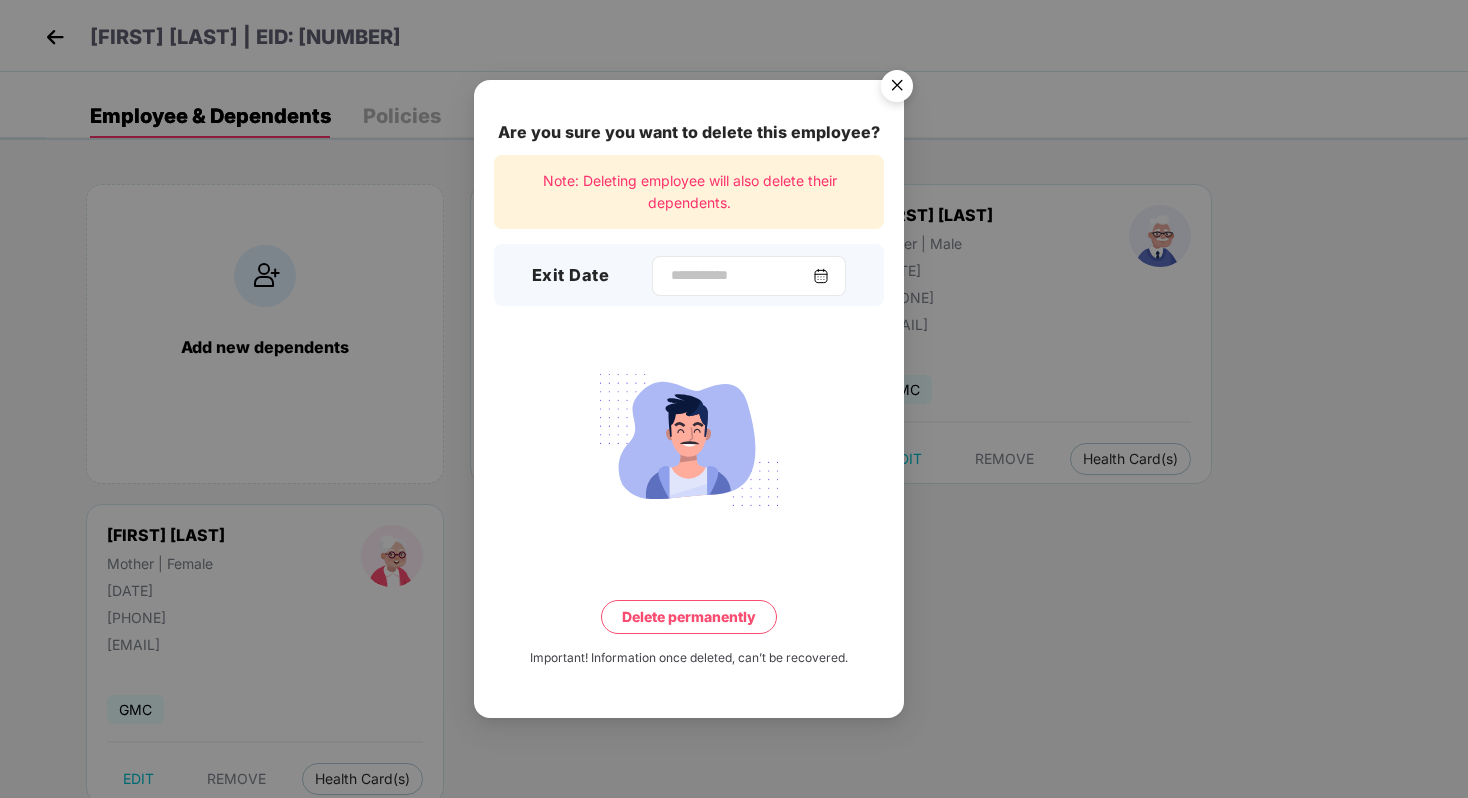 click at bounding box center (821, 276) 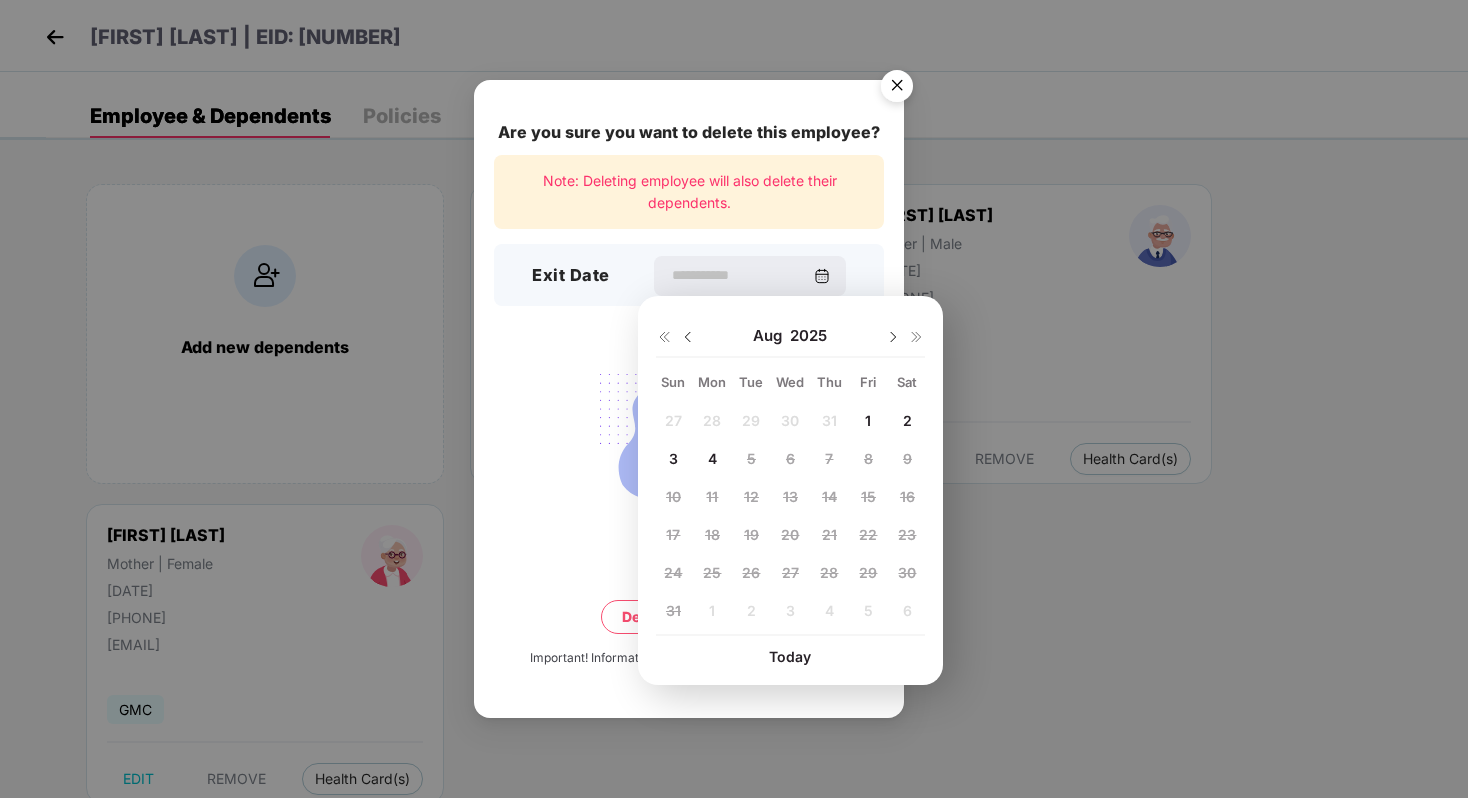 click at bounding box center [688, 337] 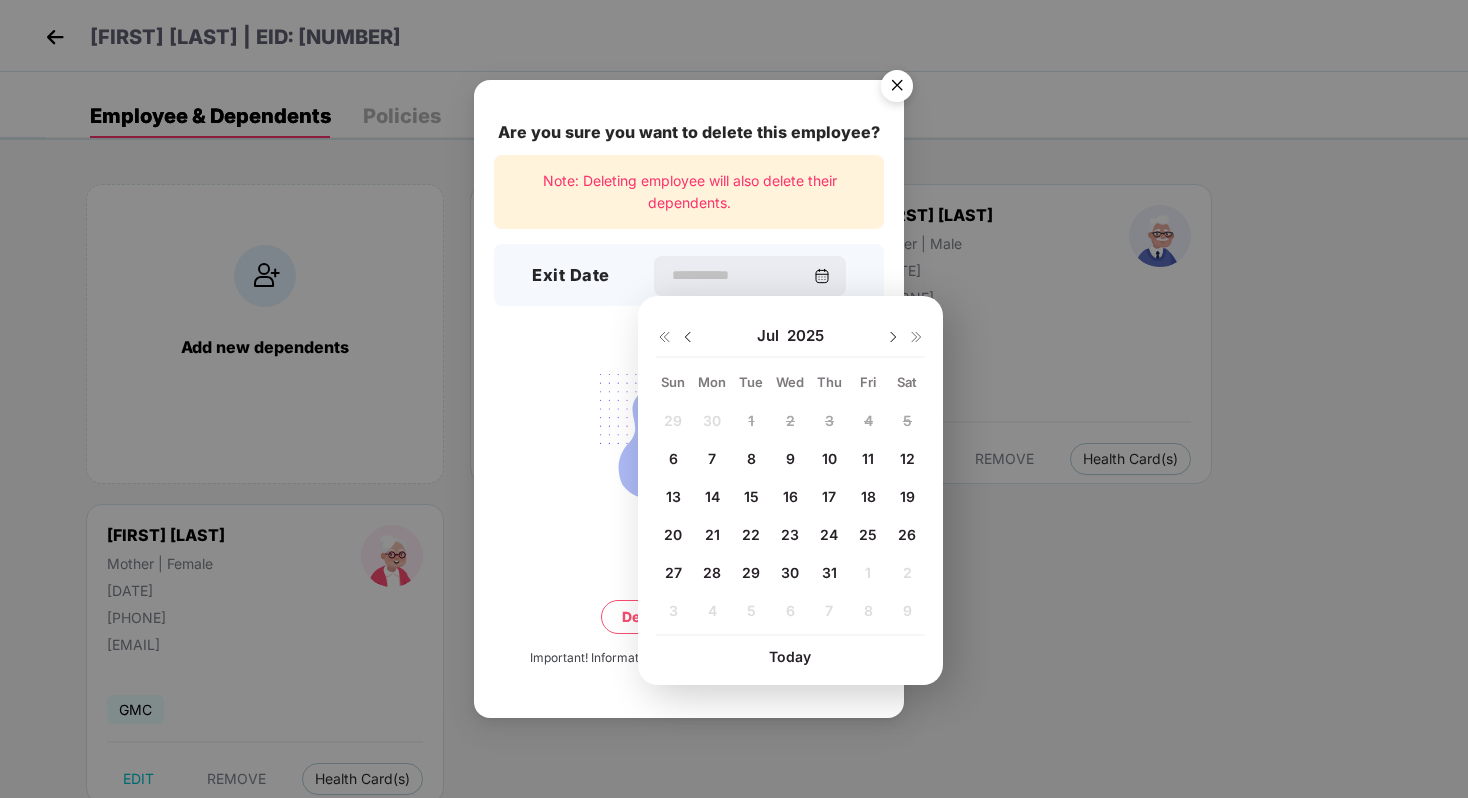 click on "31" at bounding box center (829, 572) 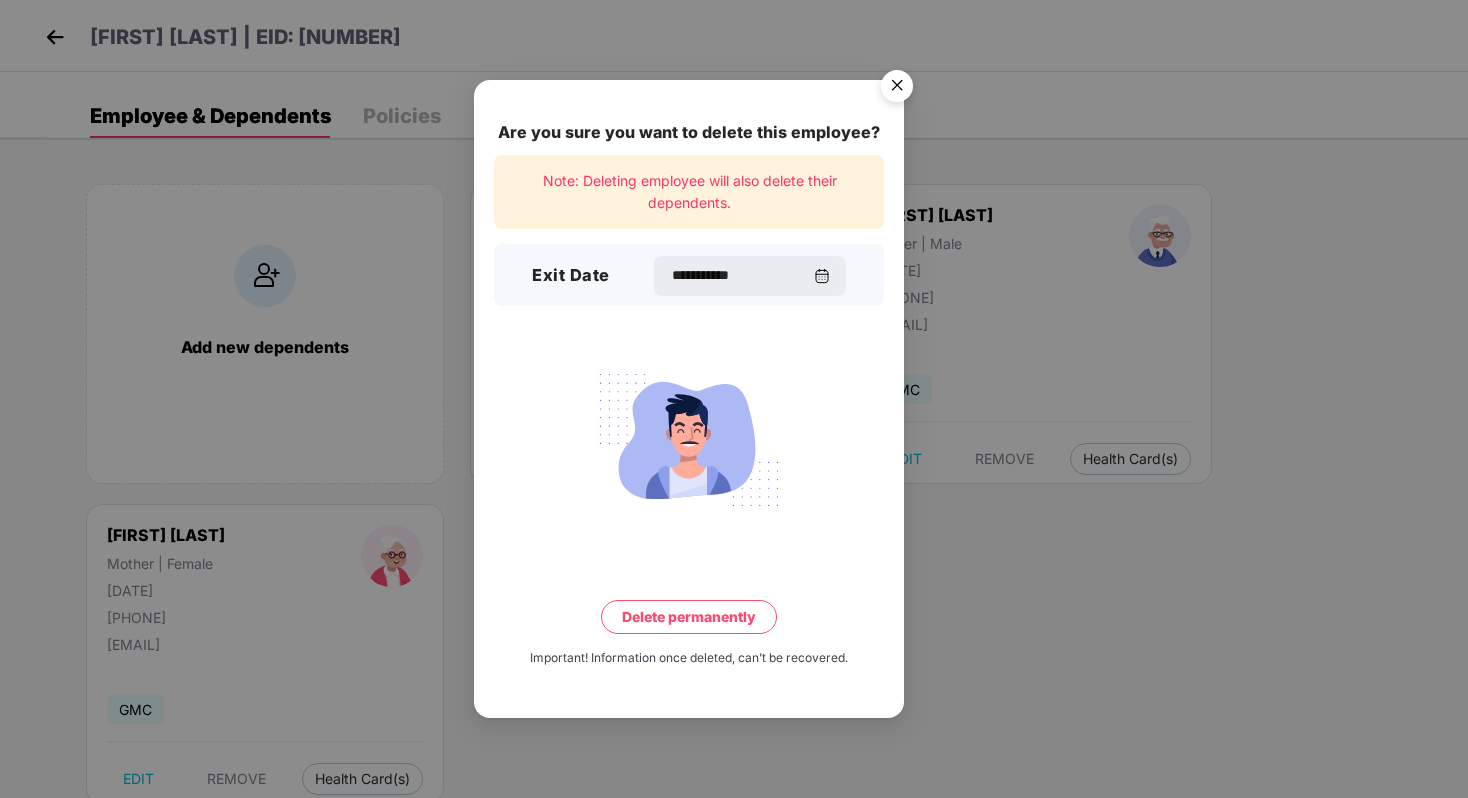 click on "Delete permanently" at bounding box center [689, 617] 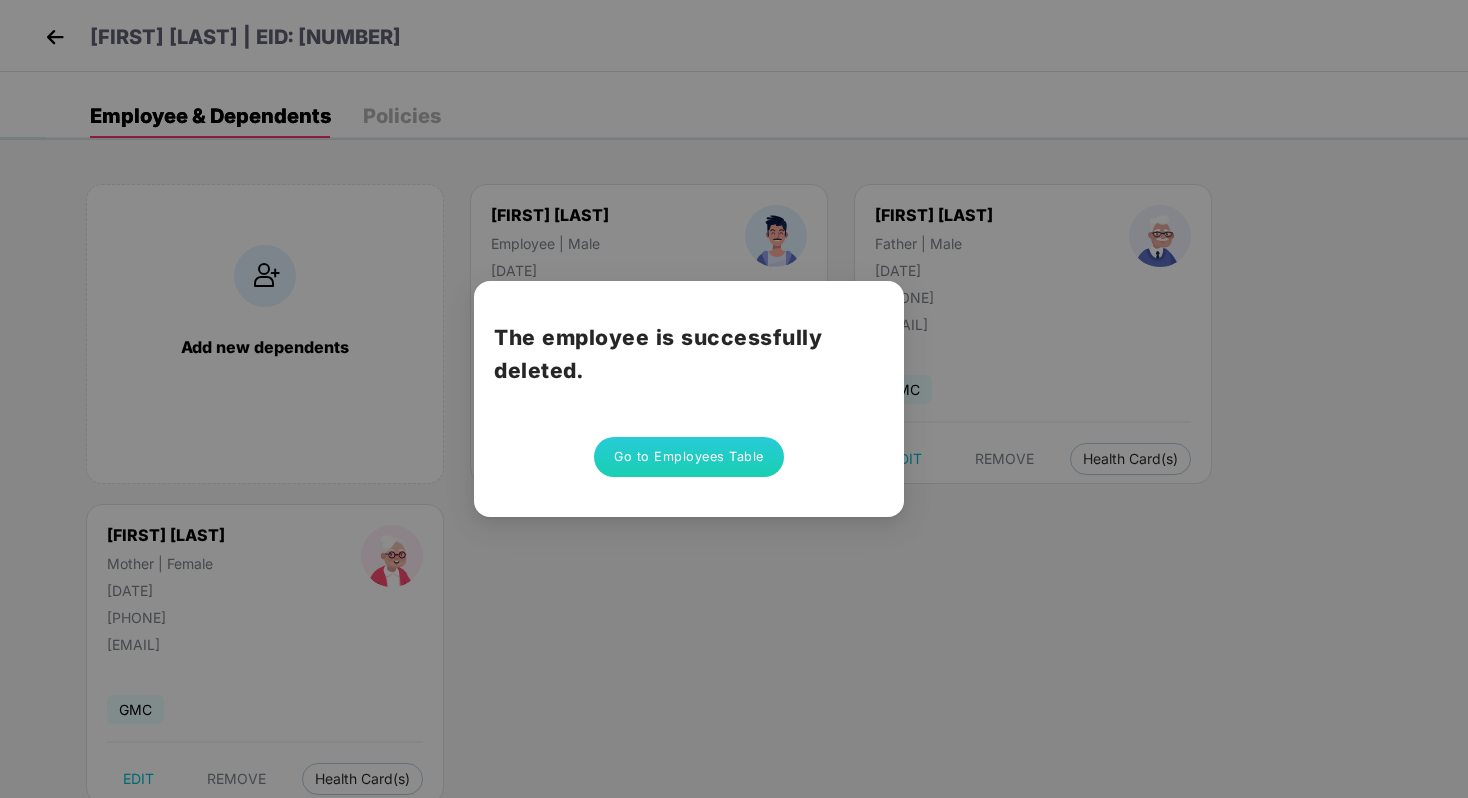 click on "Go to Employees Table" at bounding box center (689, 457) 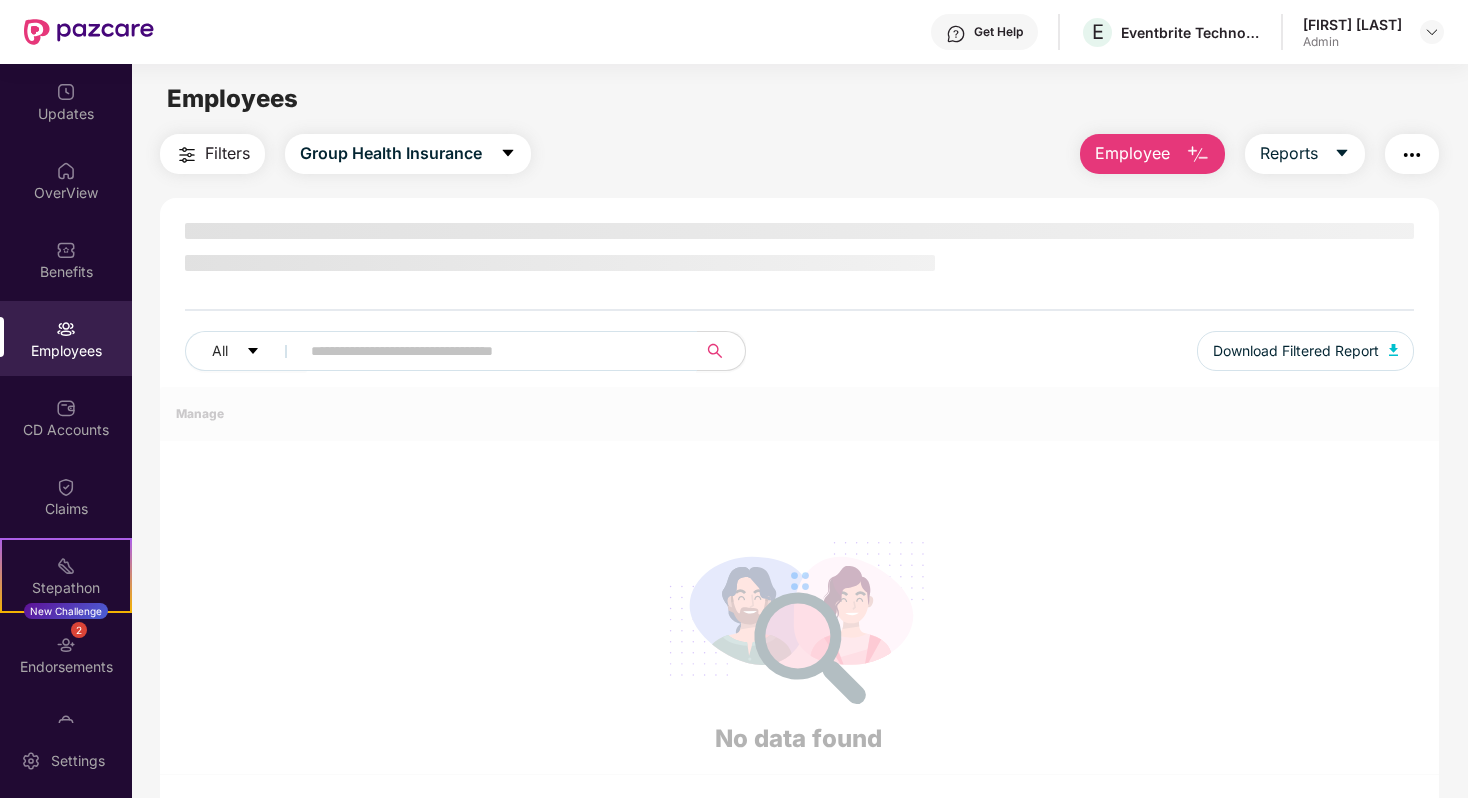 click at bounding box center (490, 351) 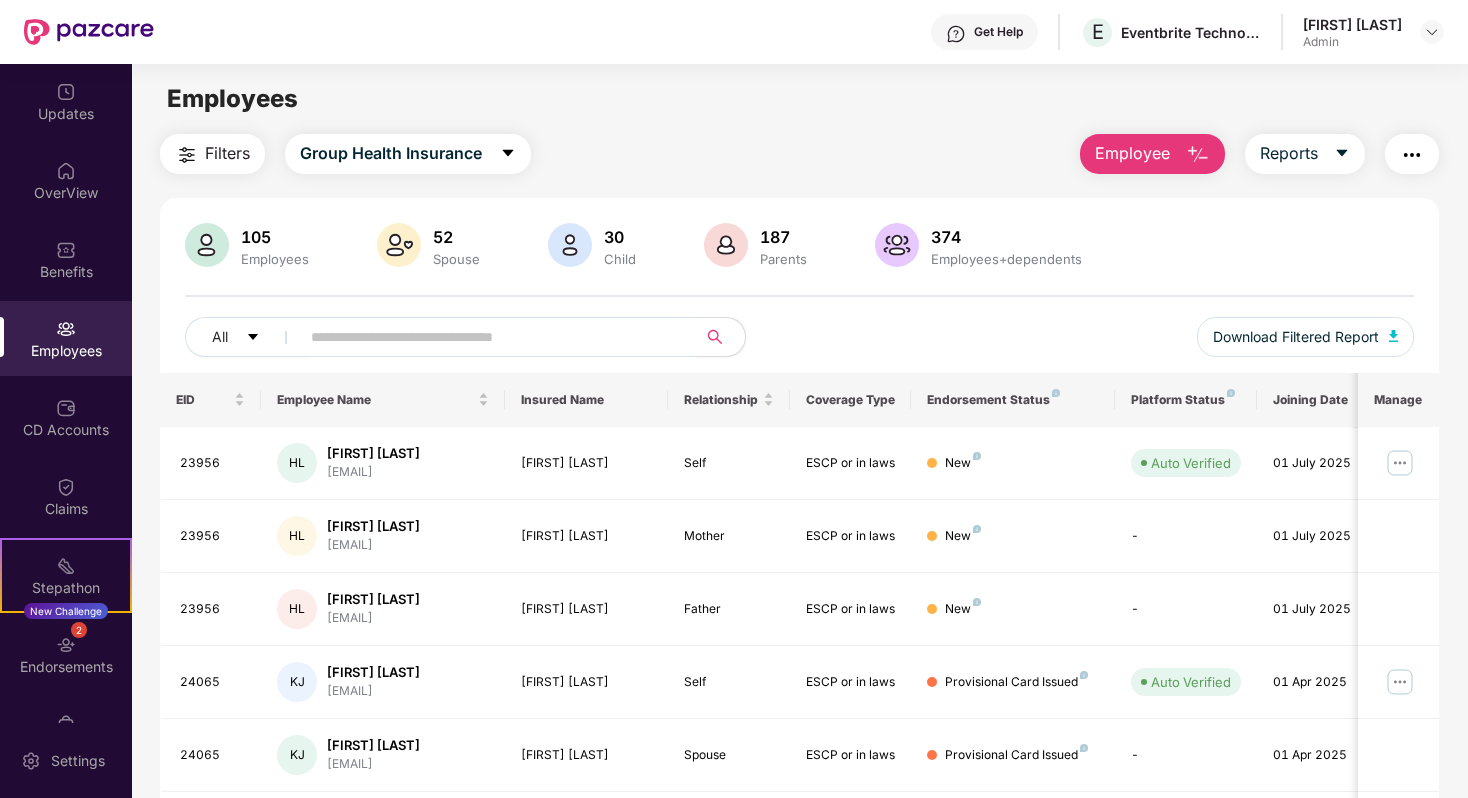 paste on "**********" 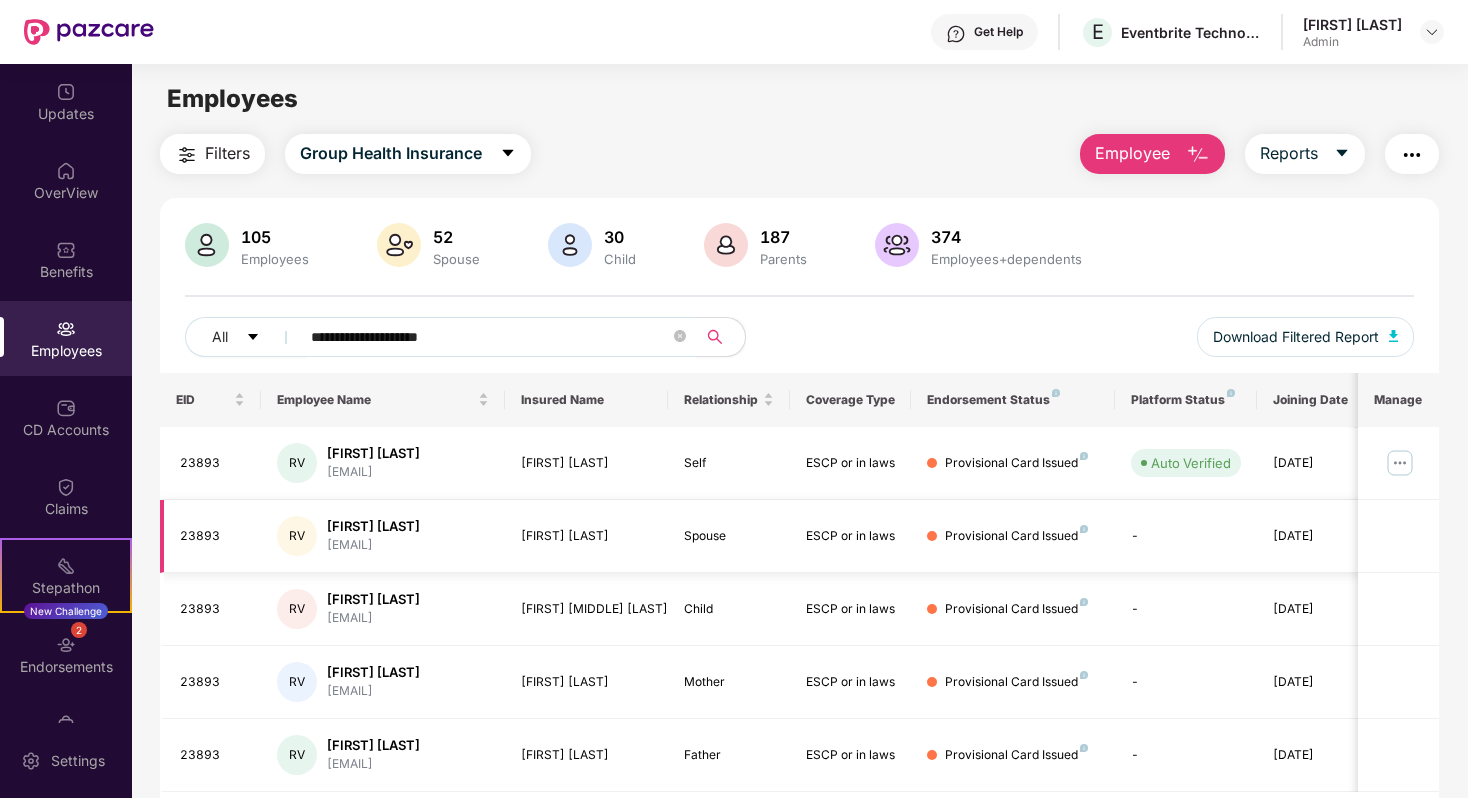 scroll, scrollTop: 66, scrollLeft: 0, axis: vertical 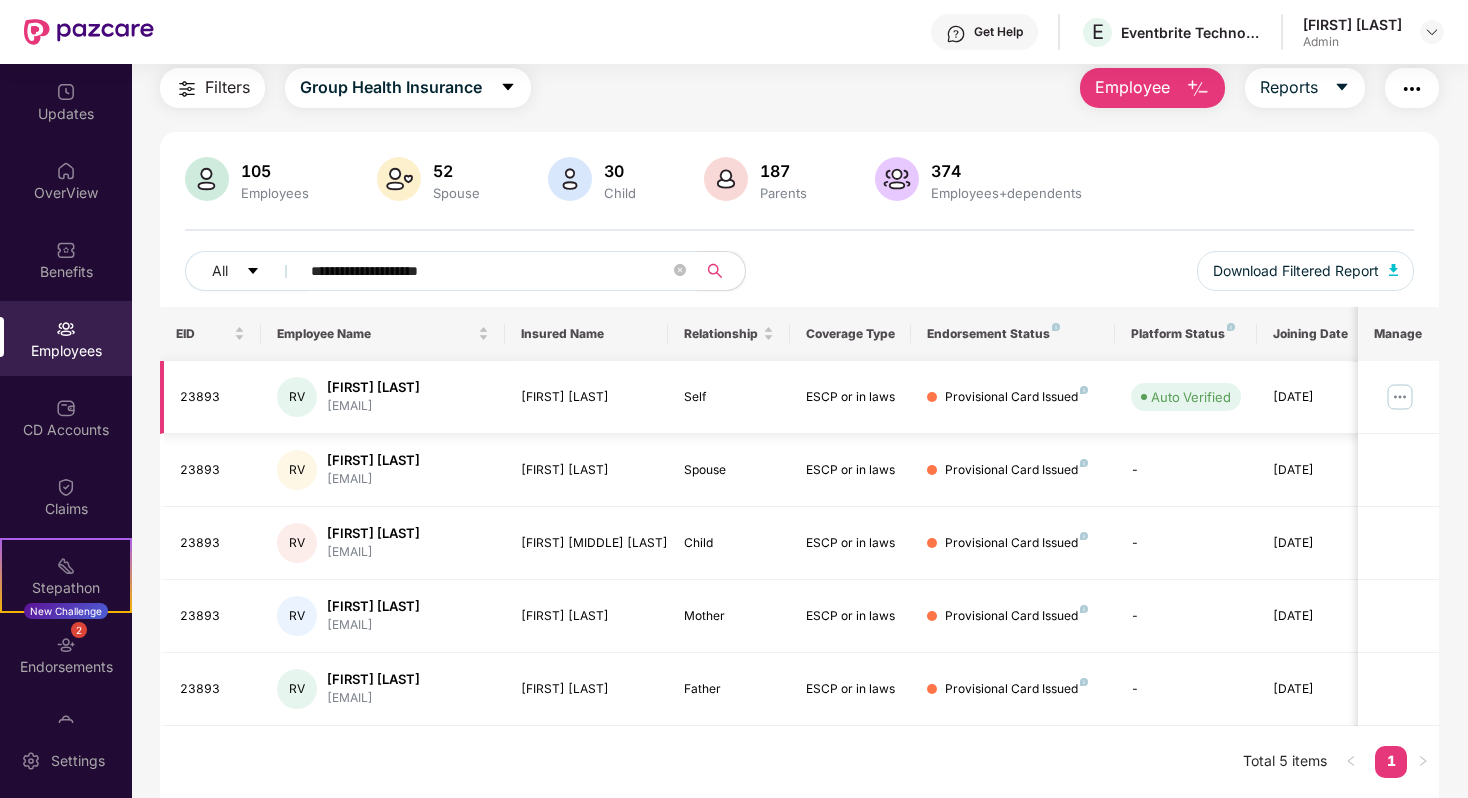 type on "**********" 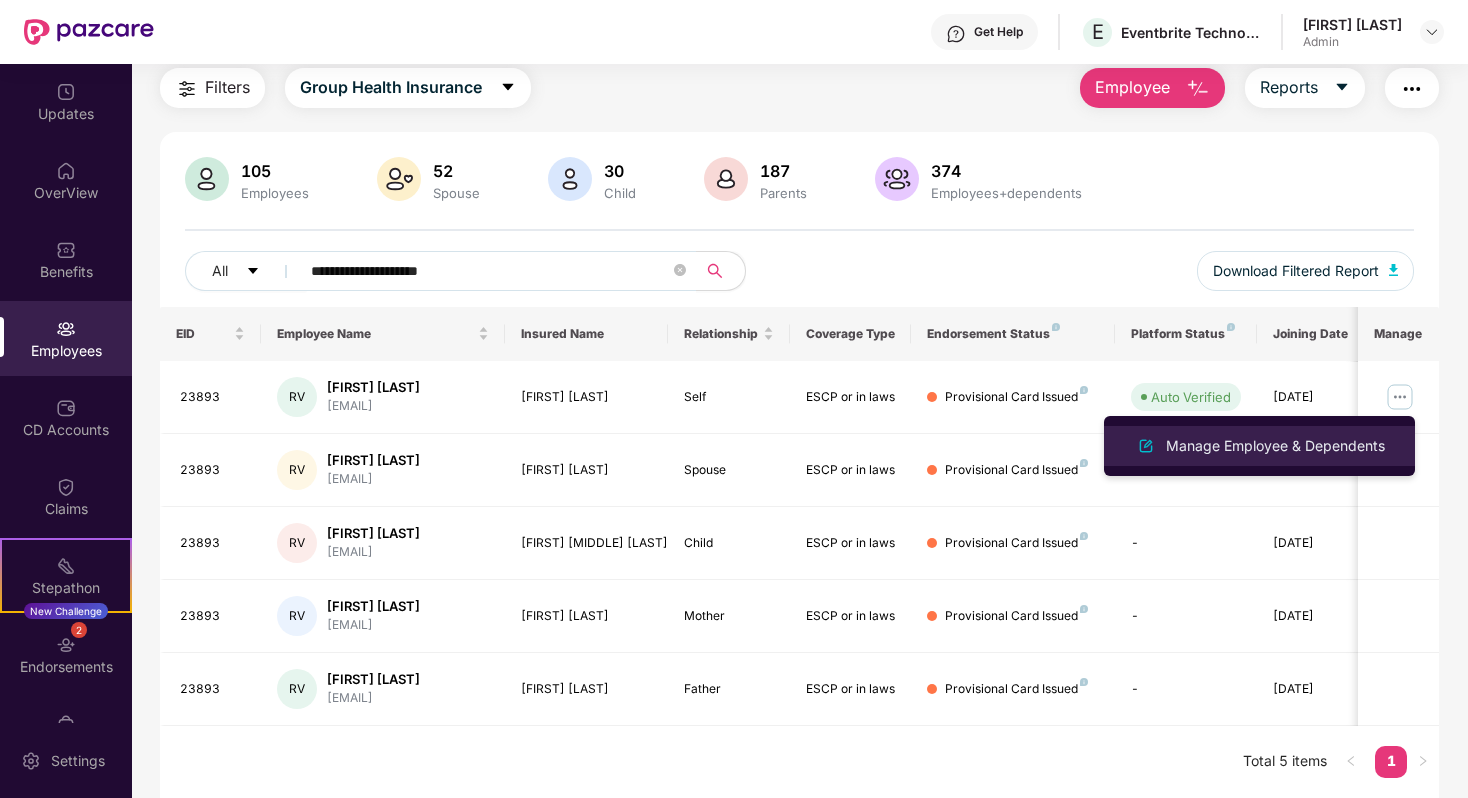 click on "Manage Employee & Dependents" at bounding box center [1275, 446] 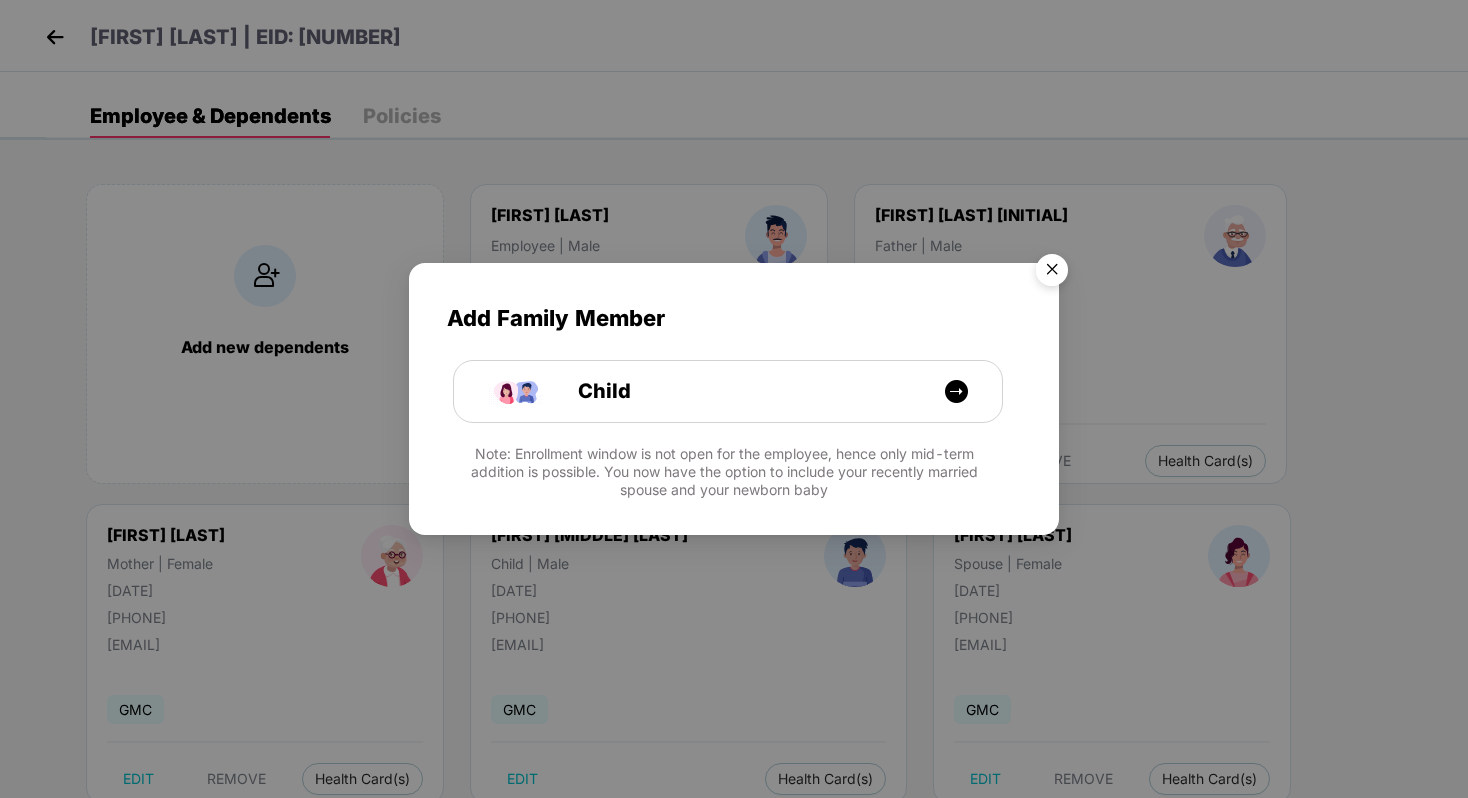 click at bounding box center (1052, 273) 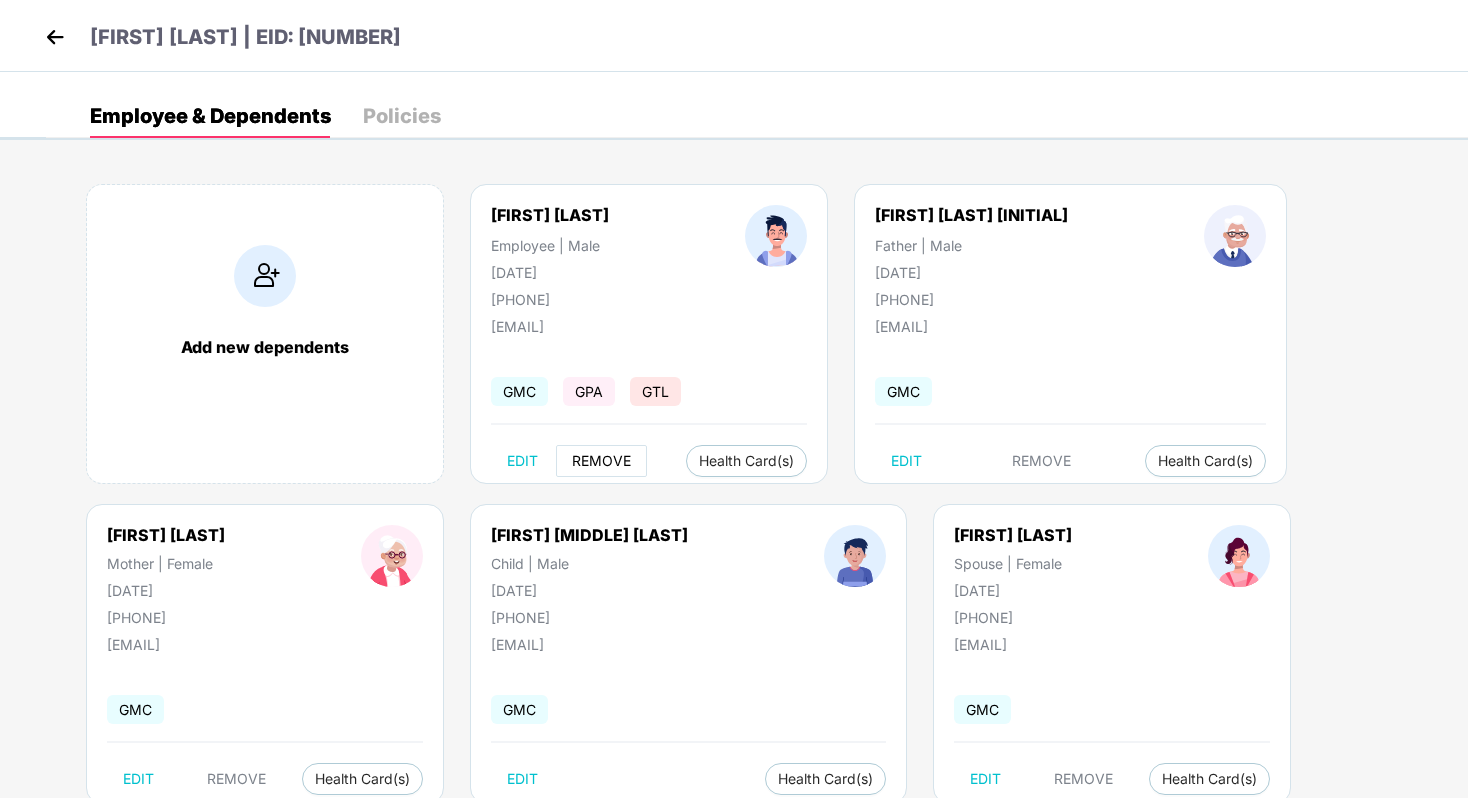 click on "REMOVE" at bounding box center (601, 461) 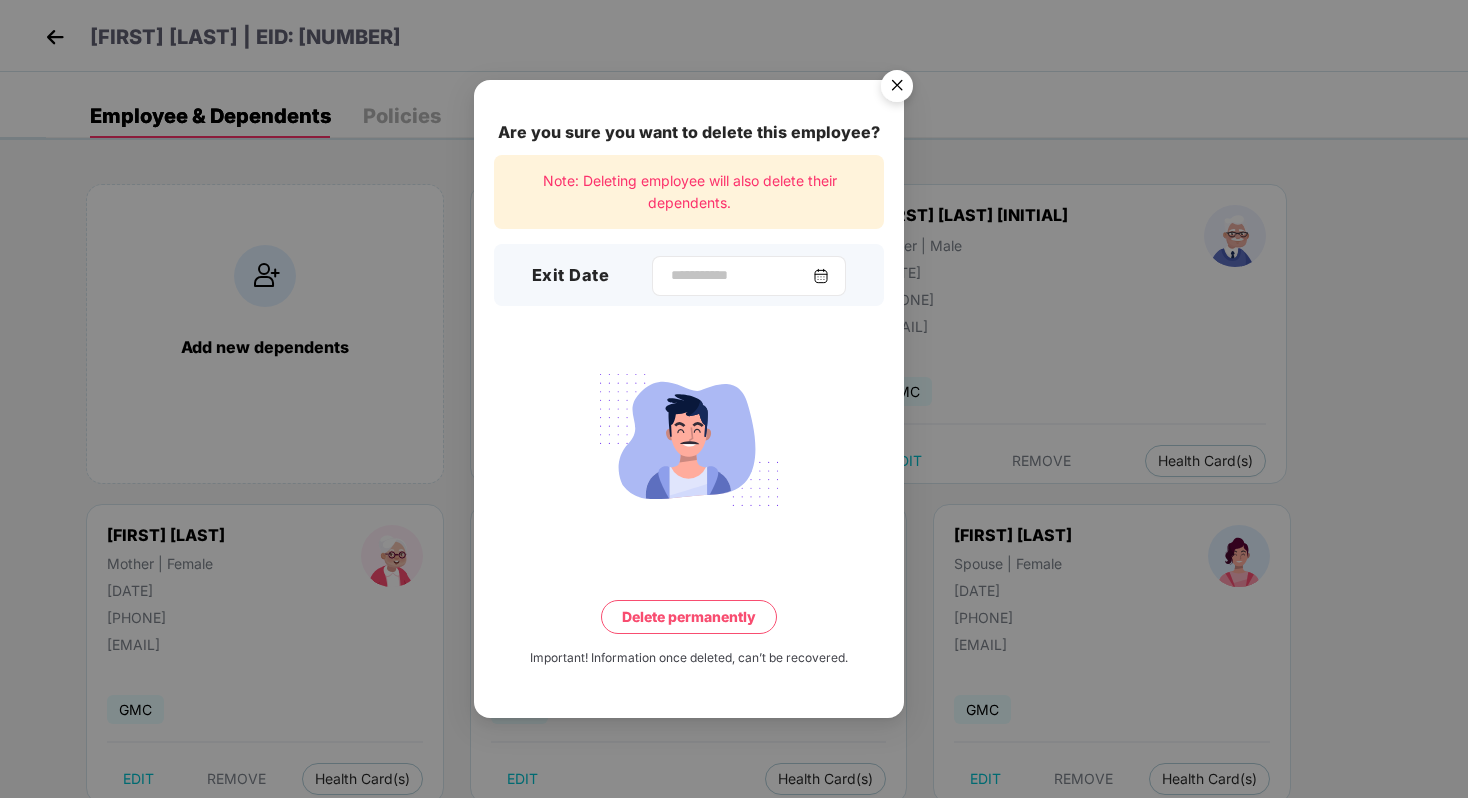click at bounding box center [749, 276] 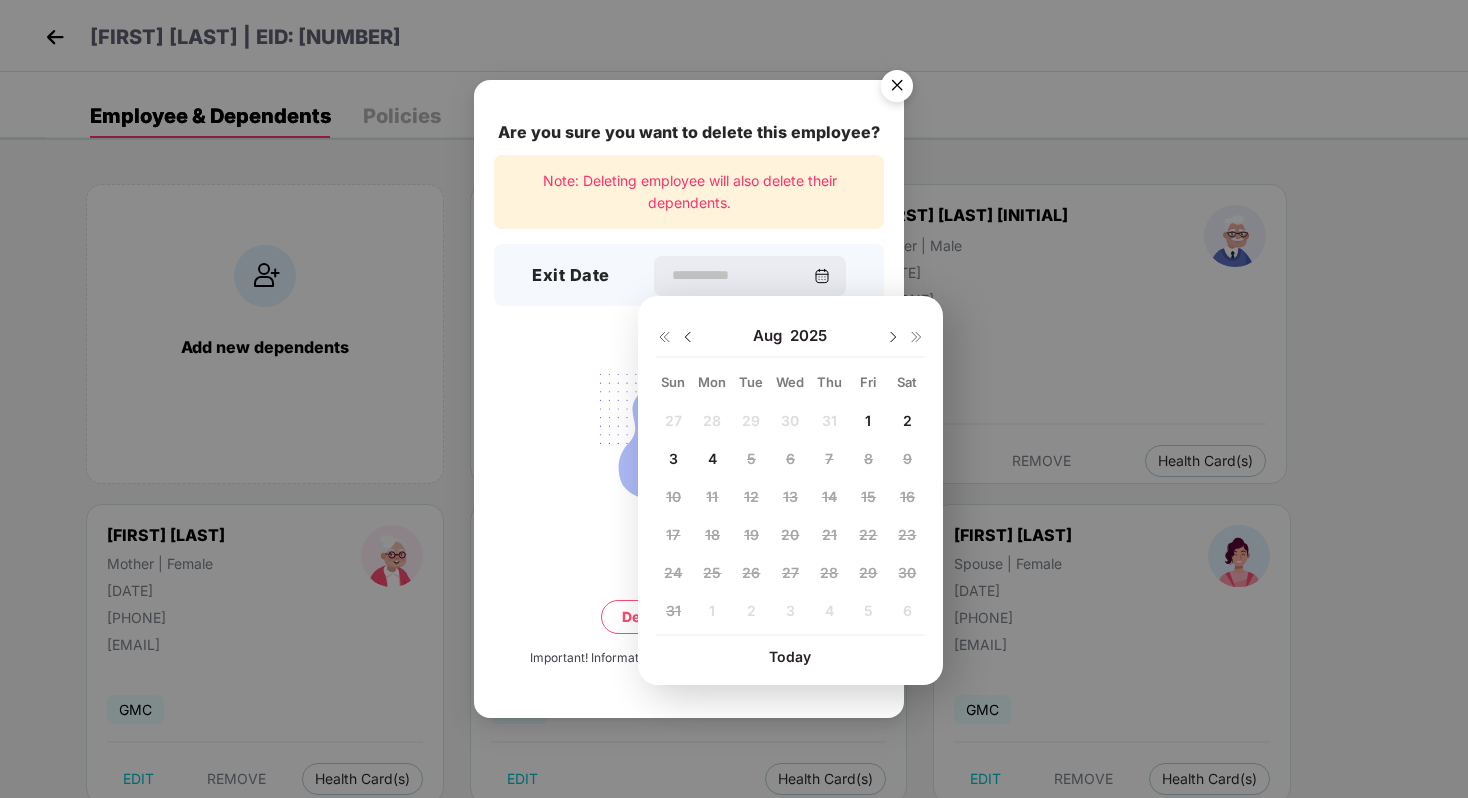 click at bounding box center [688, 337] 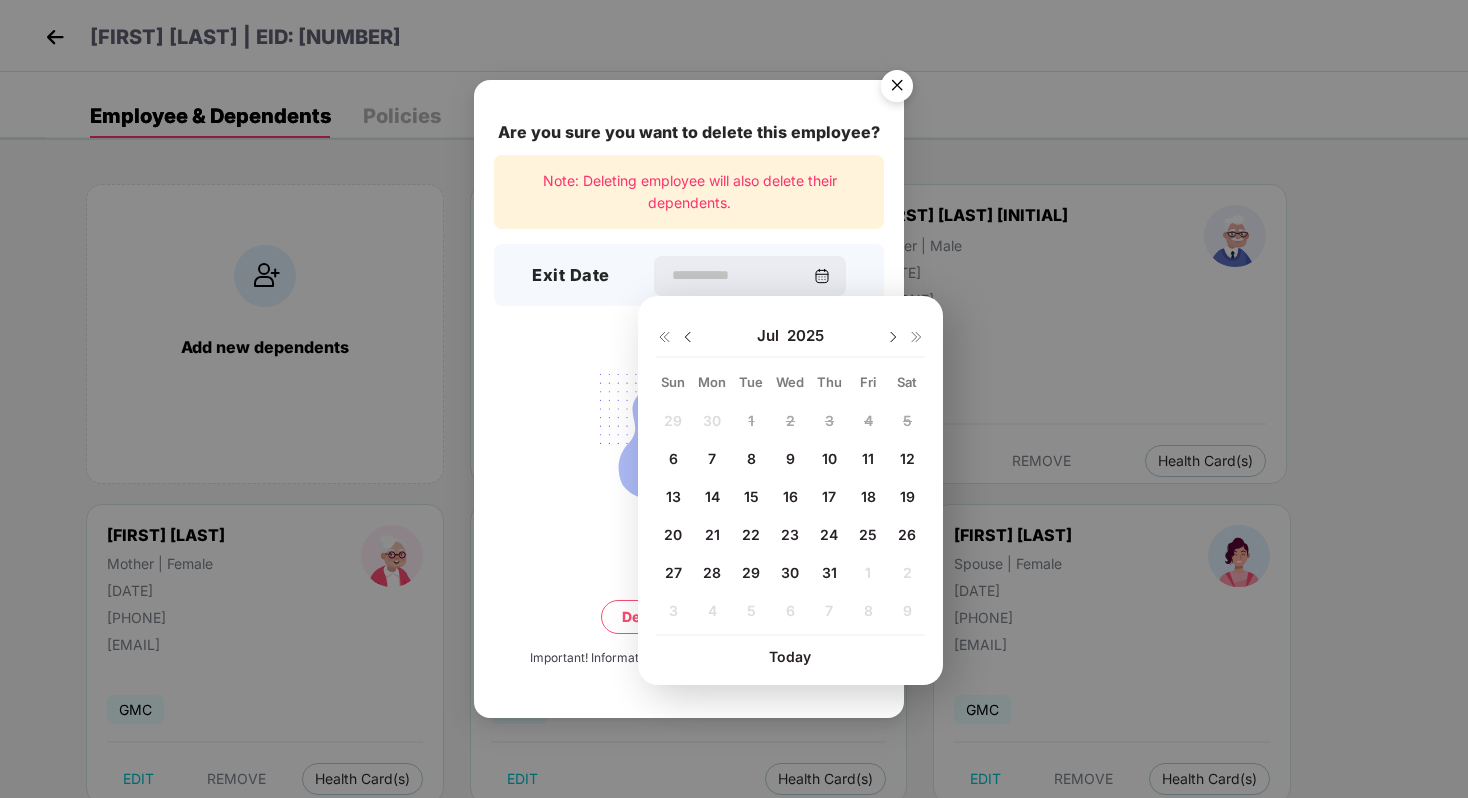 click on "31" at bounding box center [829, 573] 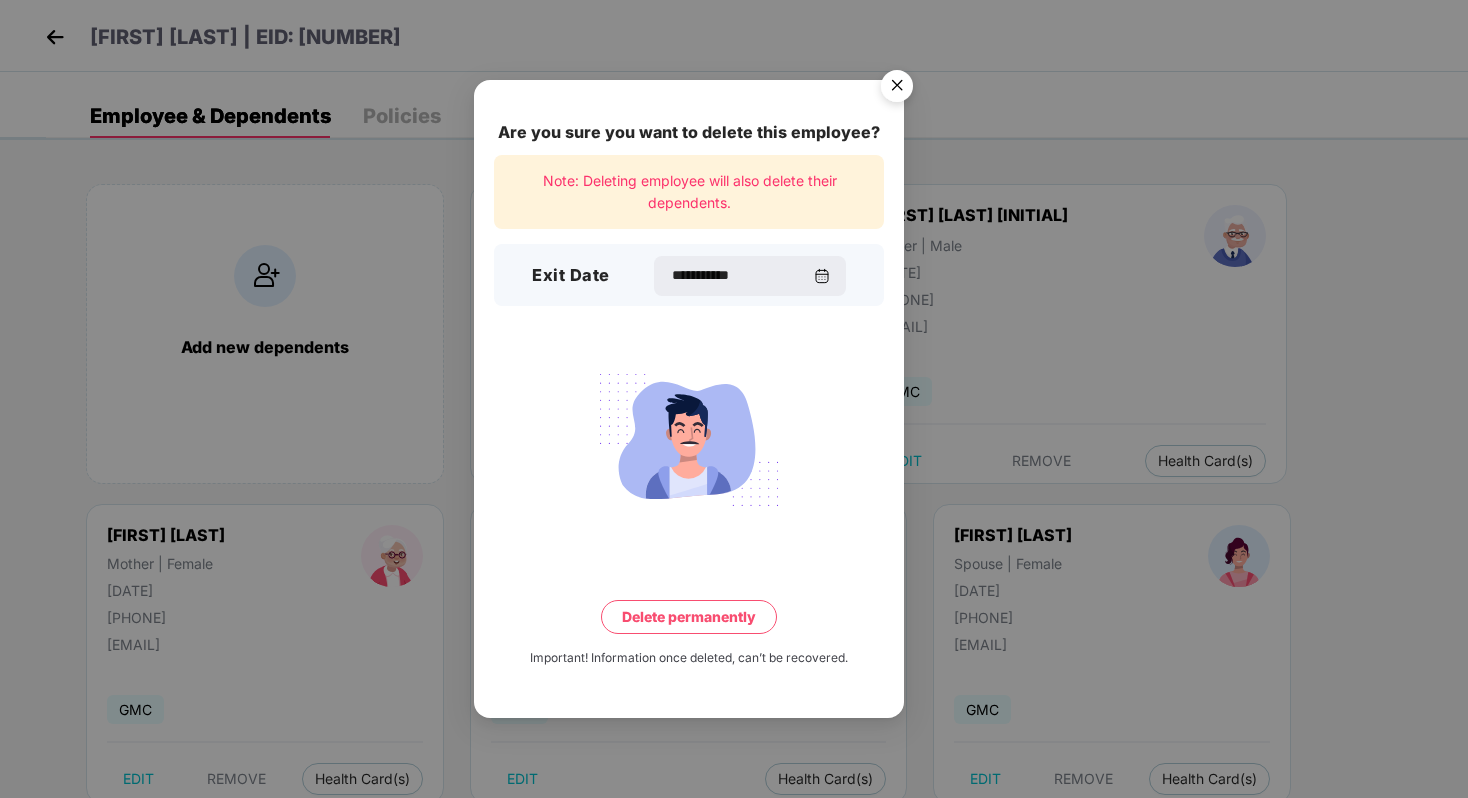 click on "Delete permanently" at bounding box center (689, 617) 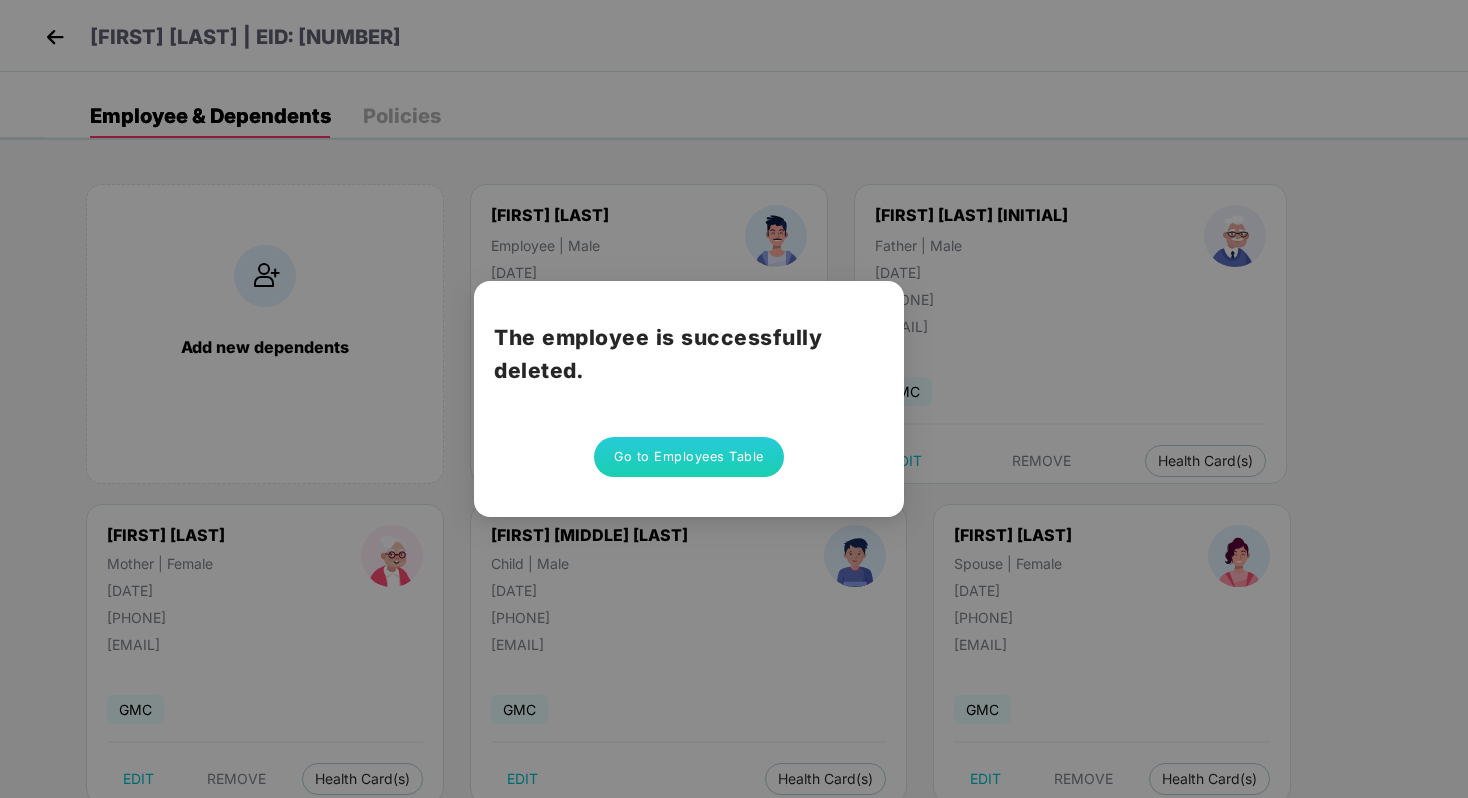 click on "Go to Employees Table" at bounding box center [689, 457] 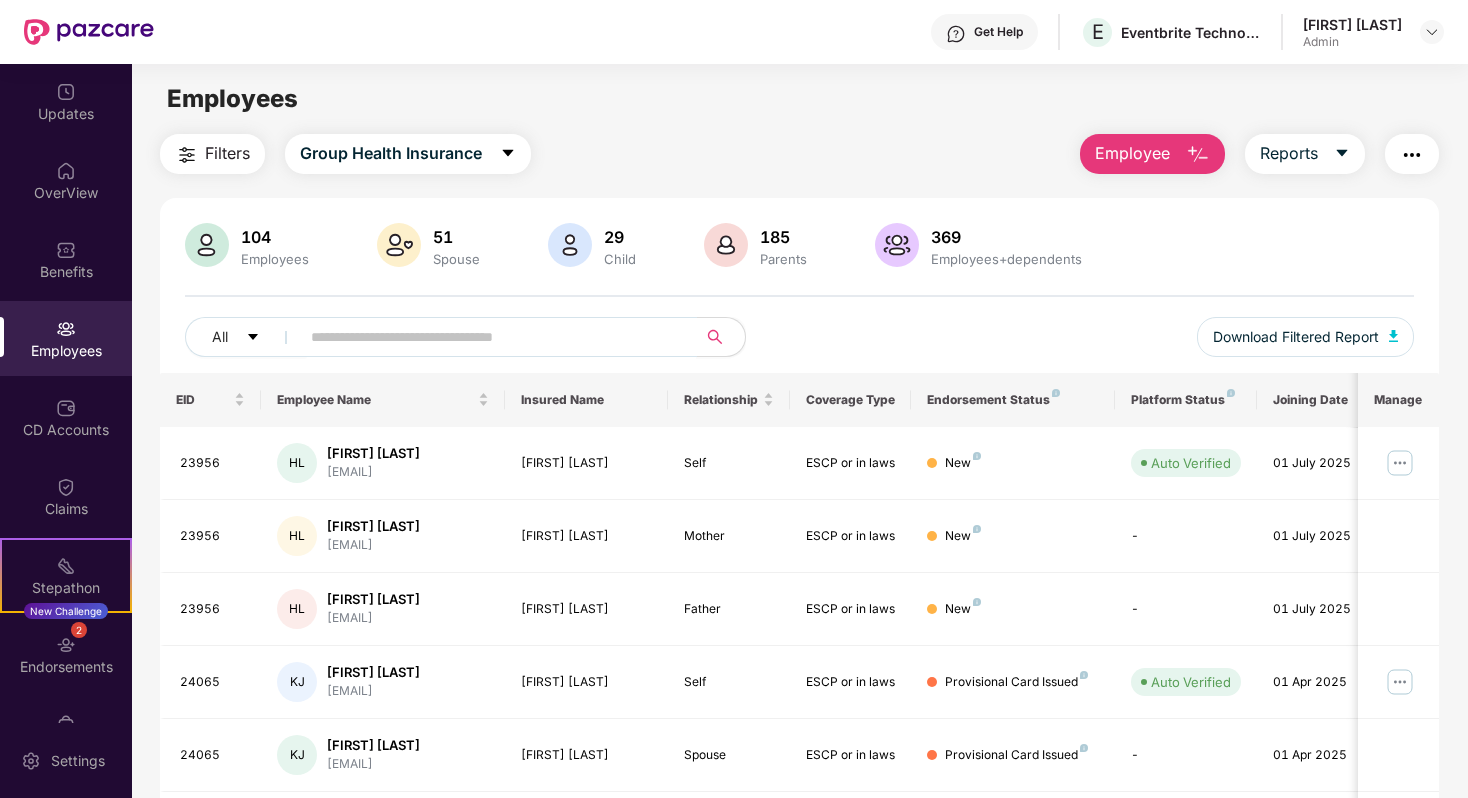 click at bounding box center (490, 337) 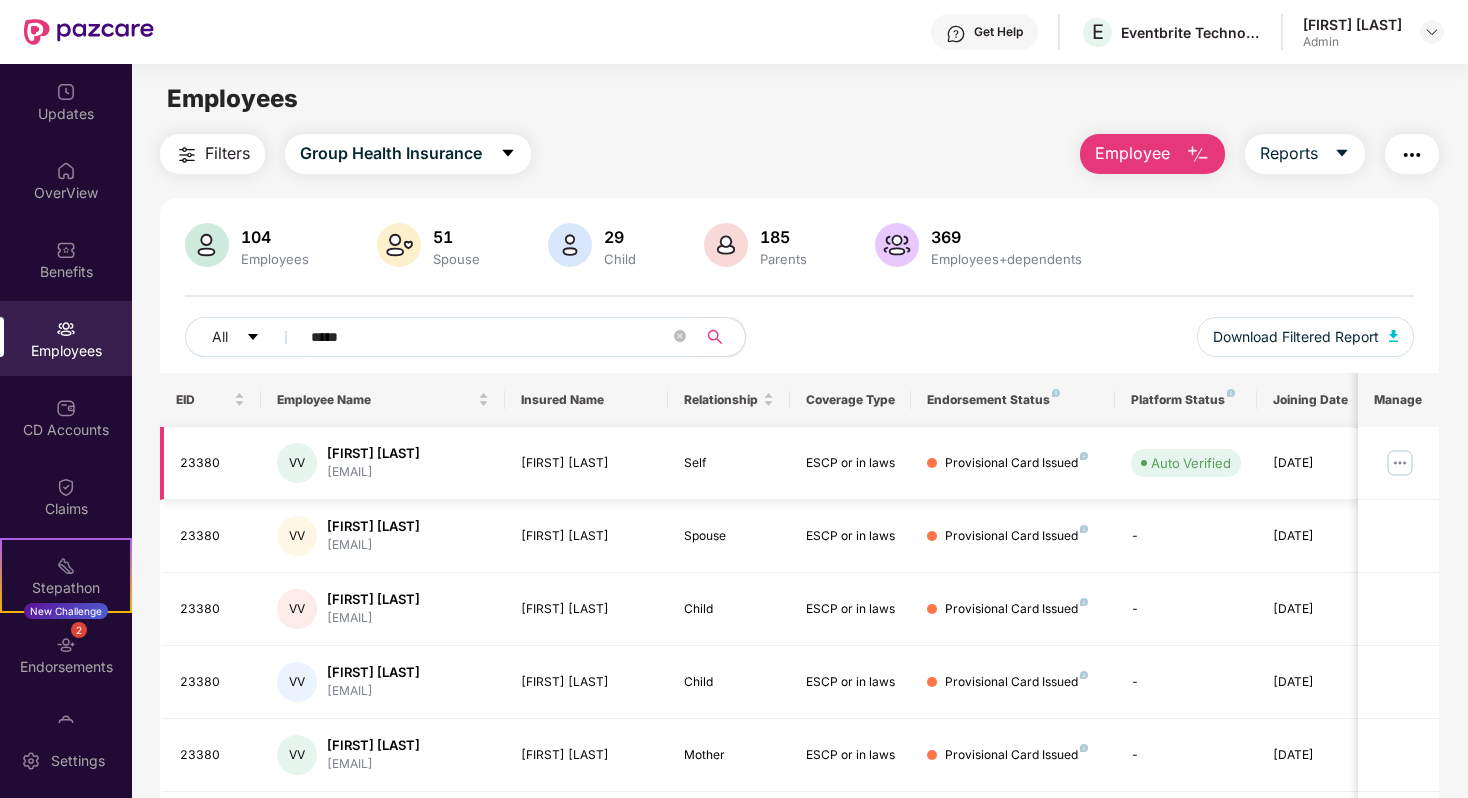 type on "*****" 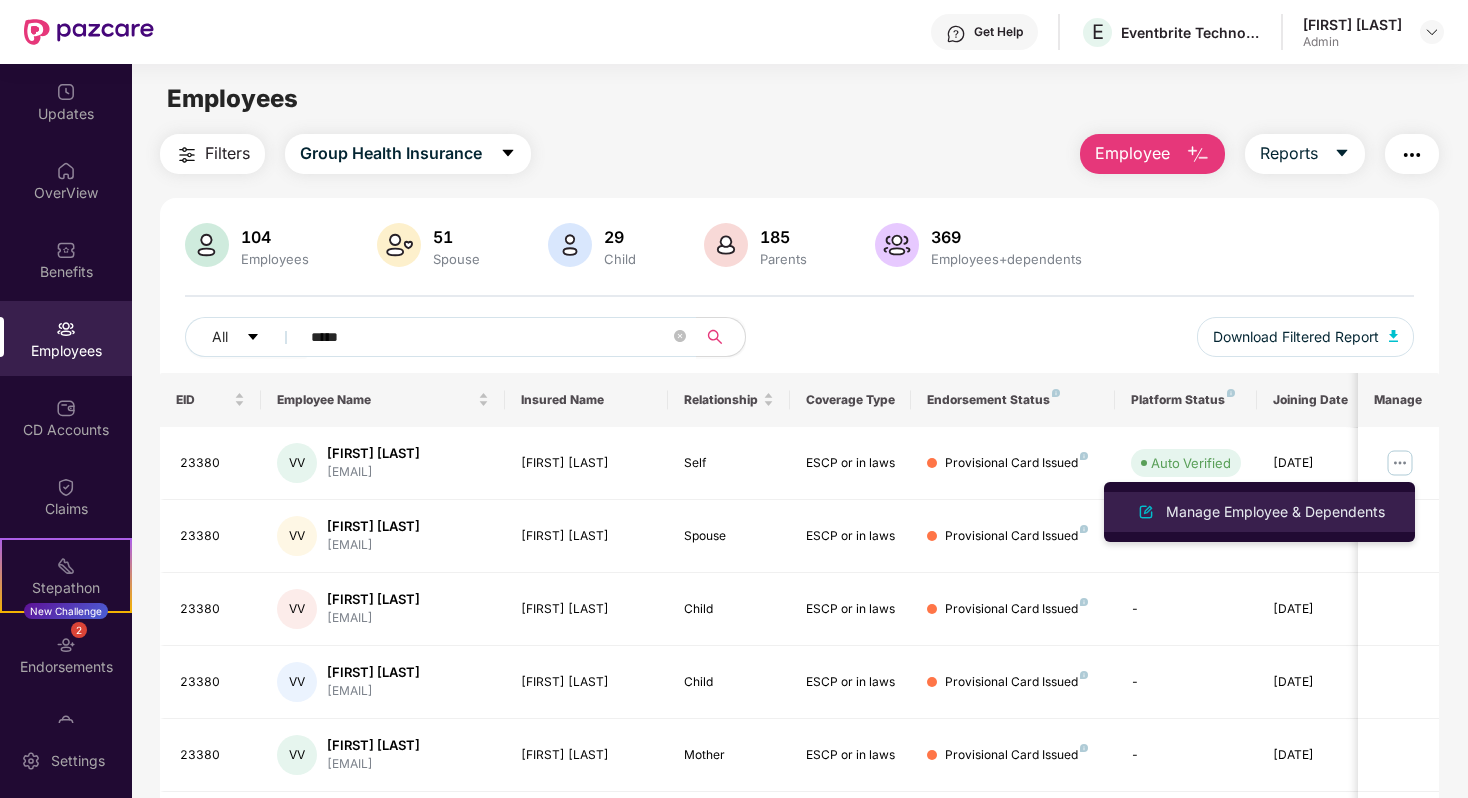 click on "Manage Employee & Dependents" at bounding box center [1275, 512] 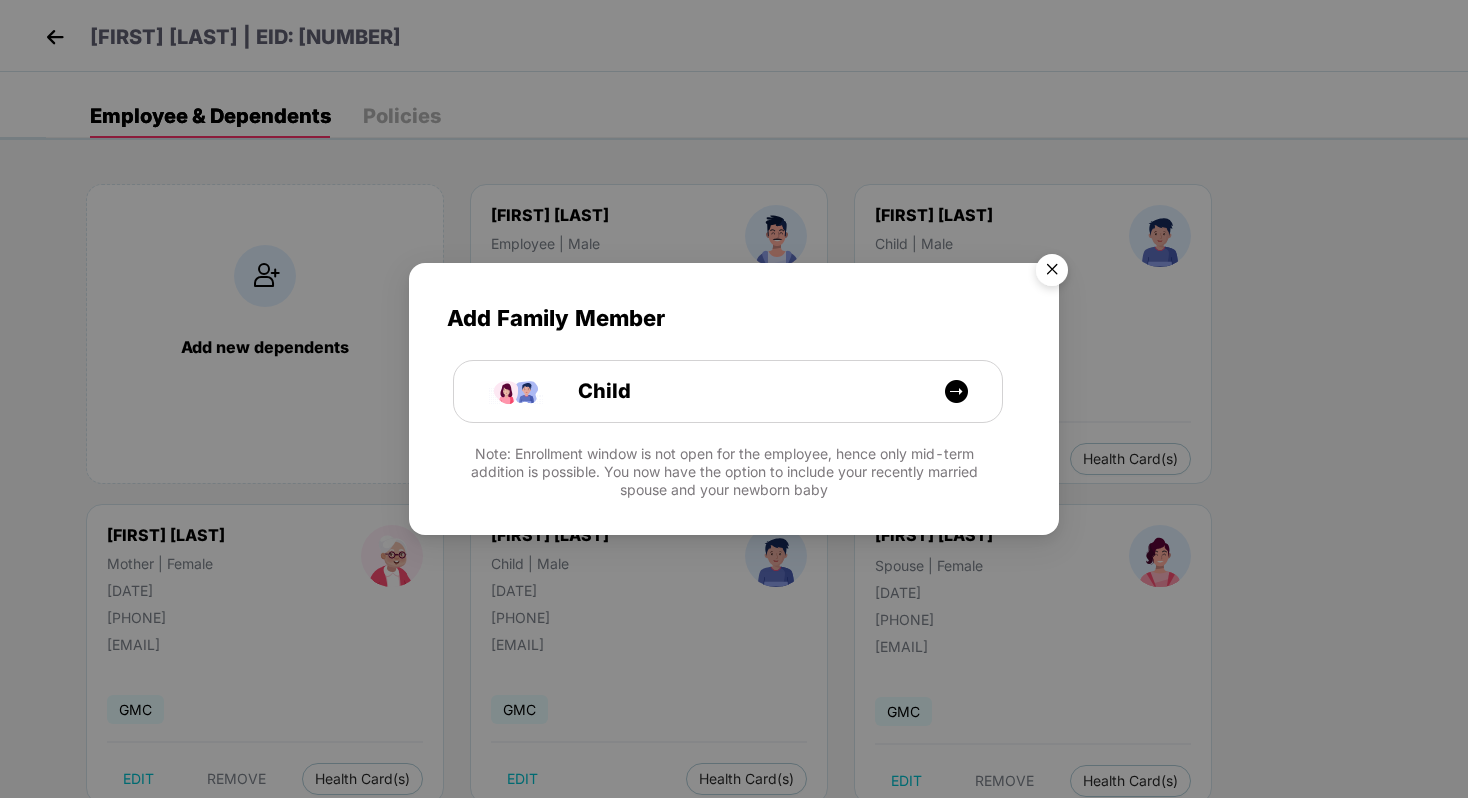 click at bounding box center (1052, 273) 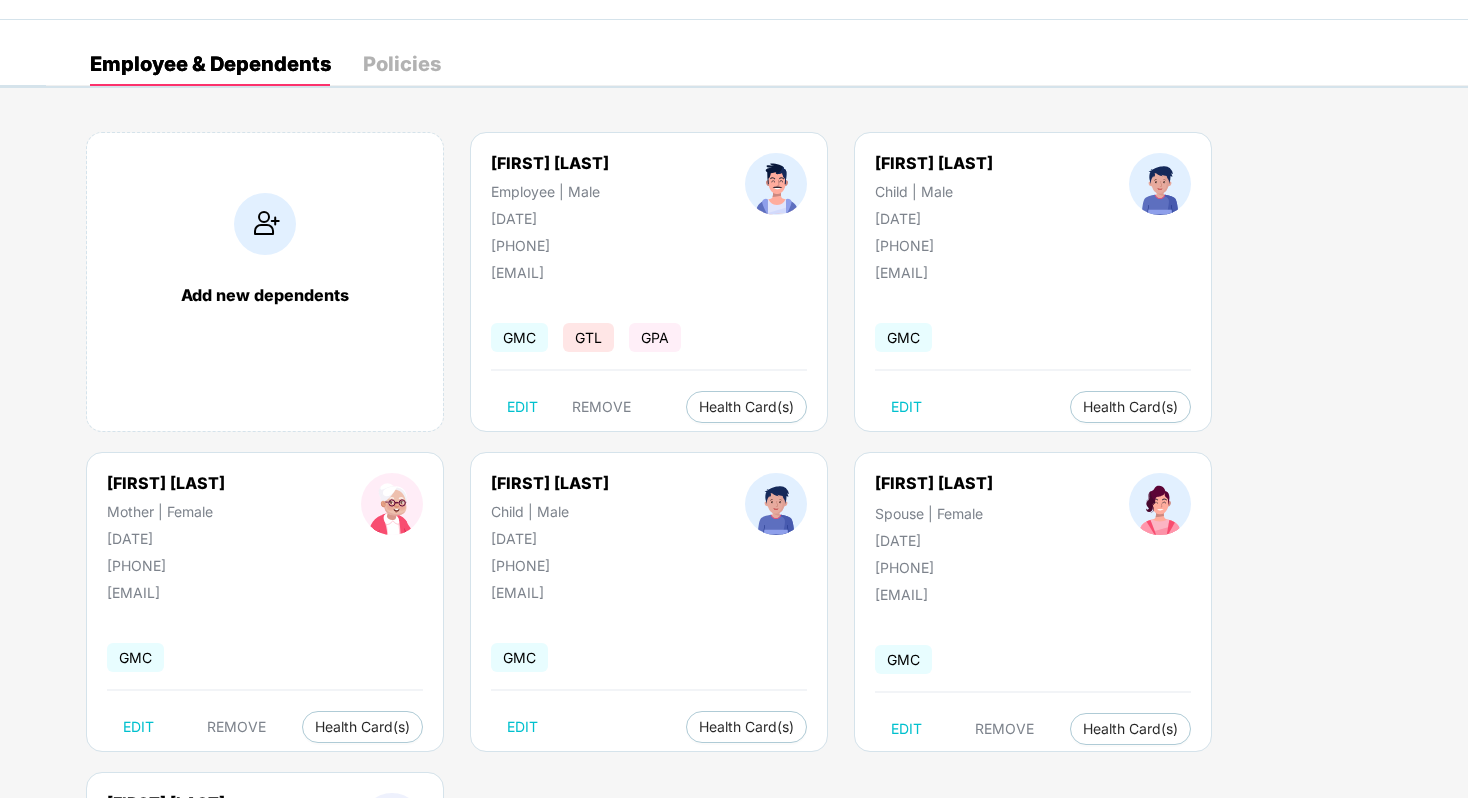 scroll, scrollTop: 41, scrollLeft: 0, axis: vertical 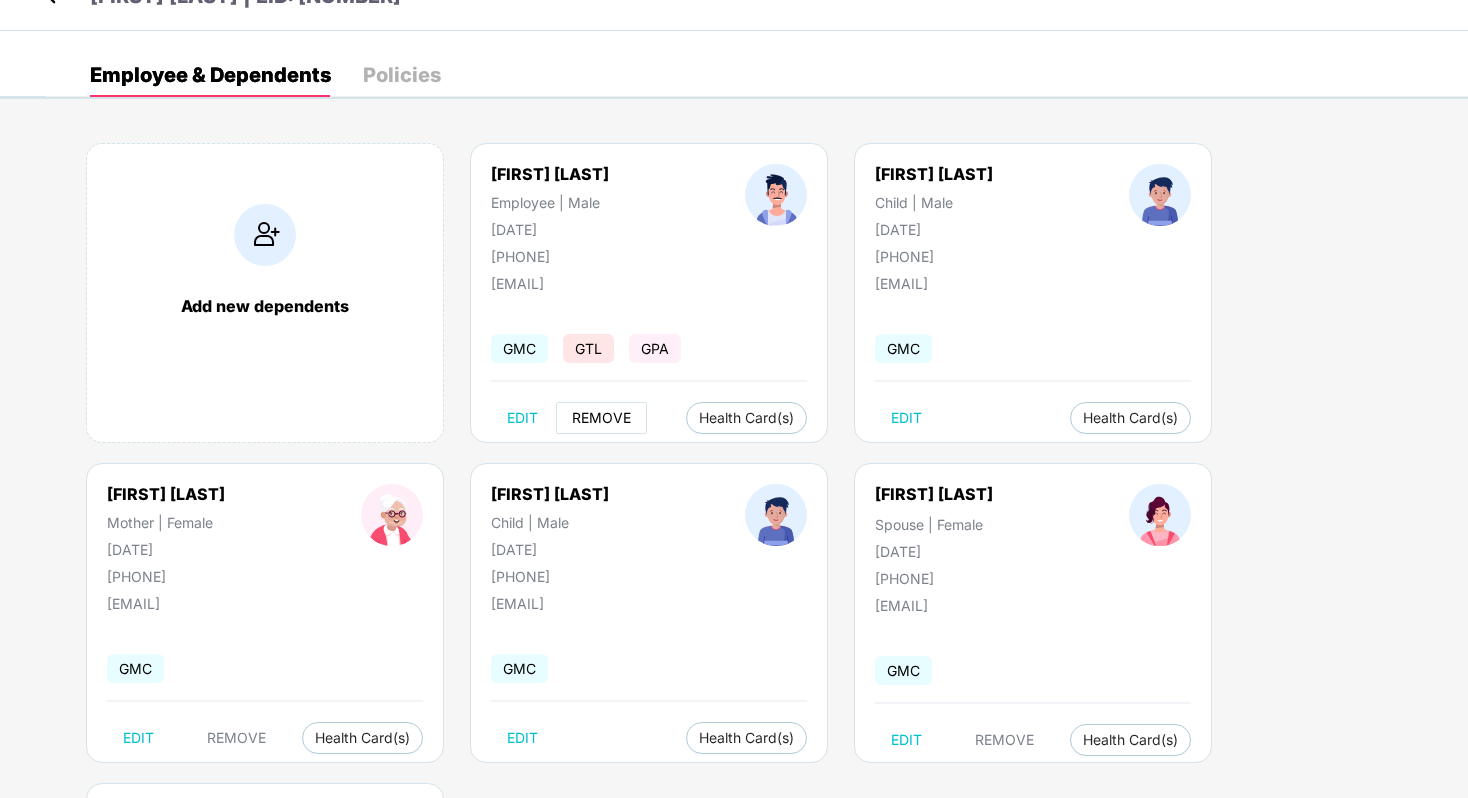 click on "REMOVE" at bounding box center [601, 418] 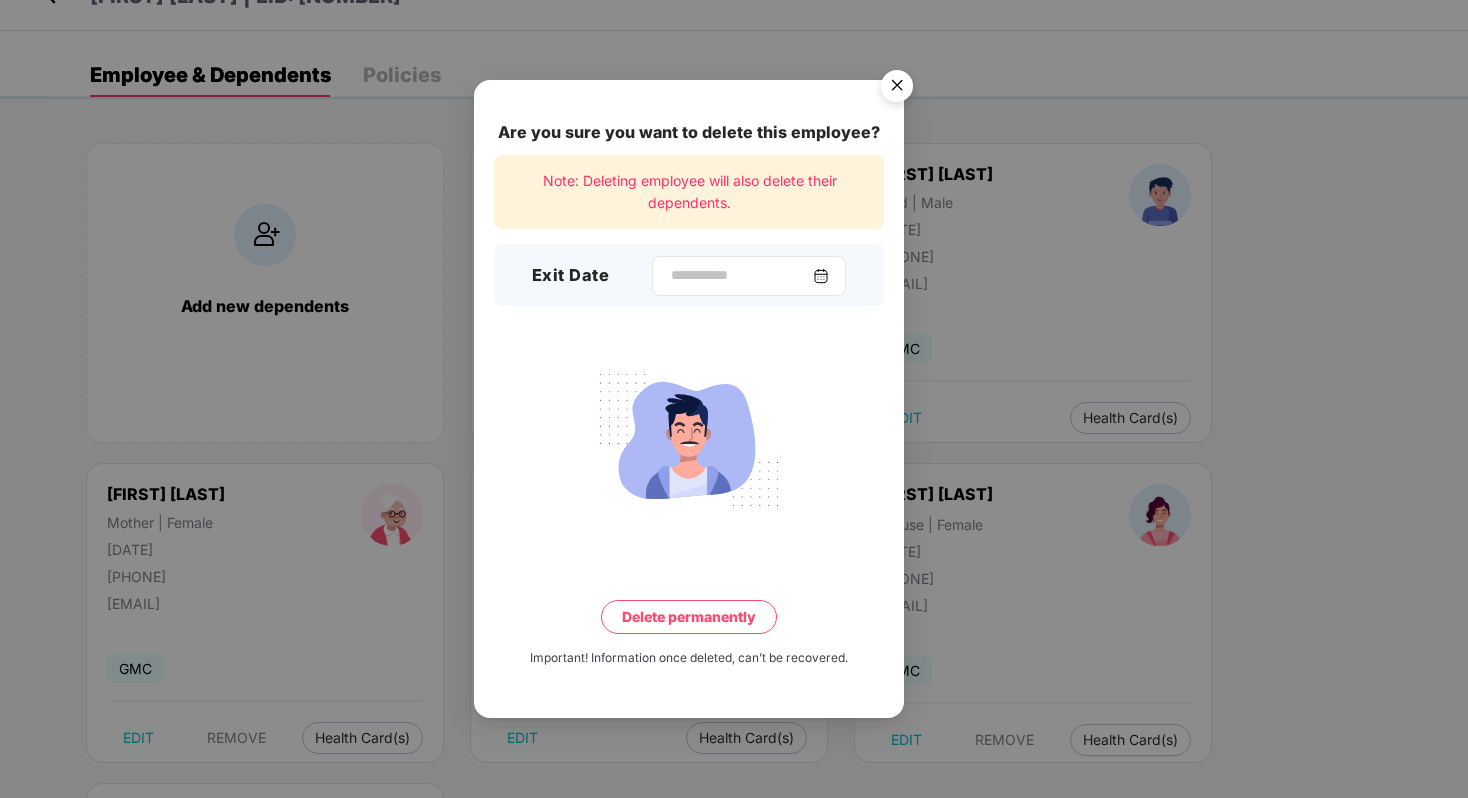 click at bounding box center (821, 276) 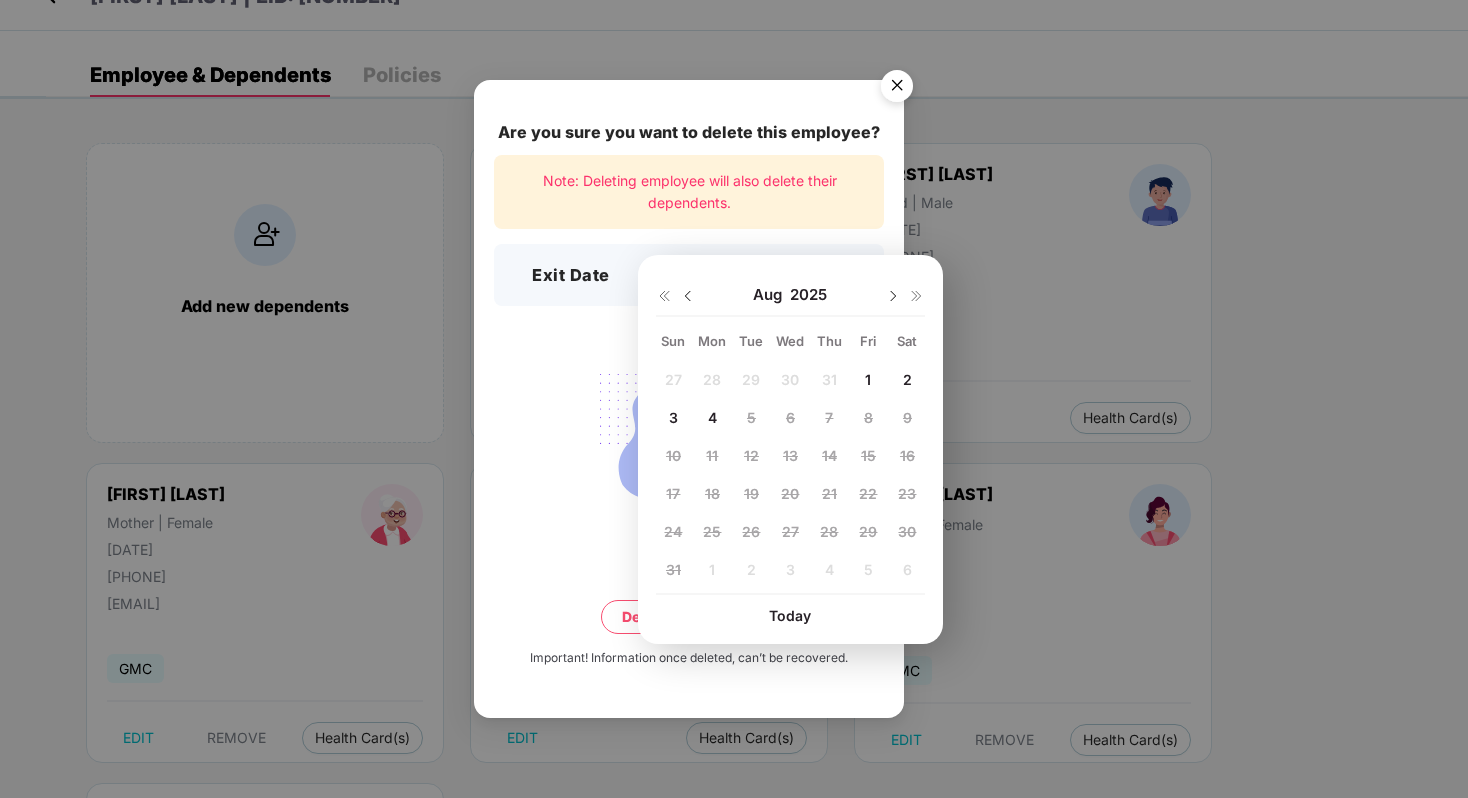 click at bounding box center [688, 296] 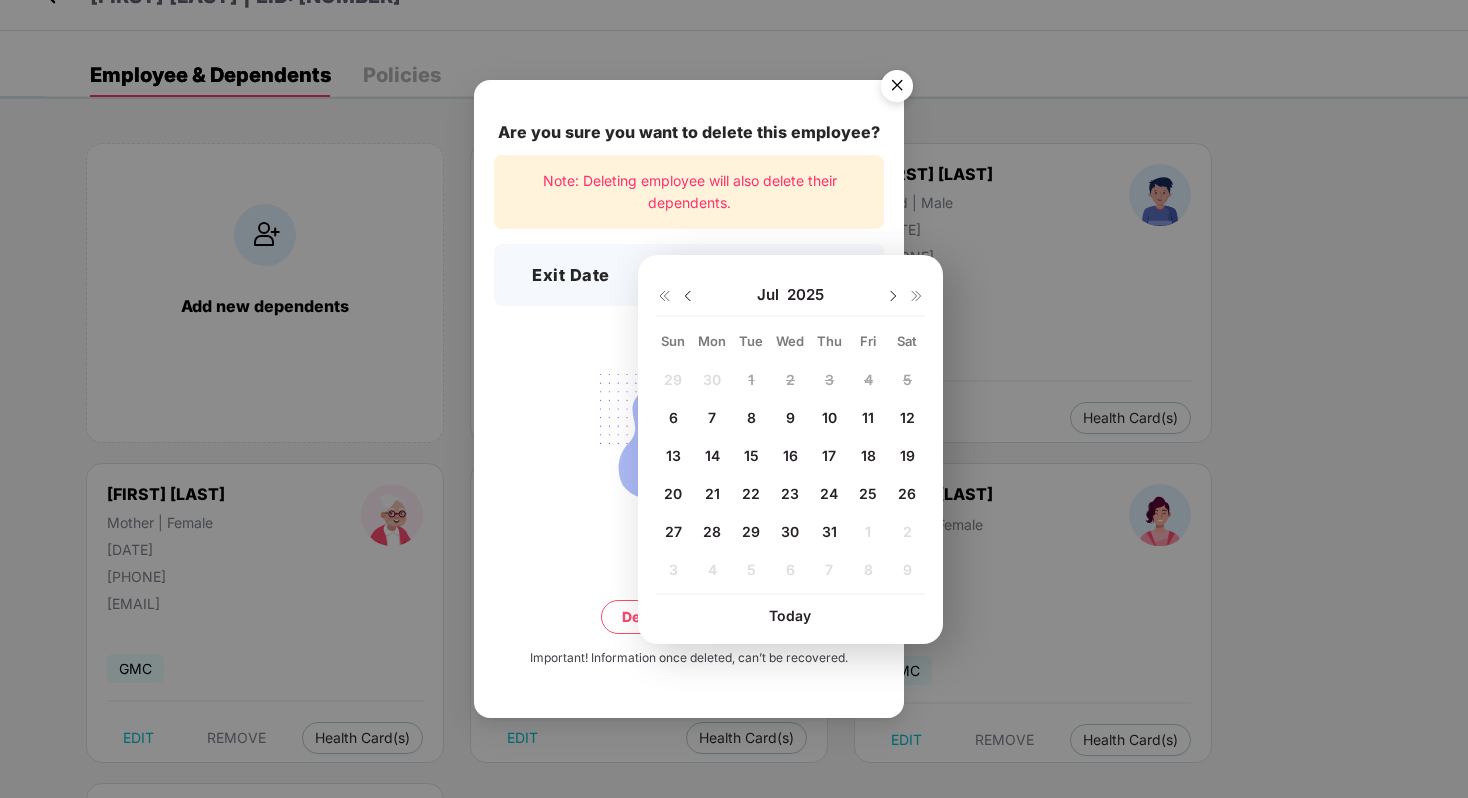 drag, startPoint x: 820, startPoint y: 529, endPoint x: 817, endPoint y: 542, distance: 13.341664 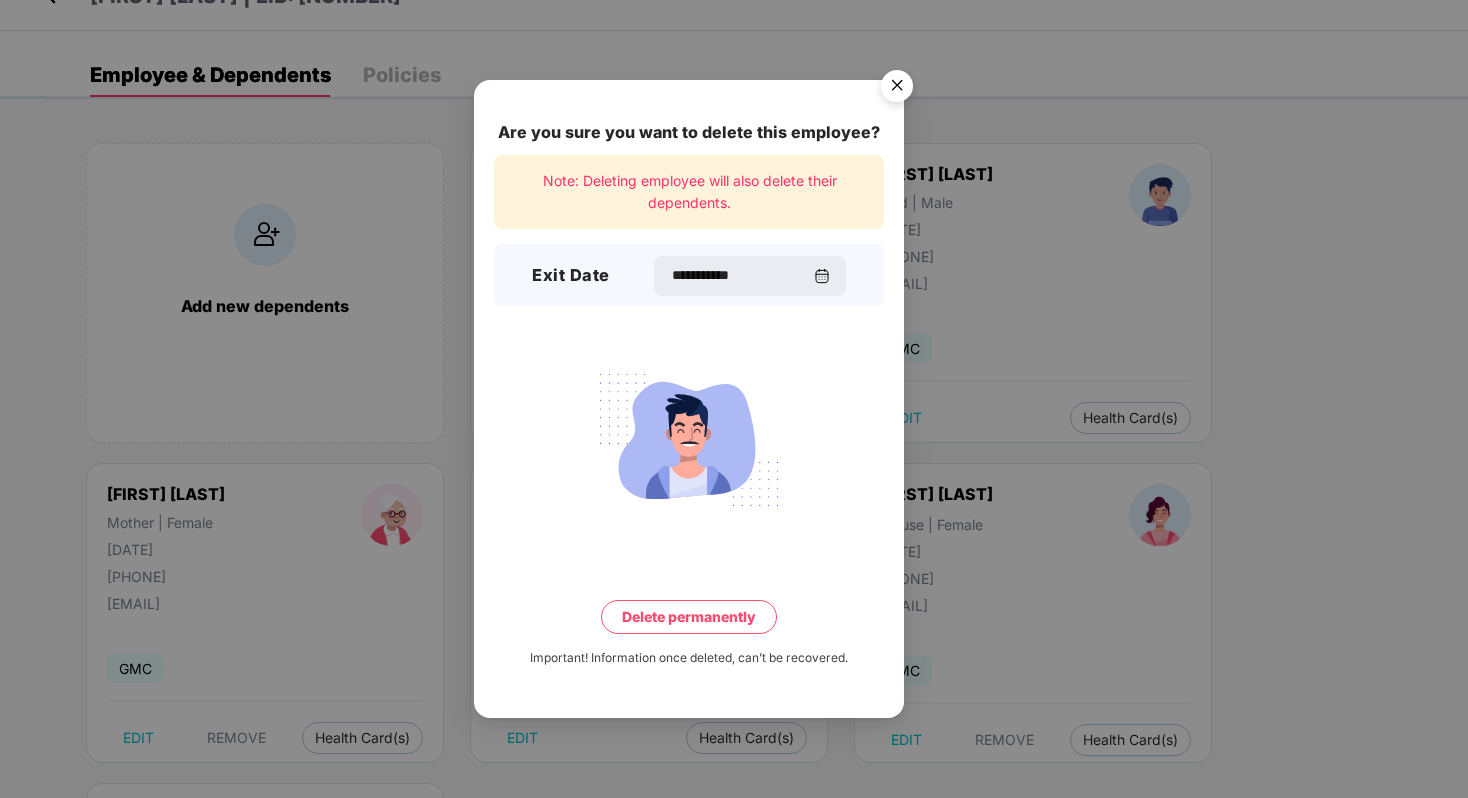 click on "Delete permanently" at bounding box center (689, 617) 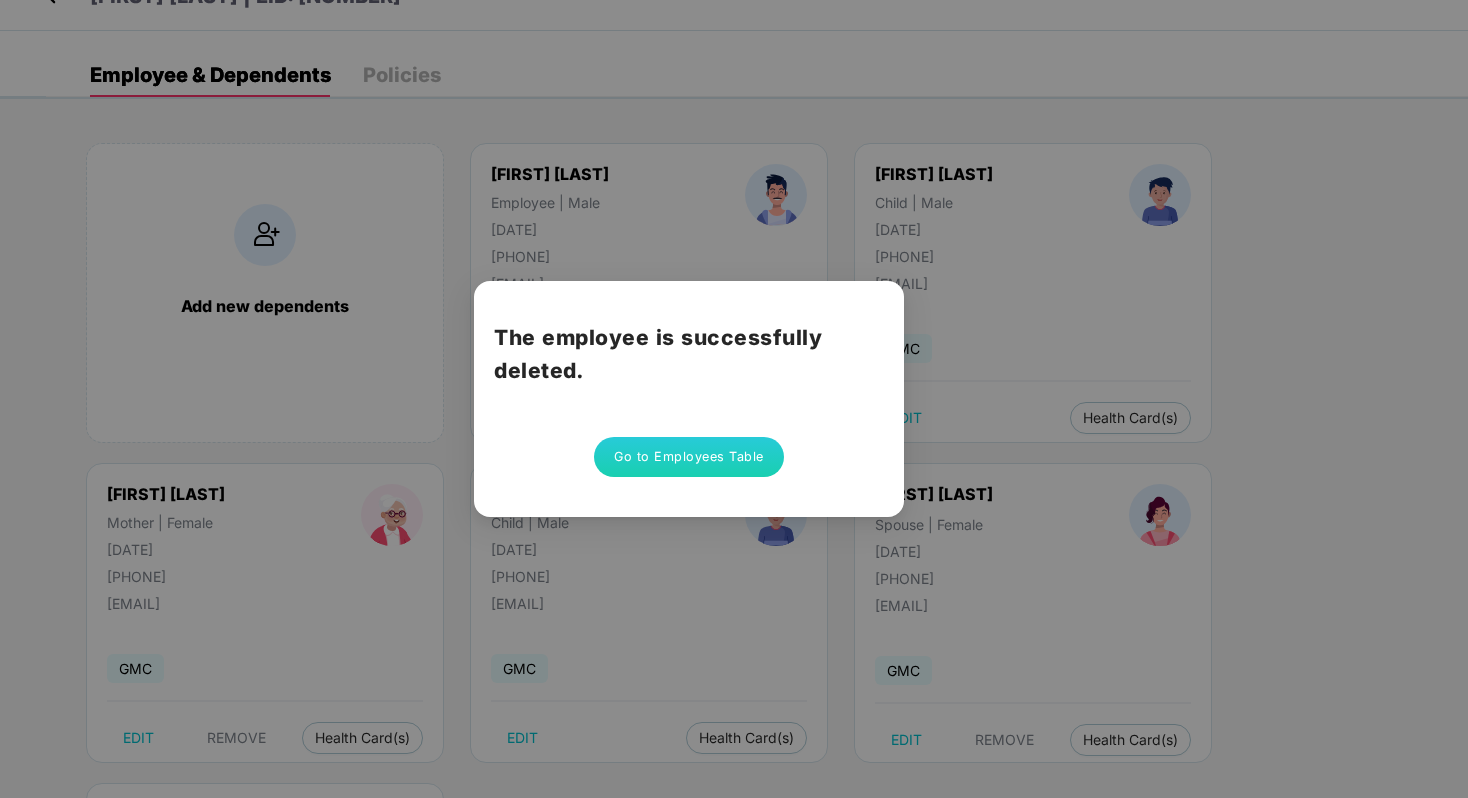 scroll, scrollTop: 0, scrollLeft: 0, axis: both 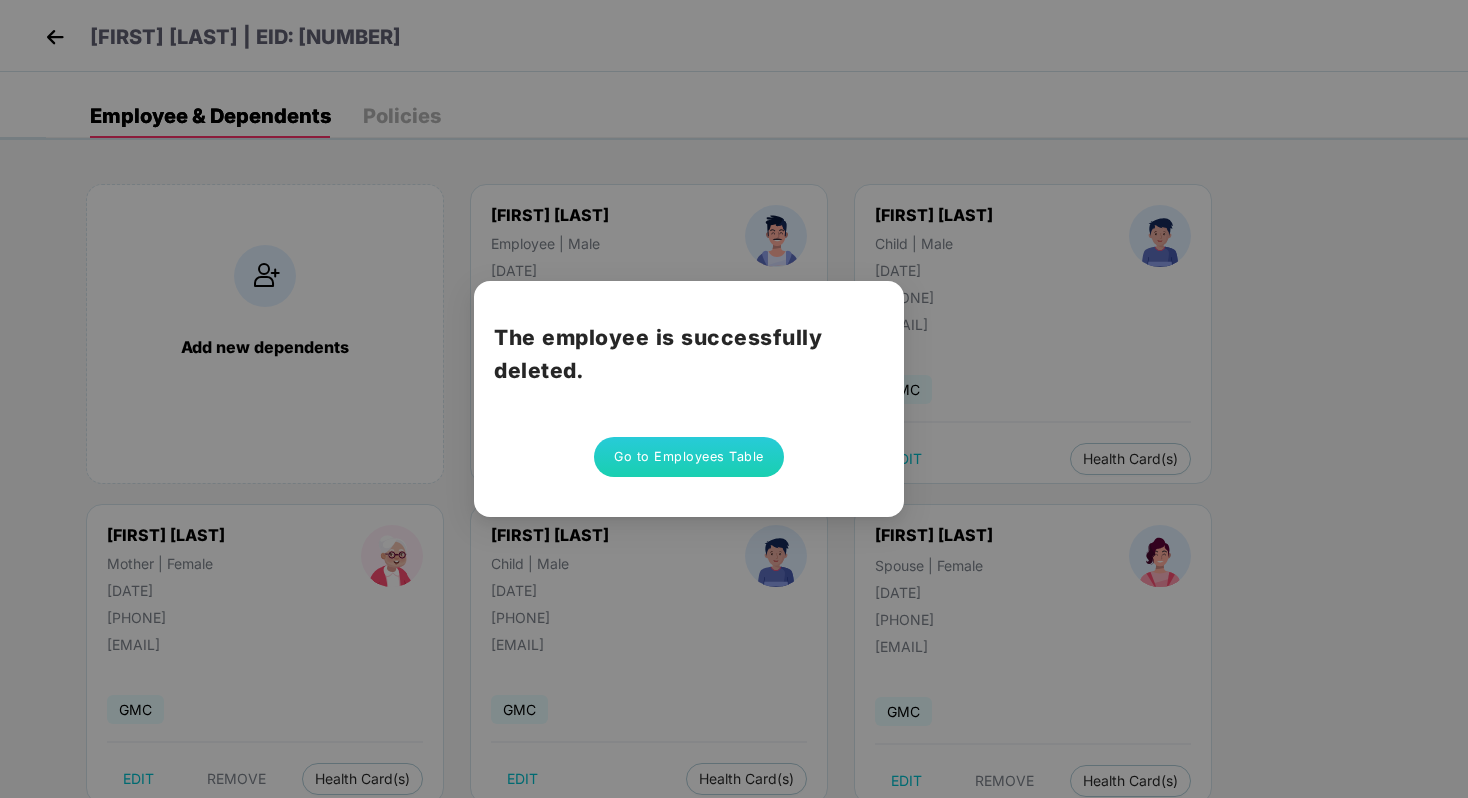 click on "Go to Employees Table" at bounding box center [689, 457] 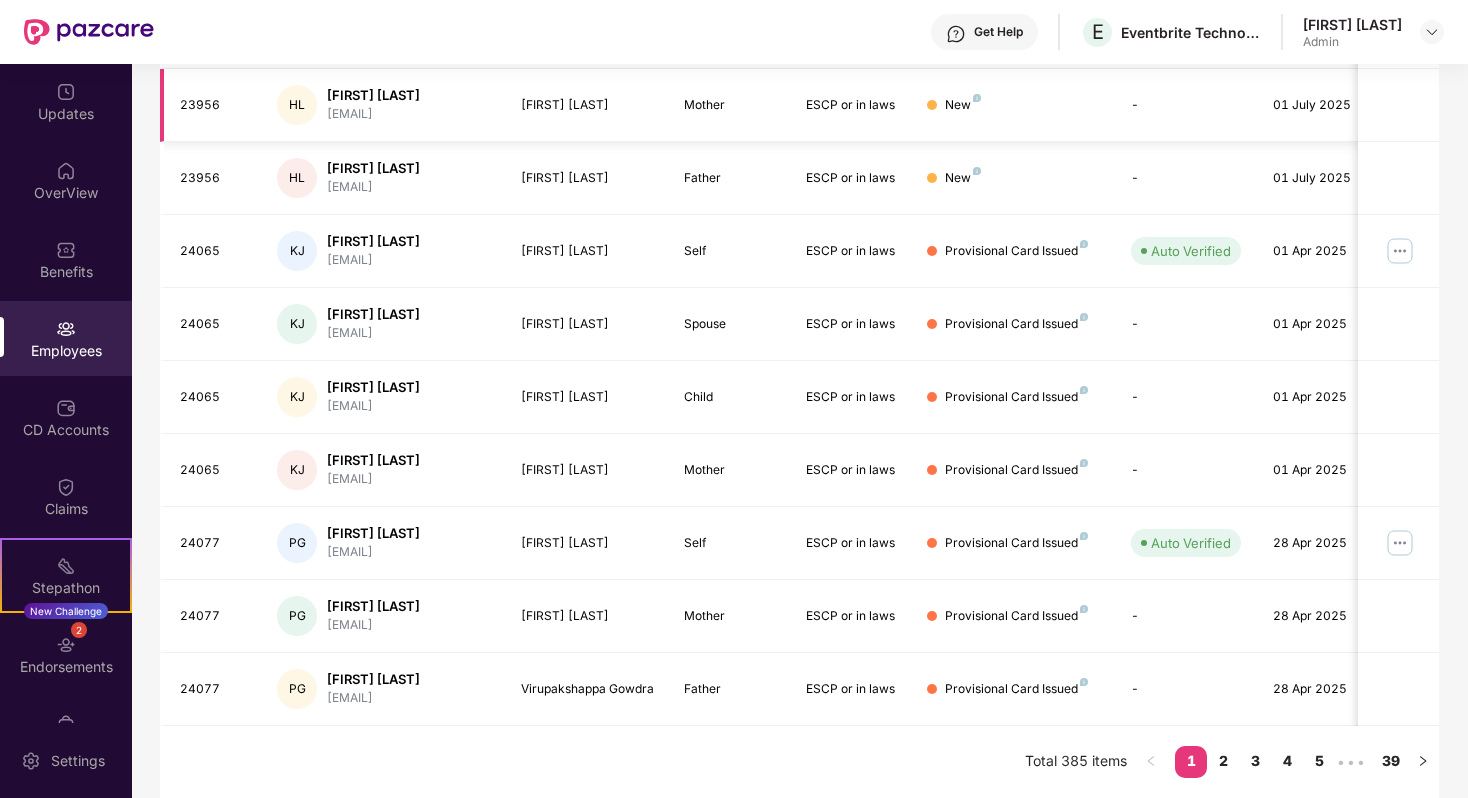 scroll, scrollTop: 0, scrollLeft: 0, axis: both 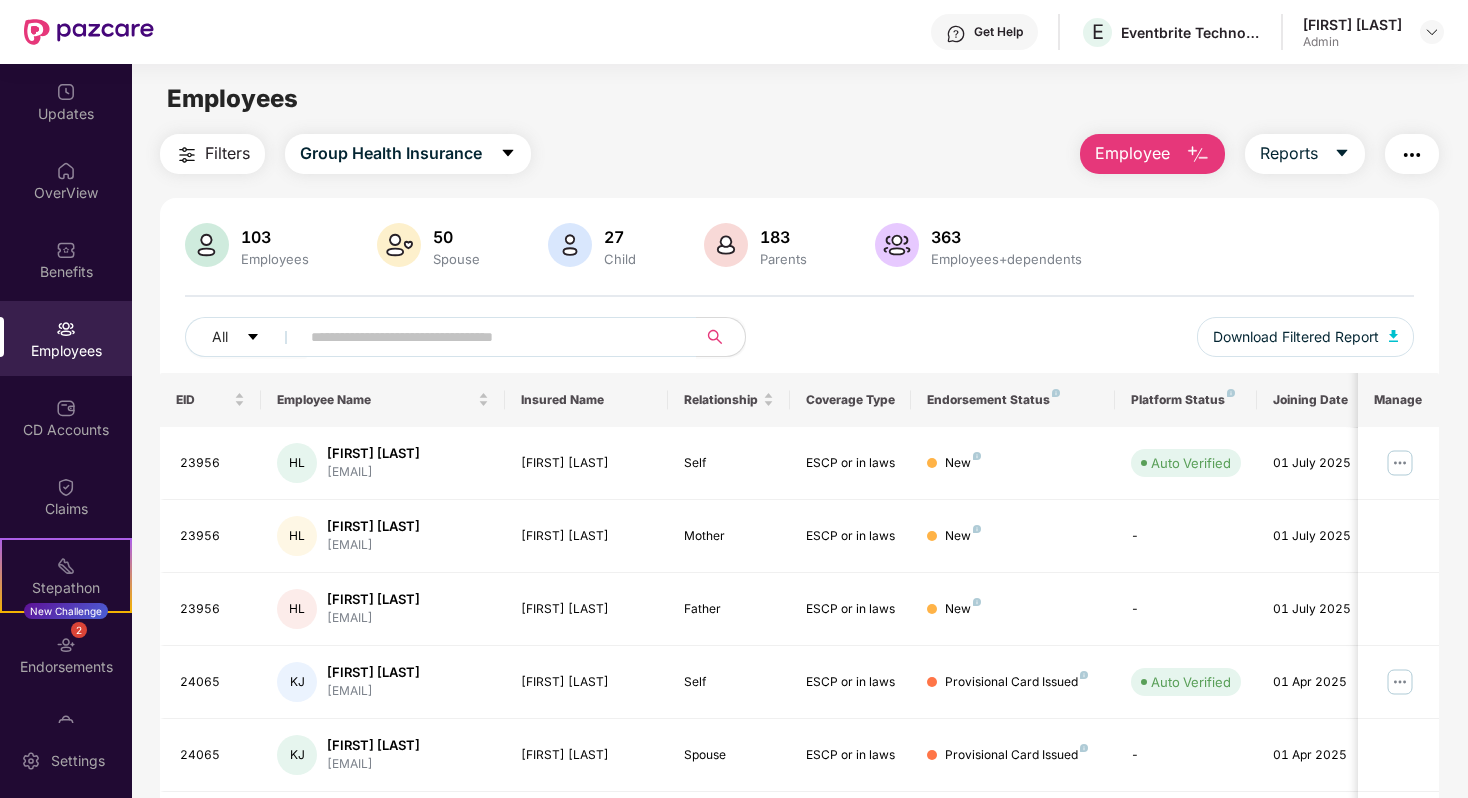 click on "Employees" at bounding box center (66, 338) 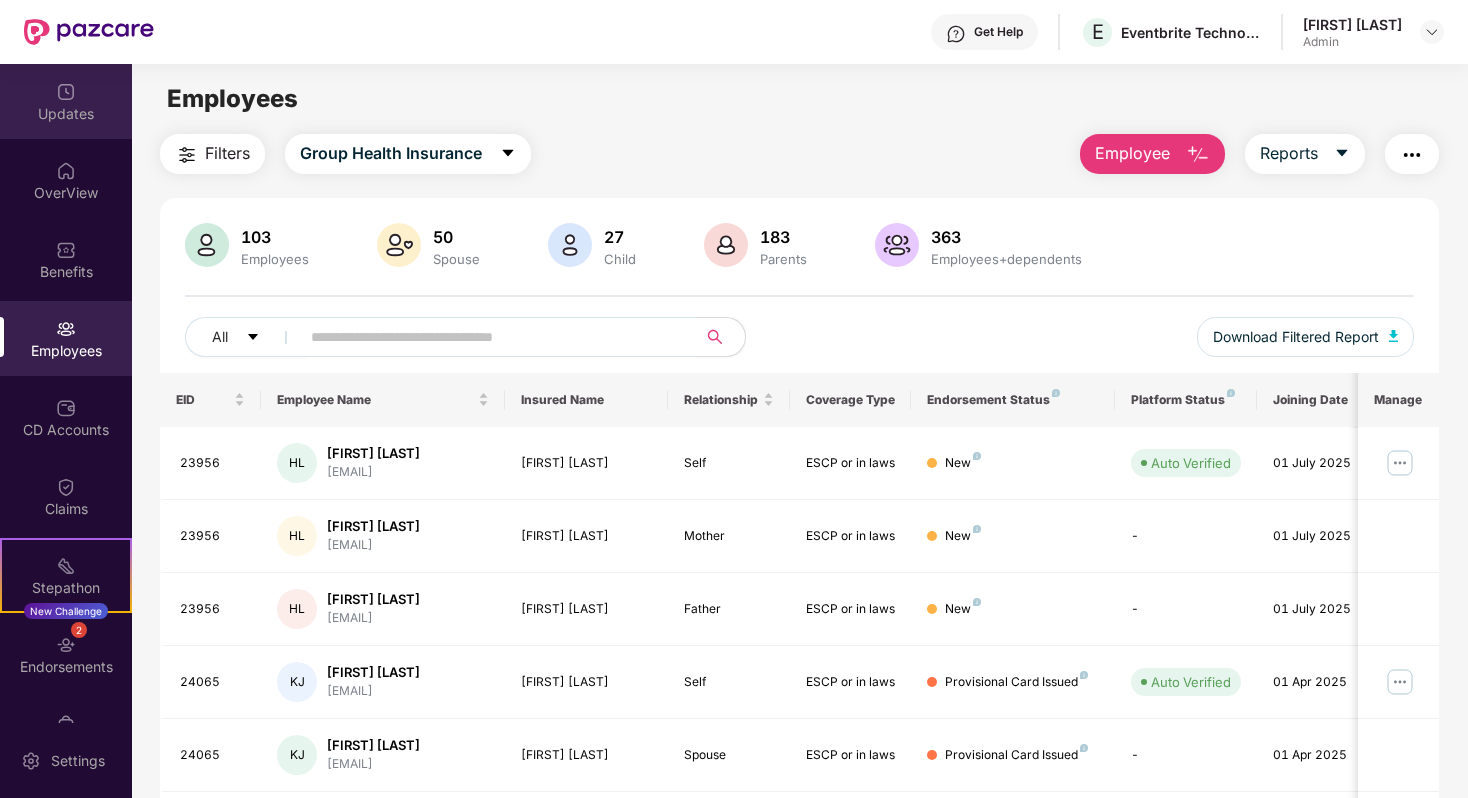 click on "Updates" at bounding box center [66, 101] 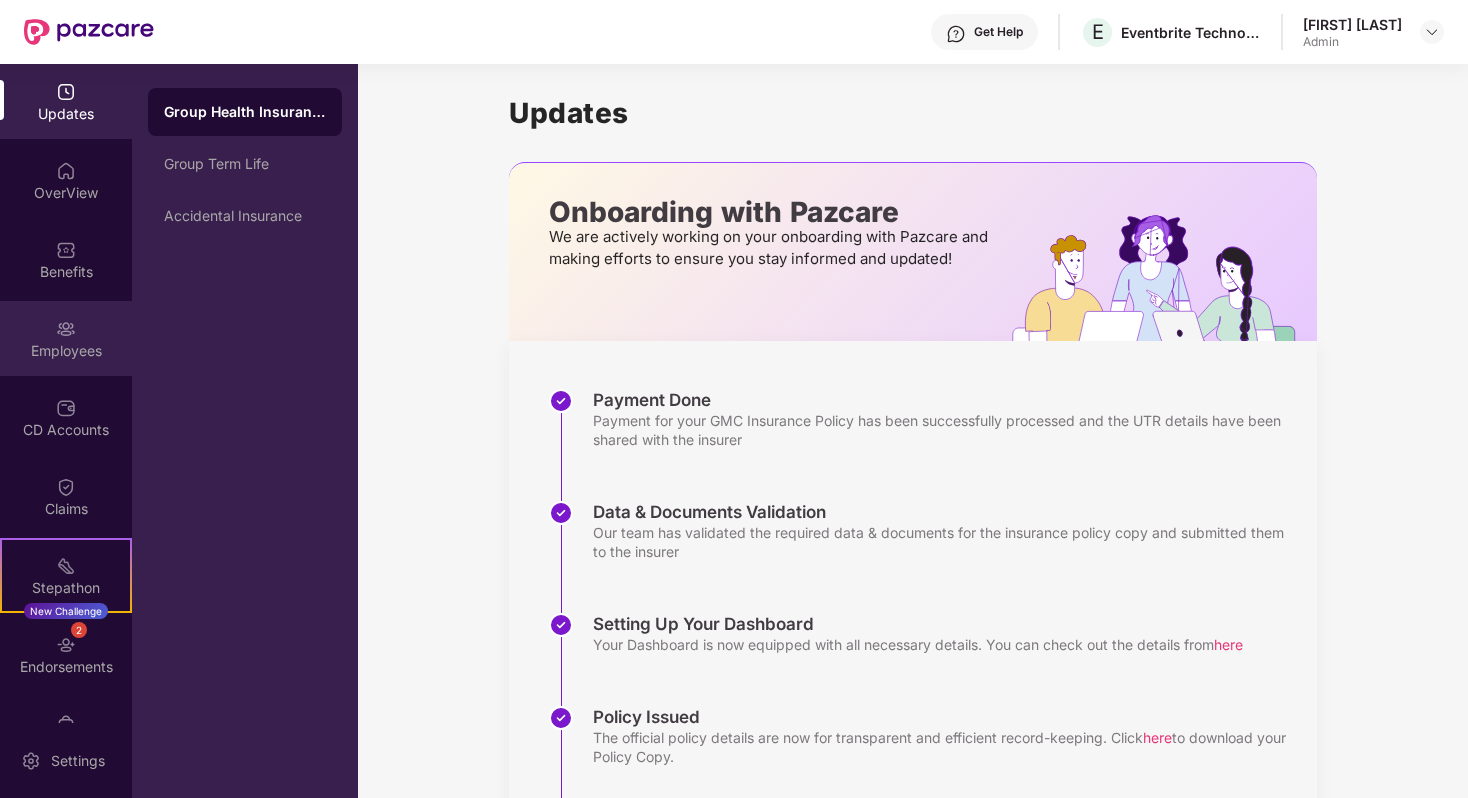 click at bounding box center [66, 329] 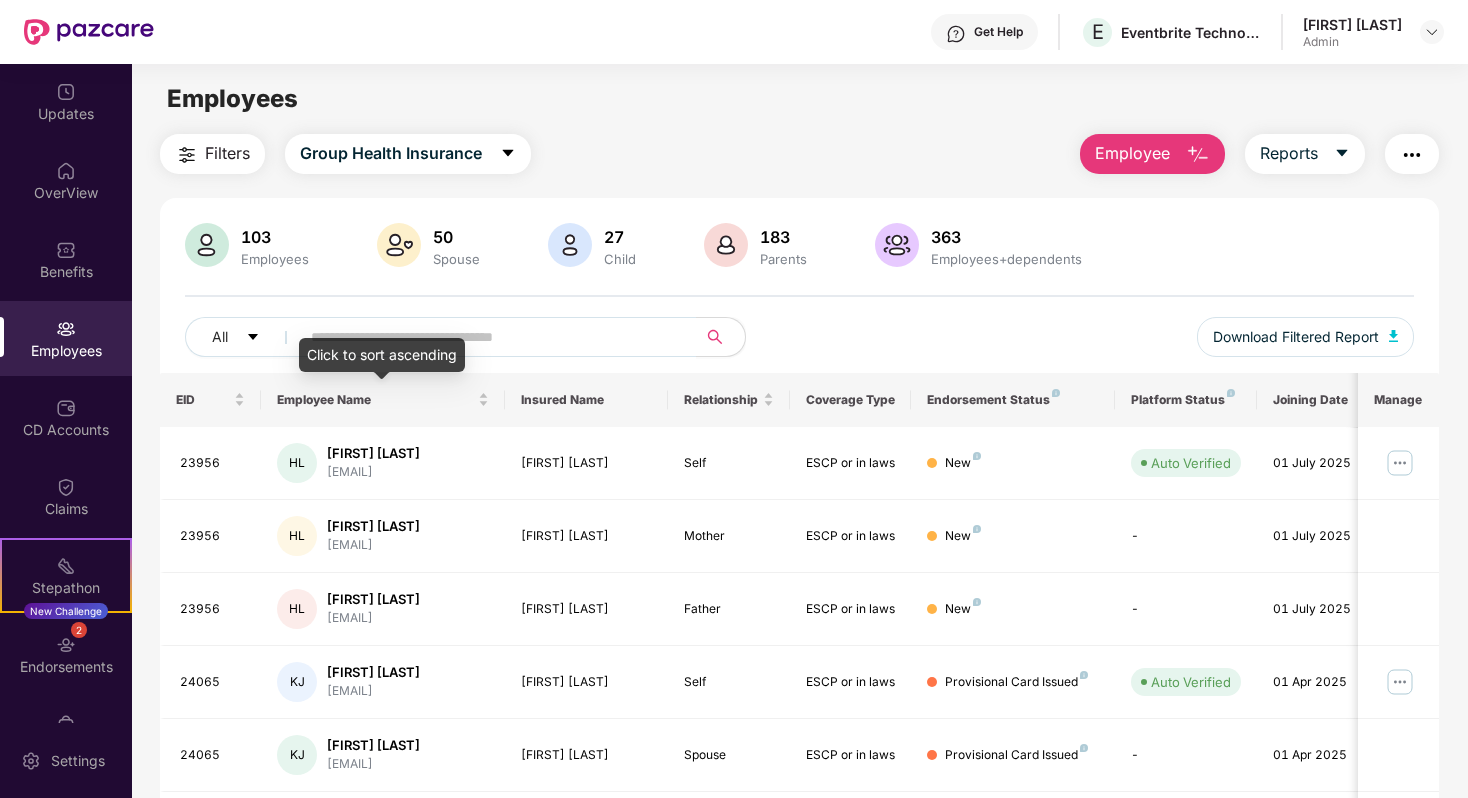 click on "Click to sort ascending" at bounding box center (382, 355) 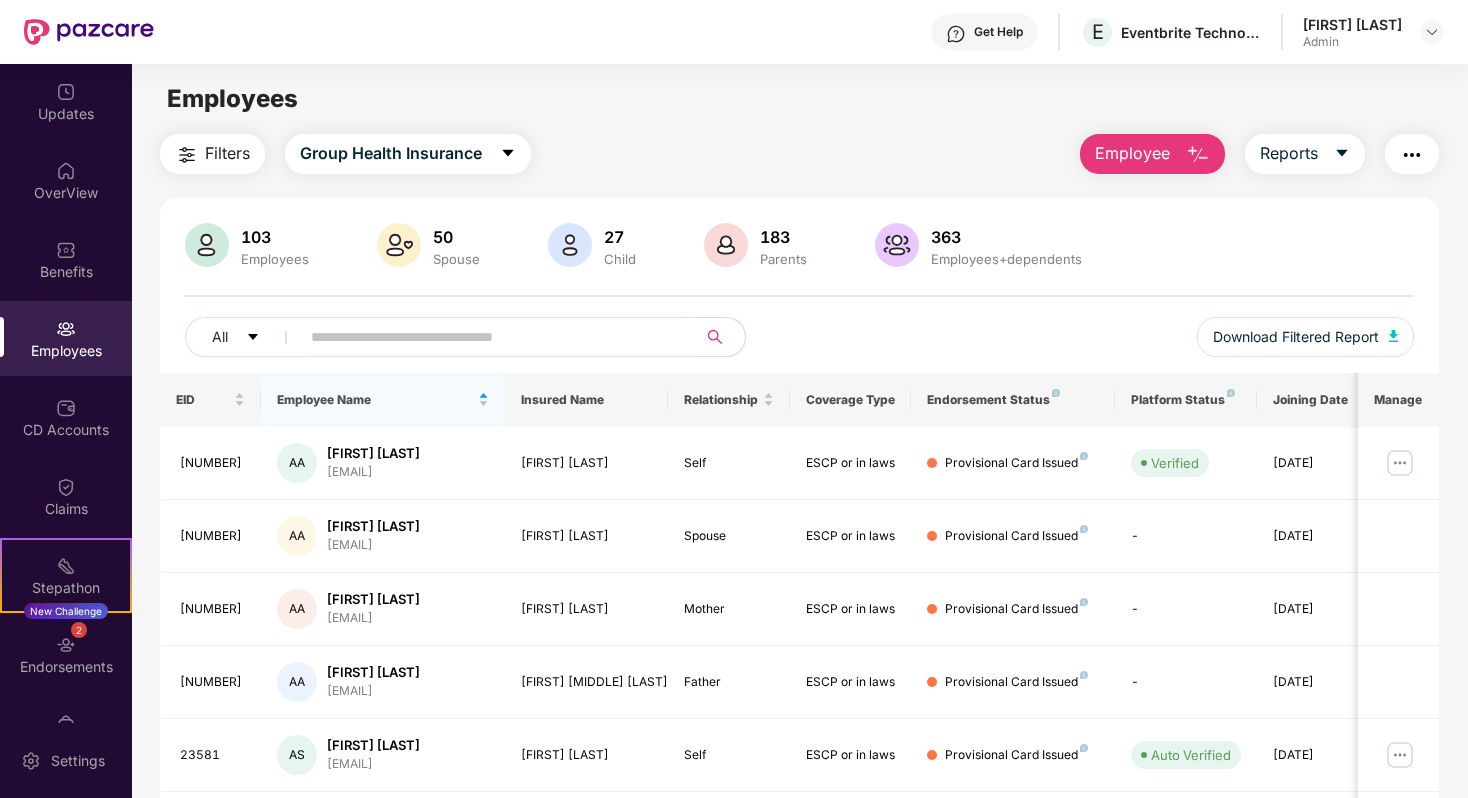 click at bounding box center [490, 337] 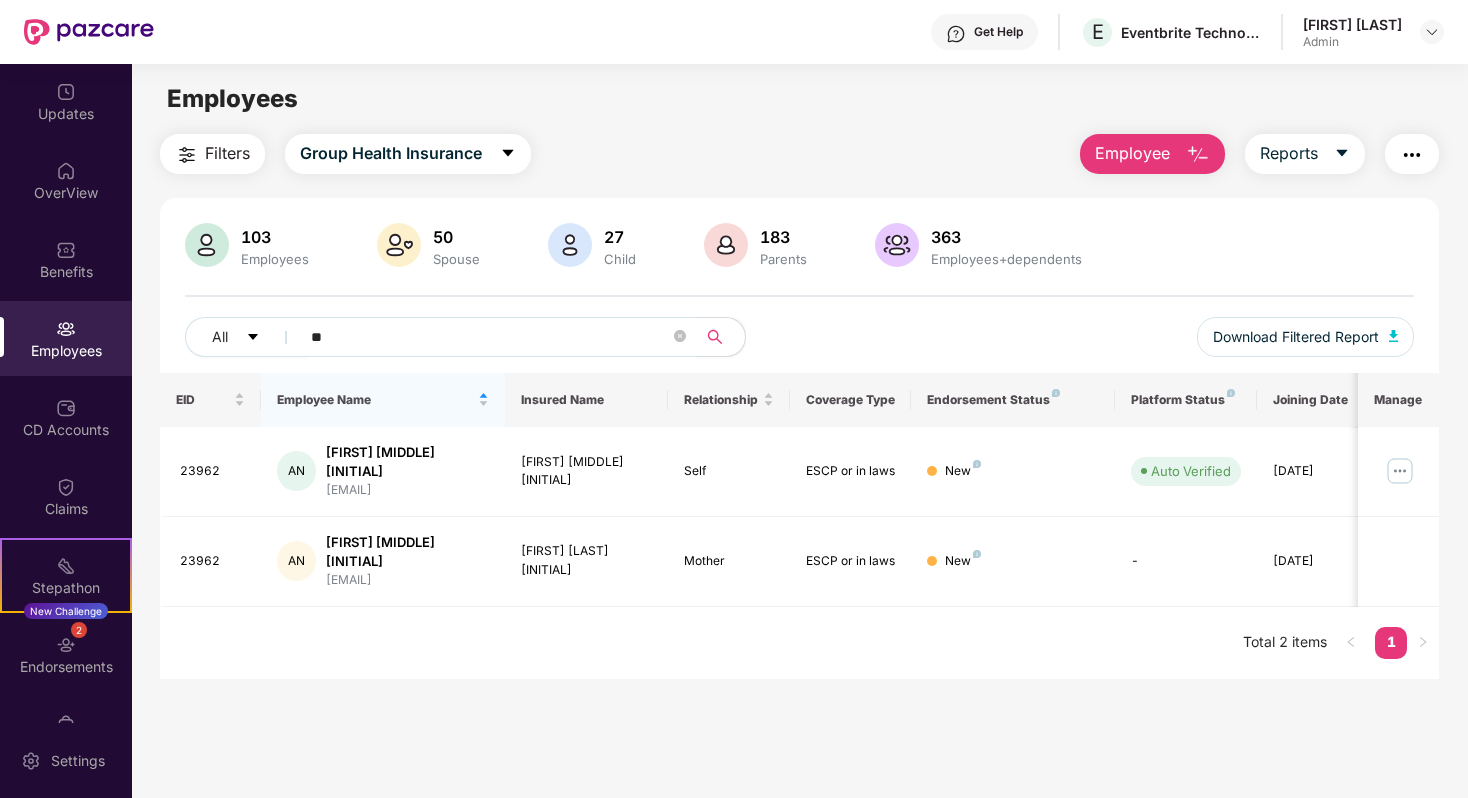 type on "*" 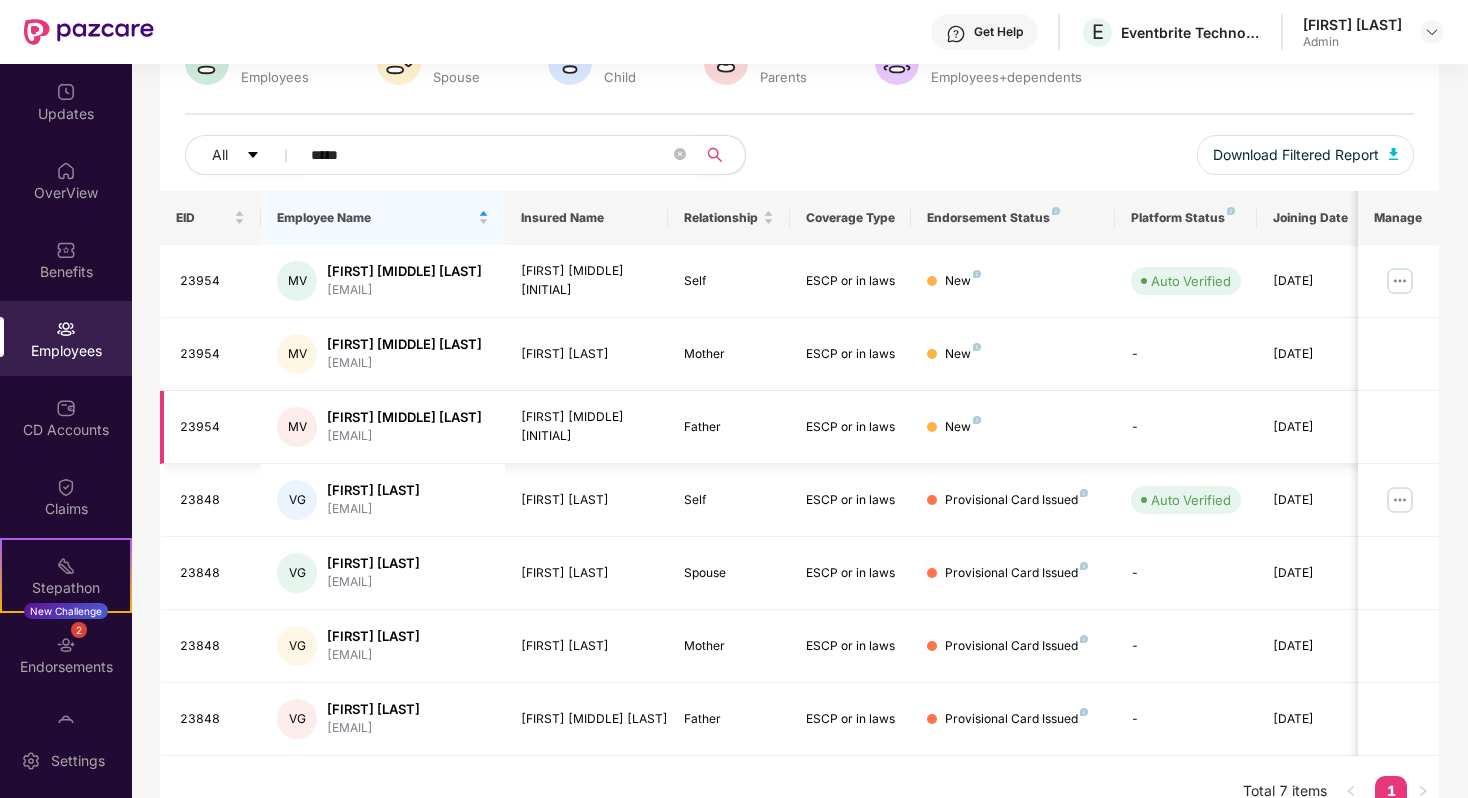 scroll, scrollTop: 212, scrollLeft: 0, axis: vertical 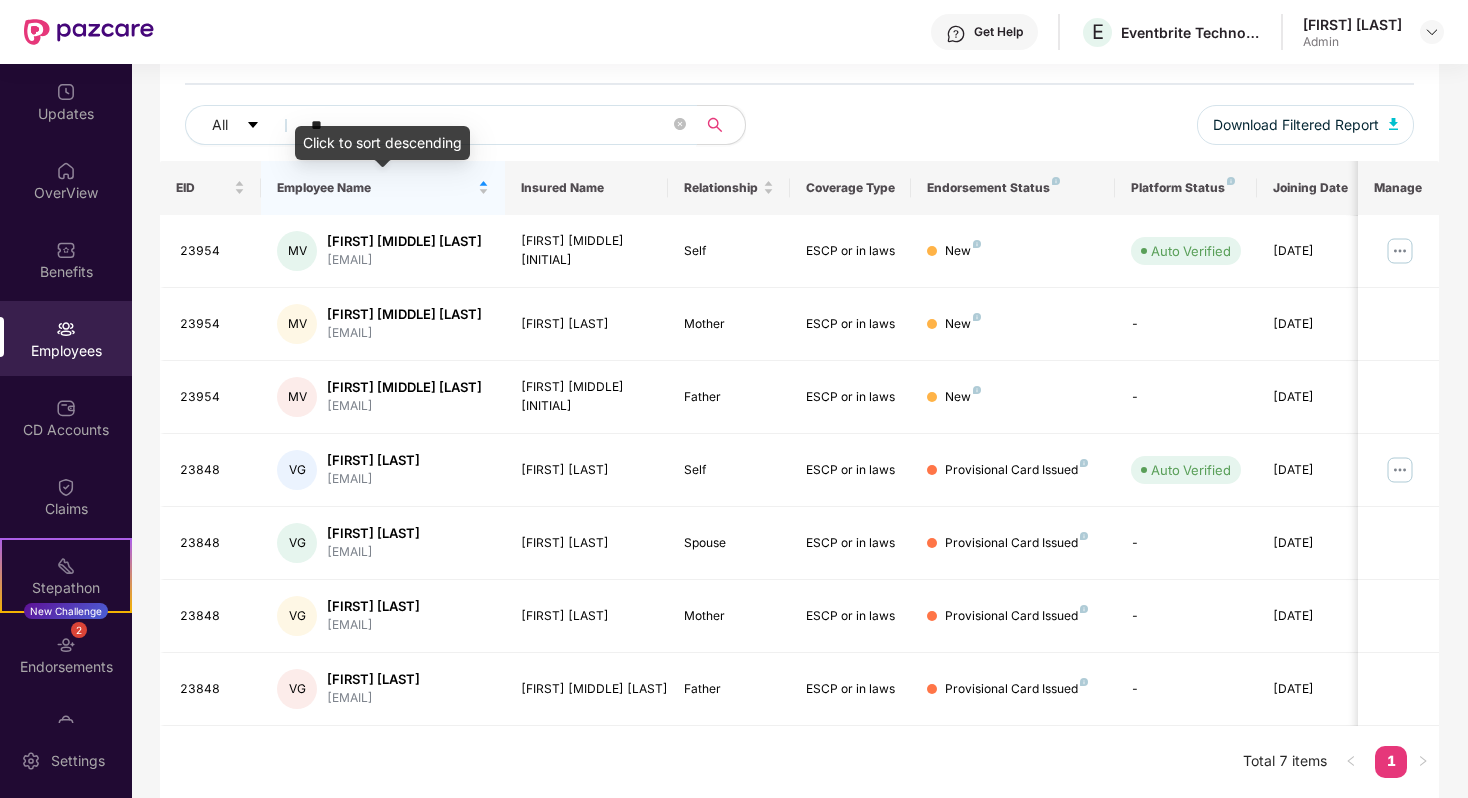 type on "*" 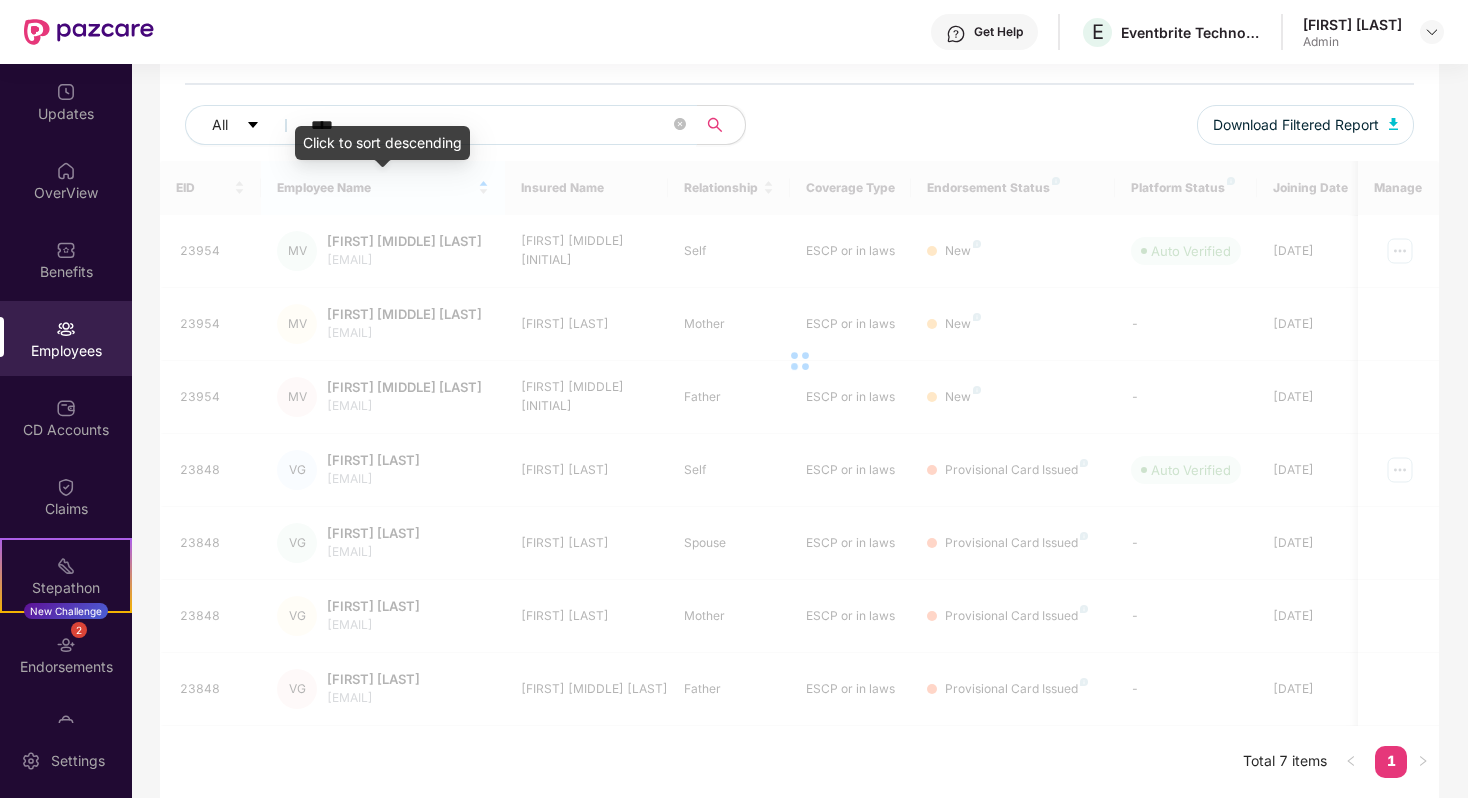 scroll, scrollTop: 64, scrollLeft: 0, axis: vertical 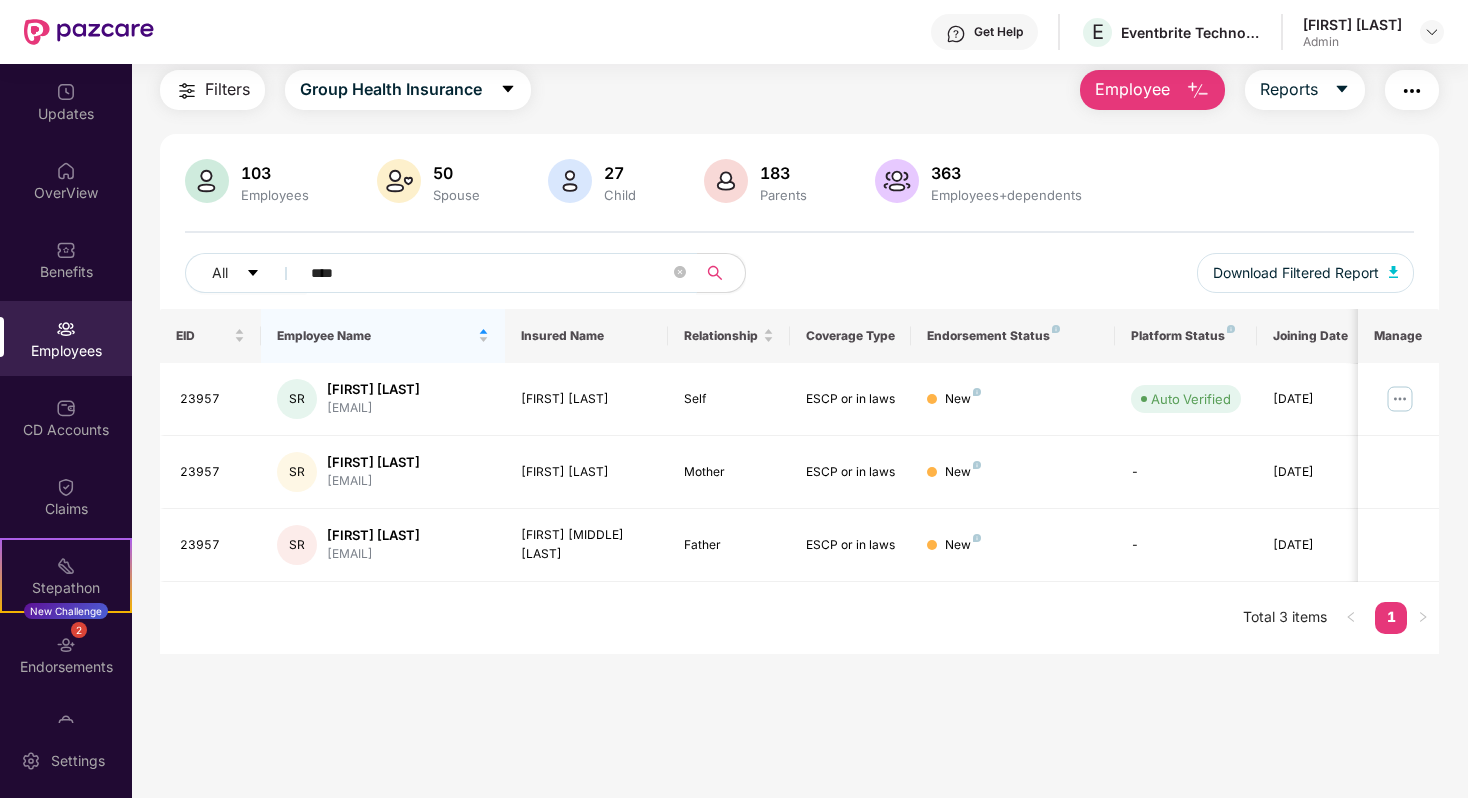 type on "****" 